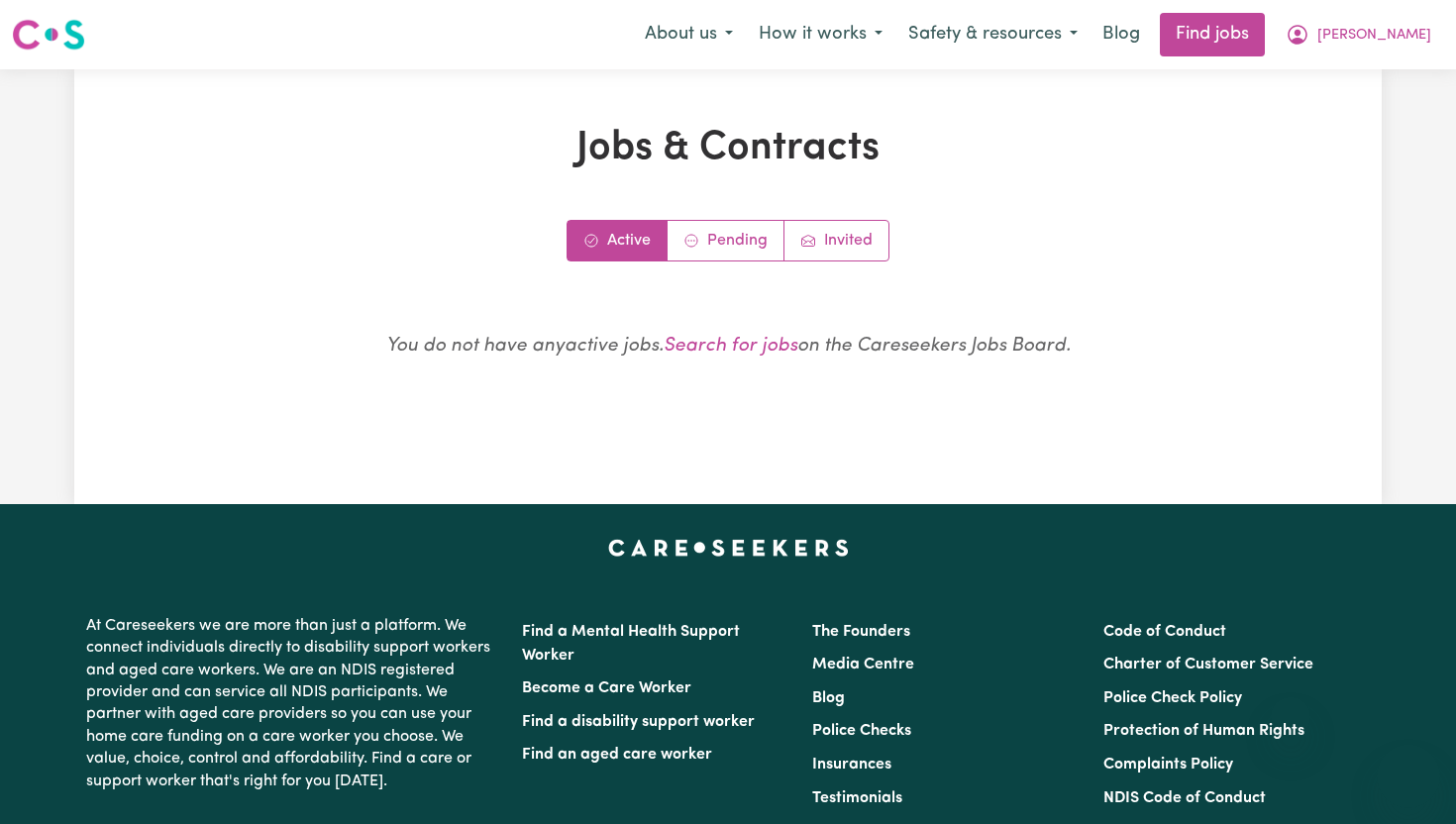 scroll, scrollTop: 0, scrollLeft: 0, axis: both 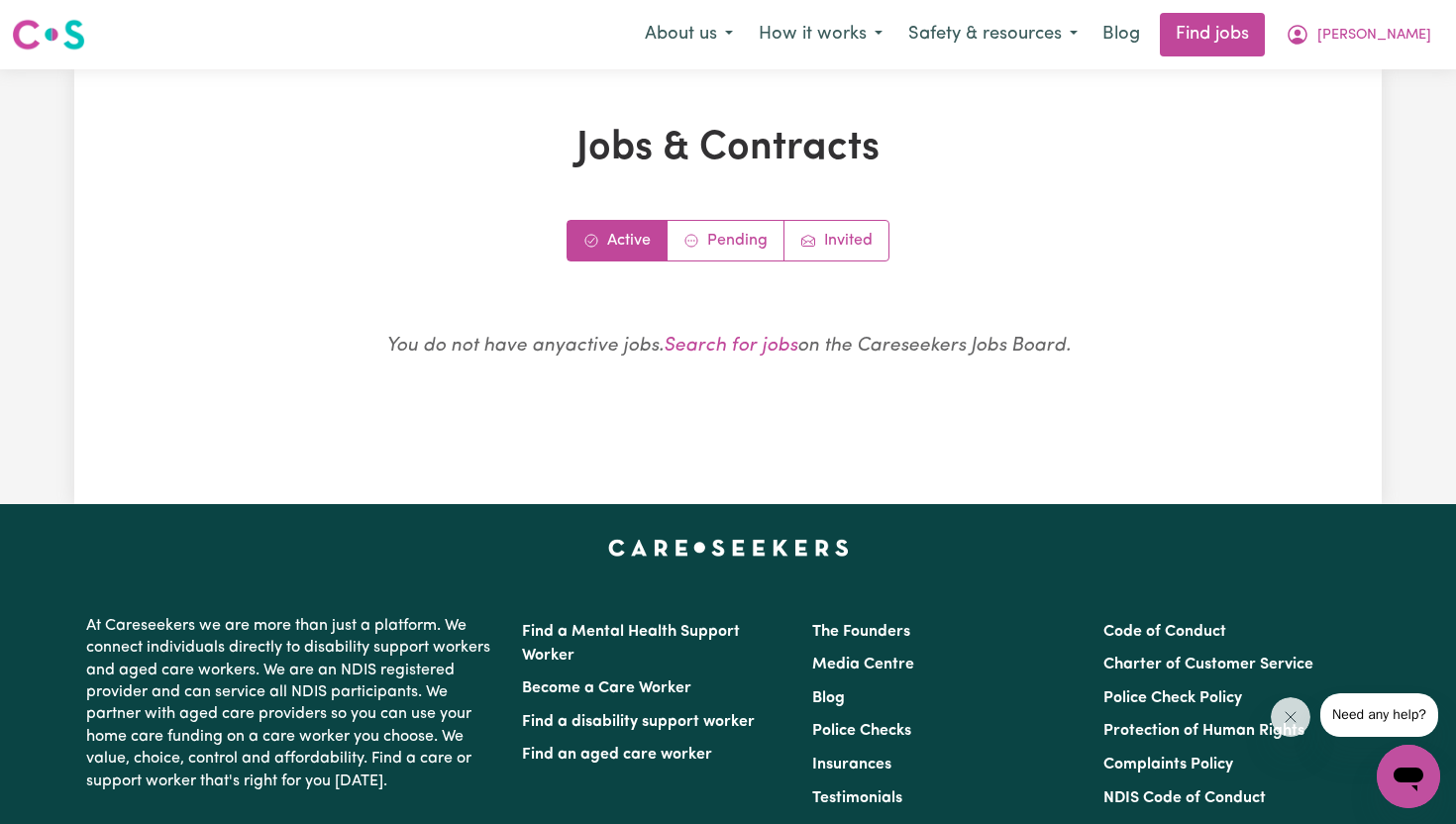 click on "Active Pending Invited You do not have any  active jobs .  Search for jobs  on the Careseekers Jobs Board." at bounding box center [728, 310] 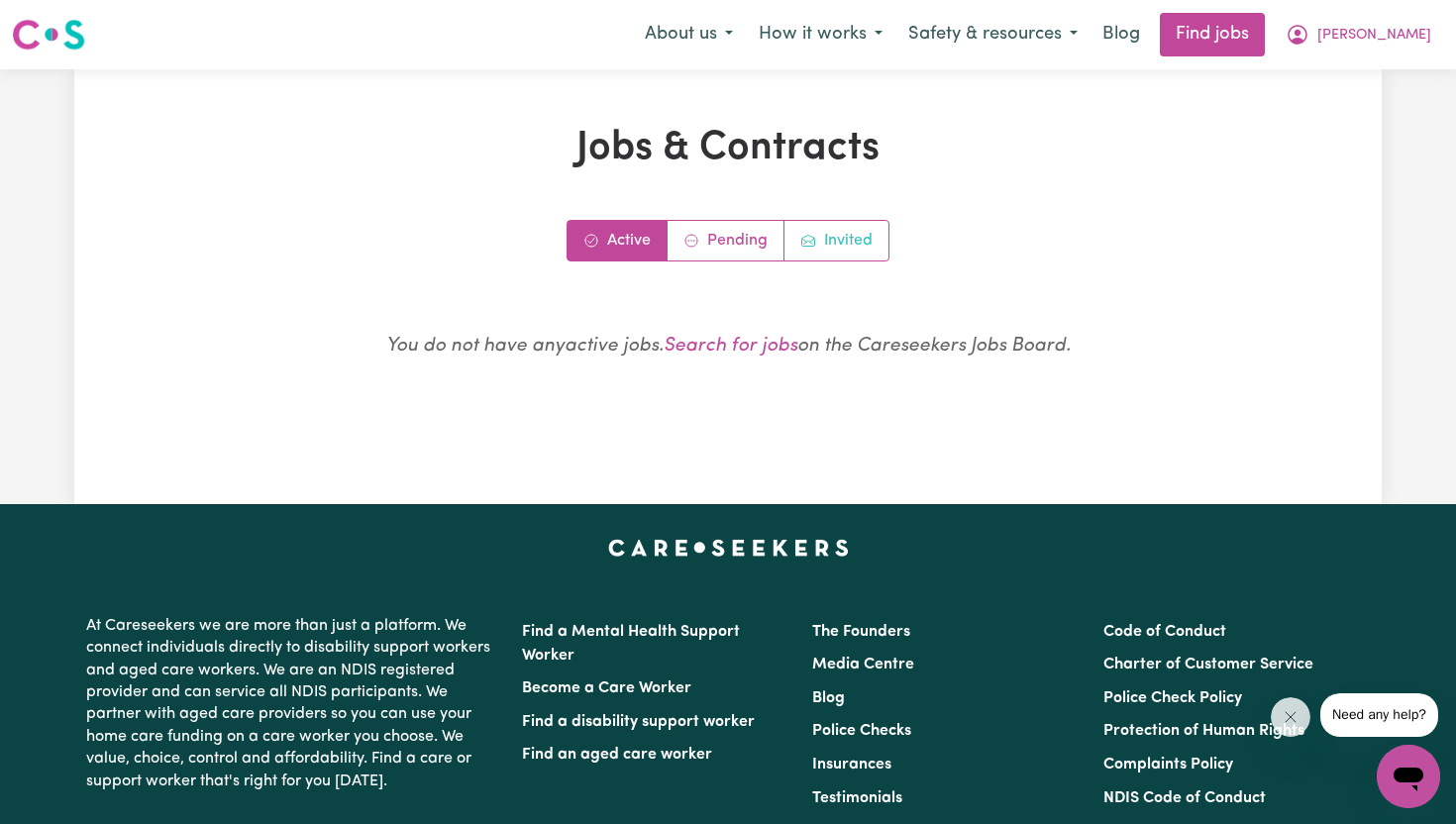 click on "Invited" at bounding box center [836, 241] 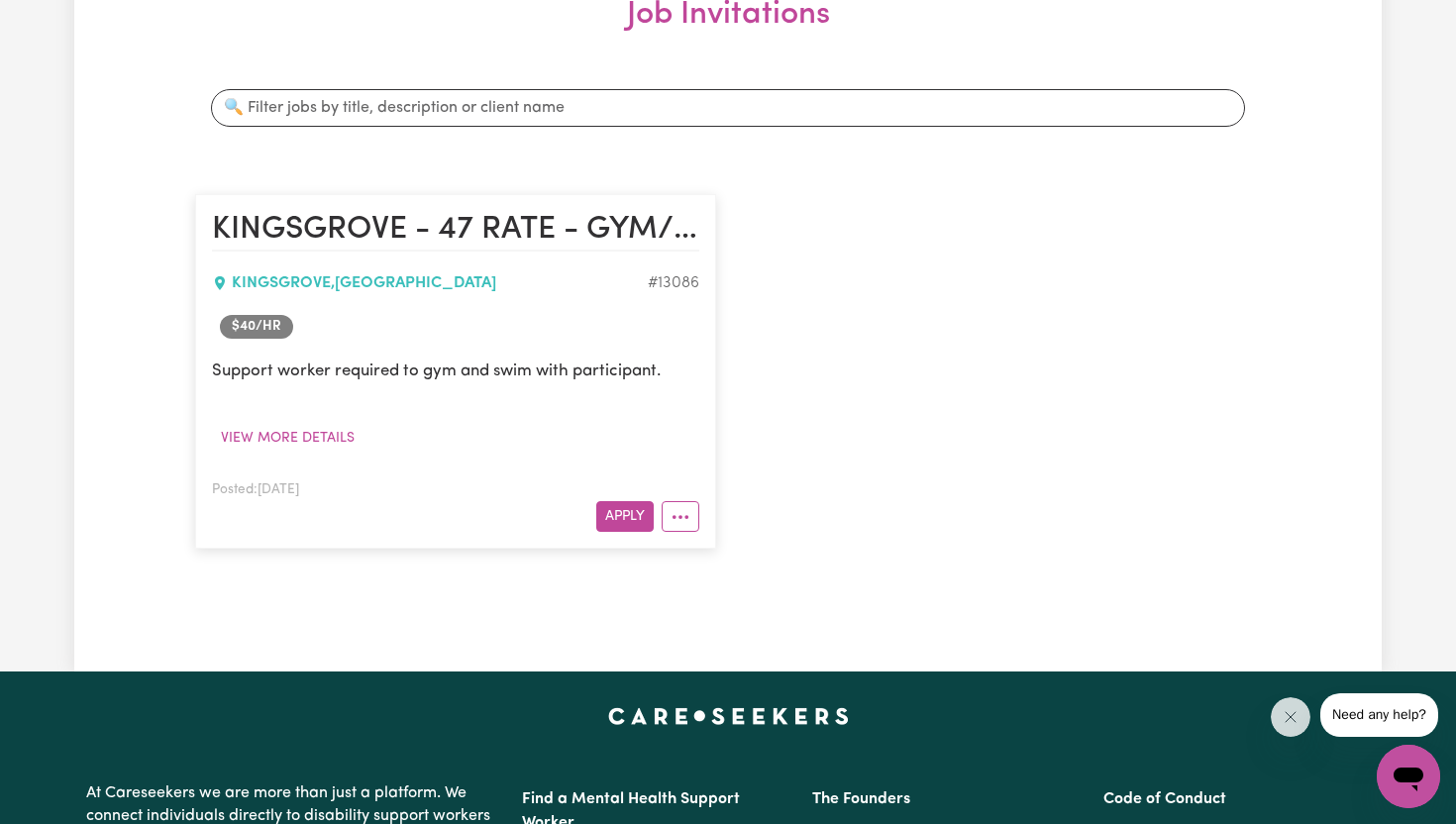 scroll, scrollTop: 339, scrollLeft: 0, axis: vertical 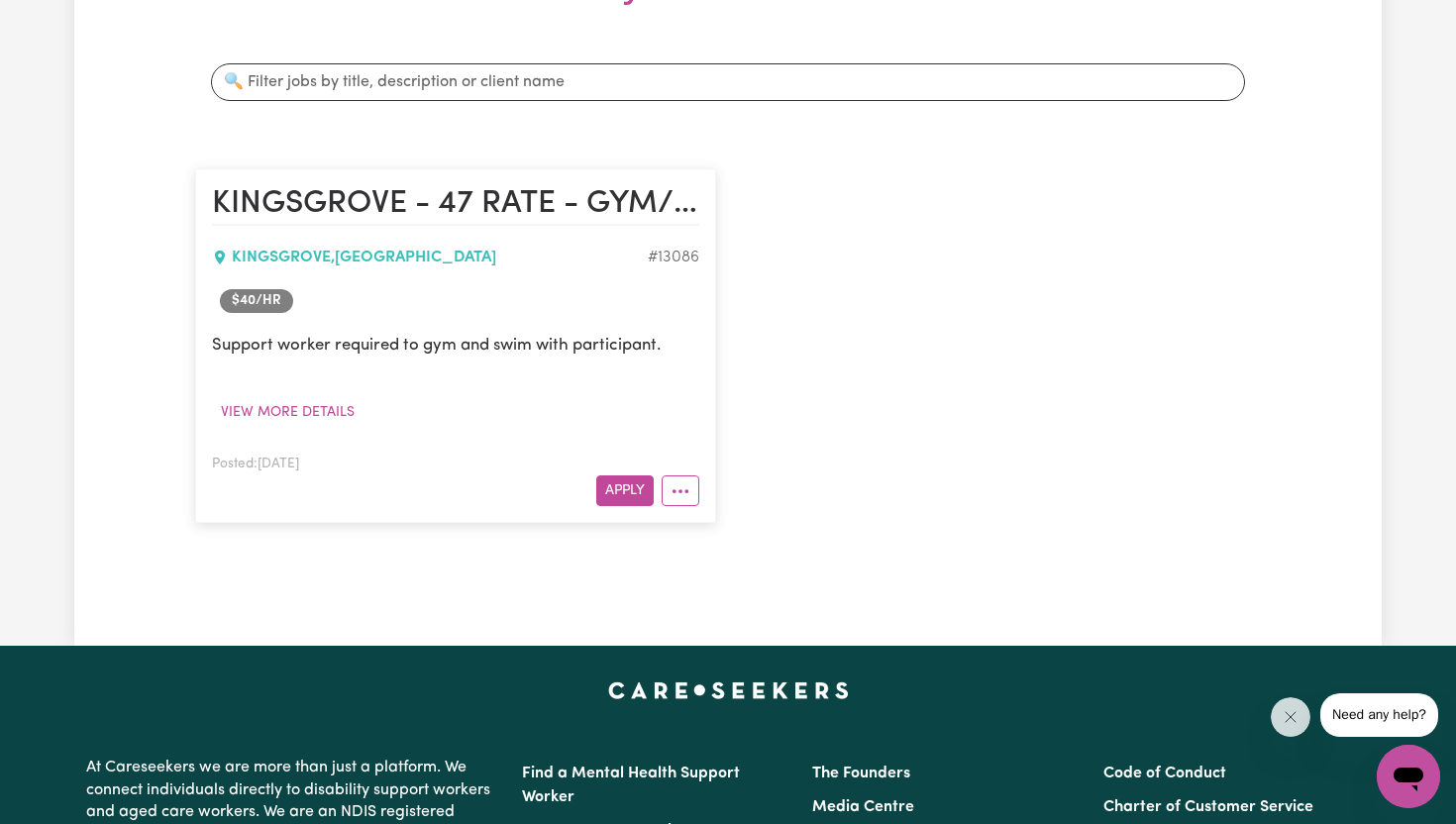 click on "KINGSGROVE ,  [GEOGRAPHIC_DATA]" at bounding box center (430, 258) 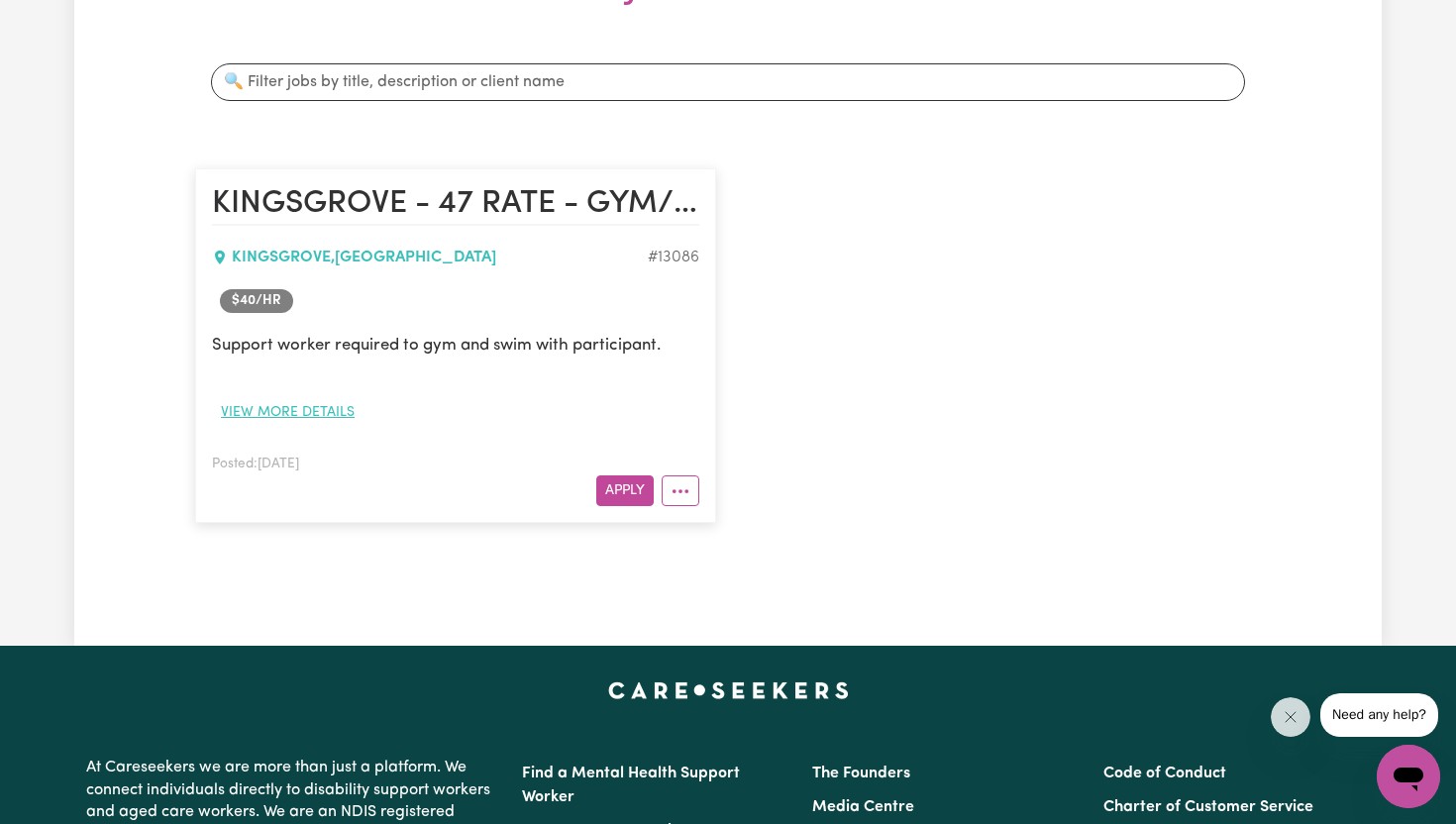 click on "View more details" at bounding box center [287, 412] 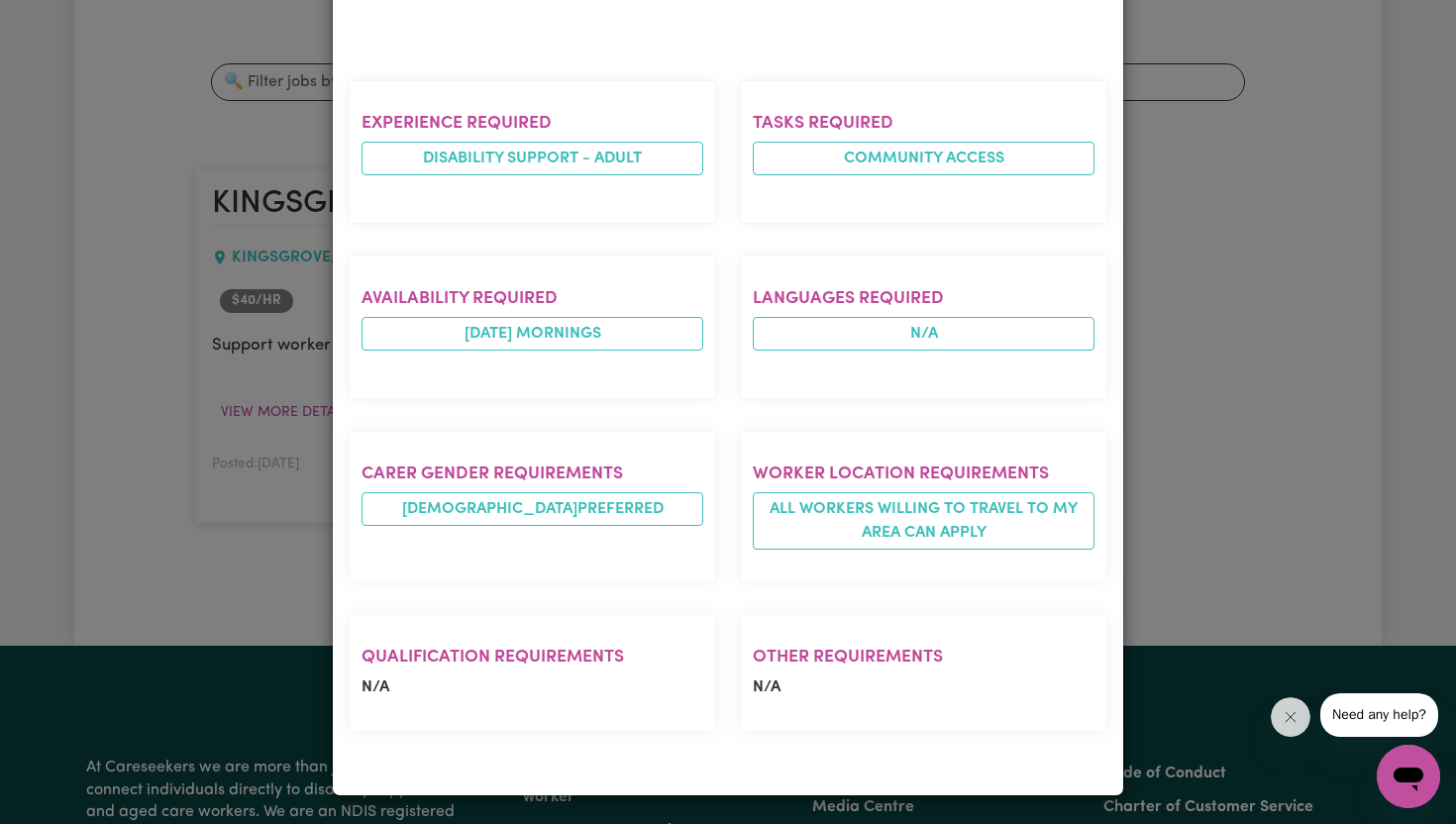 scroll, scrollTop: 0, scrollLeft: 0, axis: both 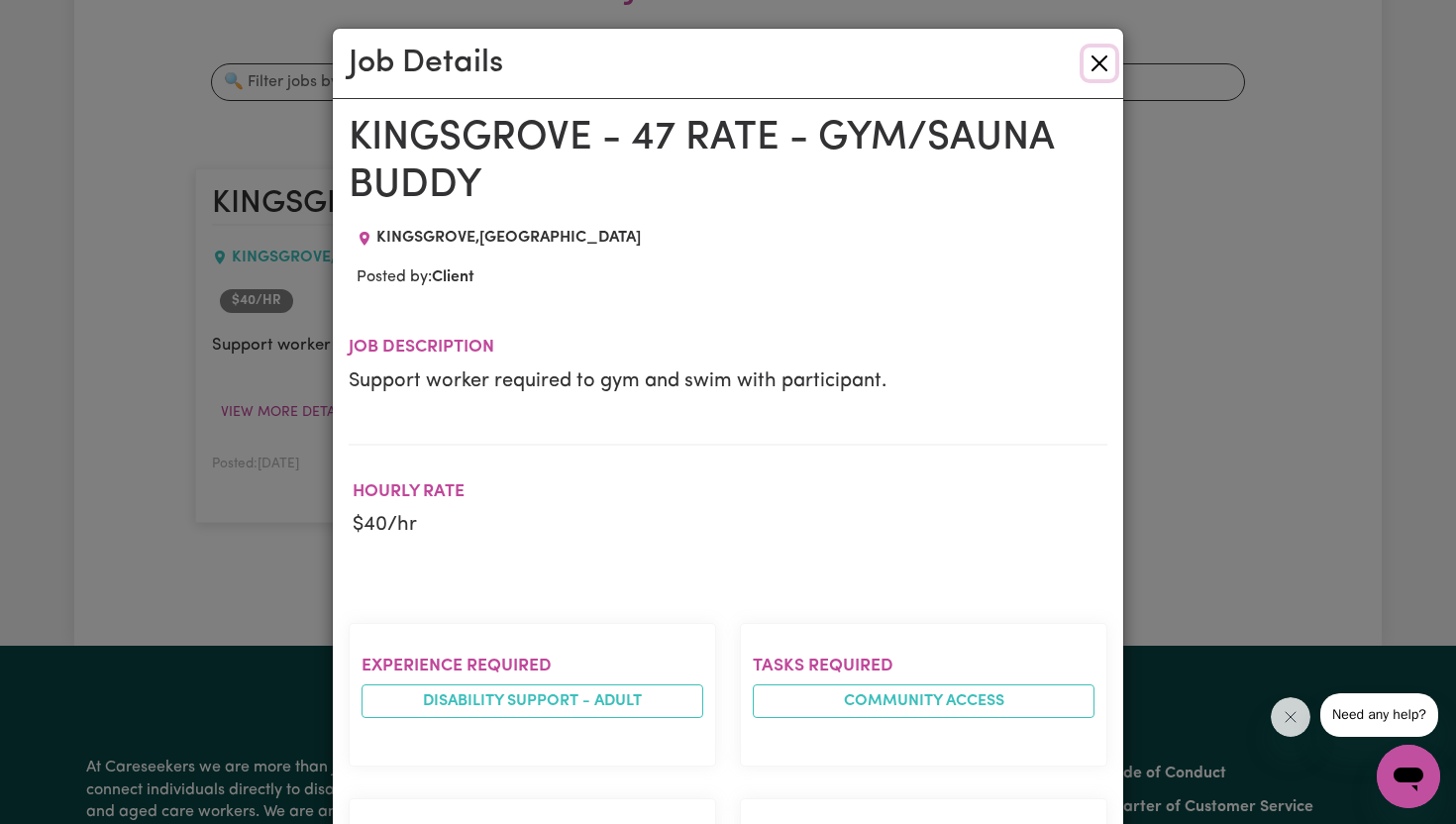 click at bounding box center [1099, 63] 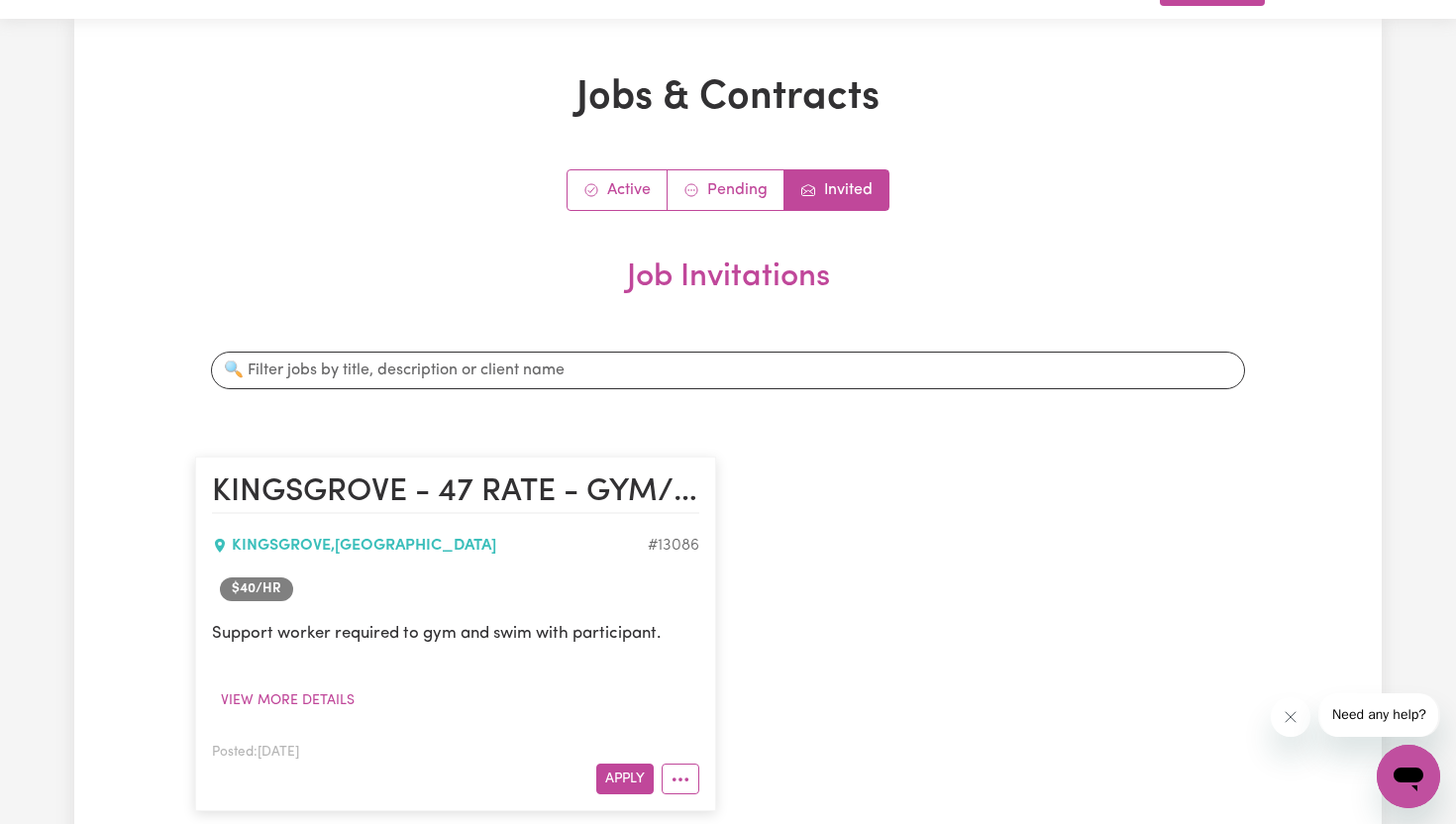 scroll, scrollTop: 0, scrollLeft: 0, axis: both 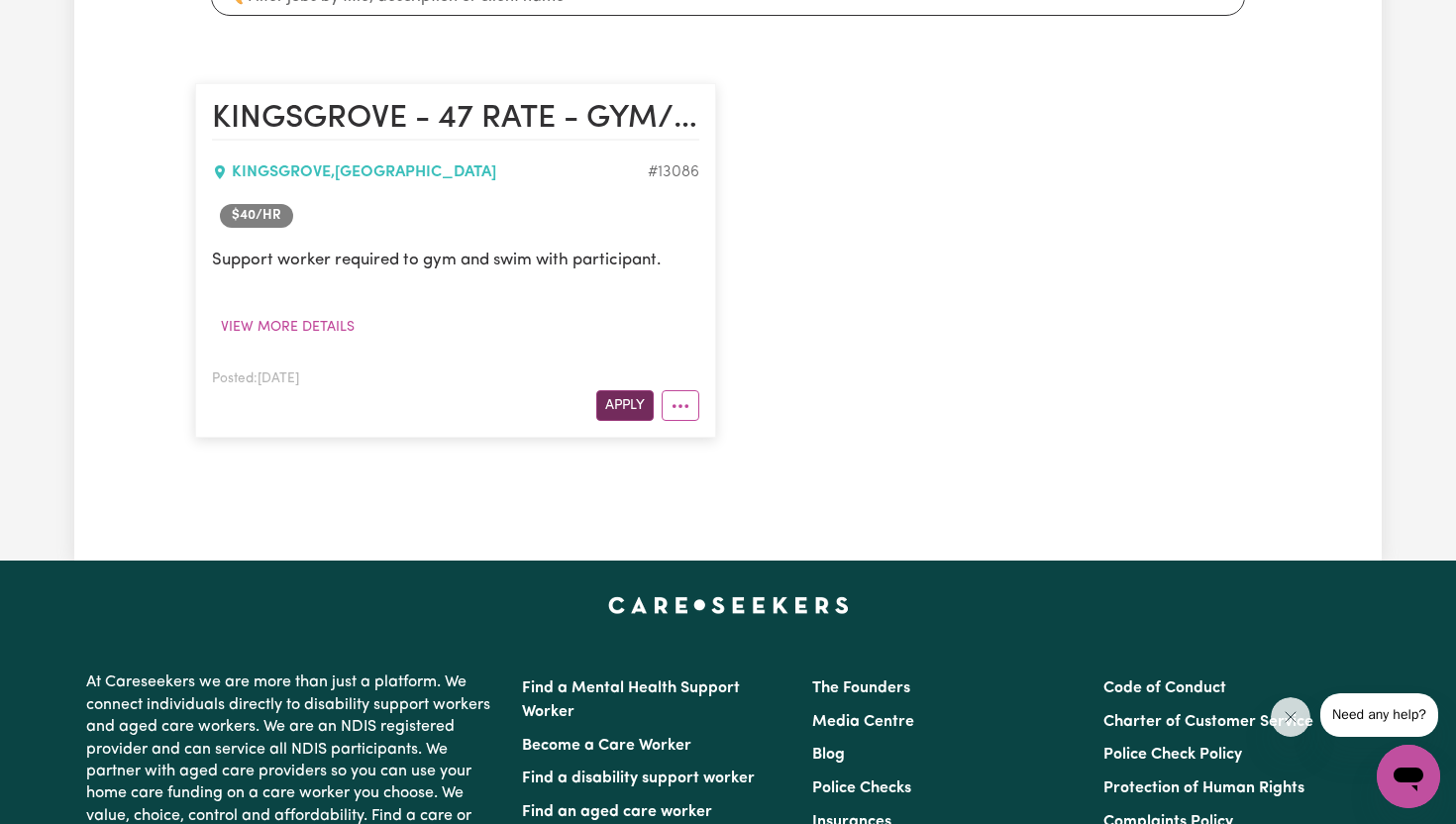 click on "Apply" at bounding box center [625, 405] 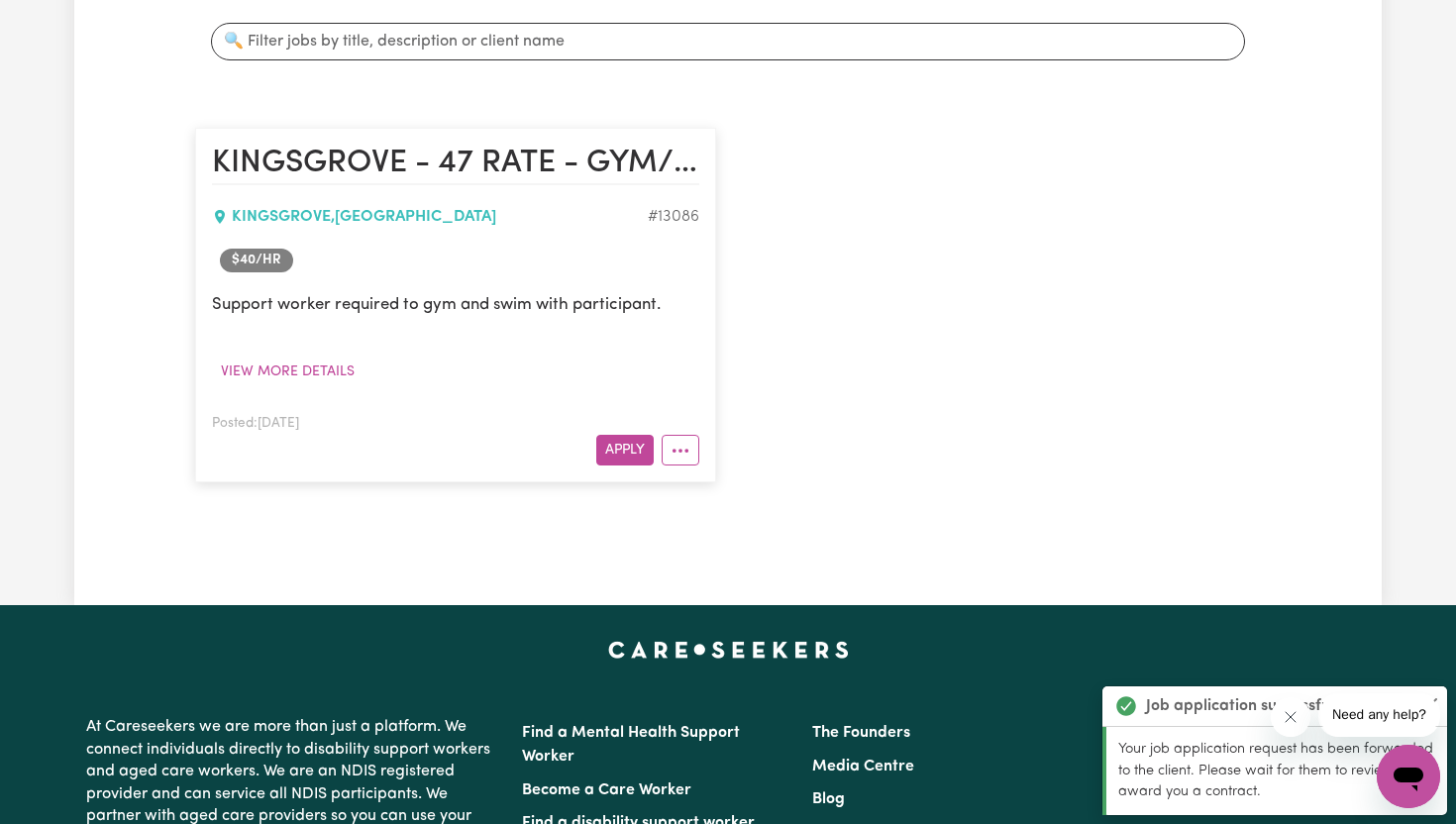 scroll, scrollTop: 369, scrollLeft: 0, axis: vertical 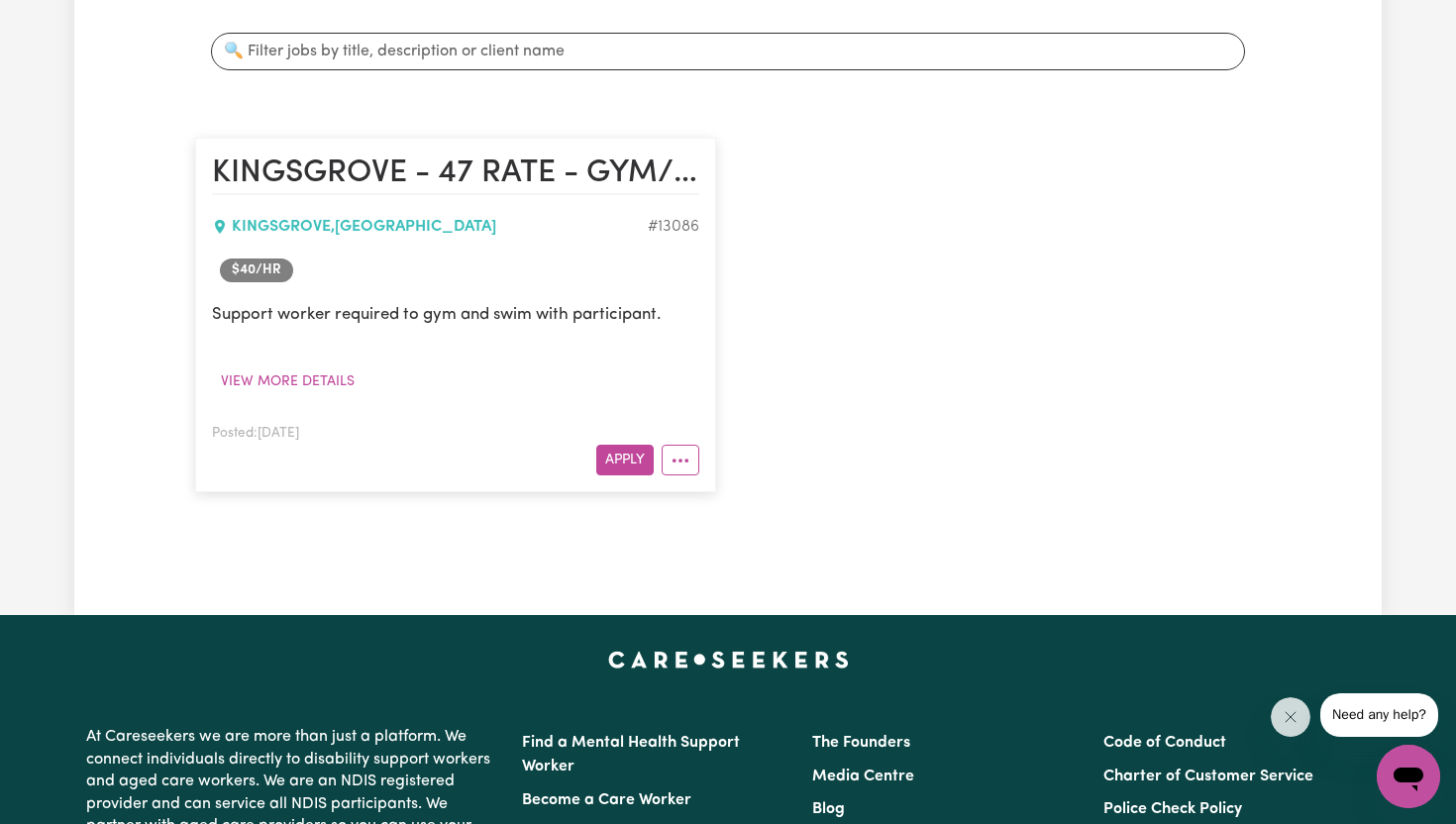 click 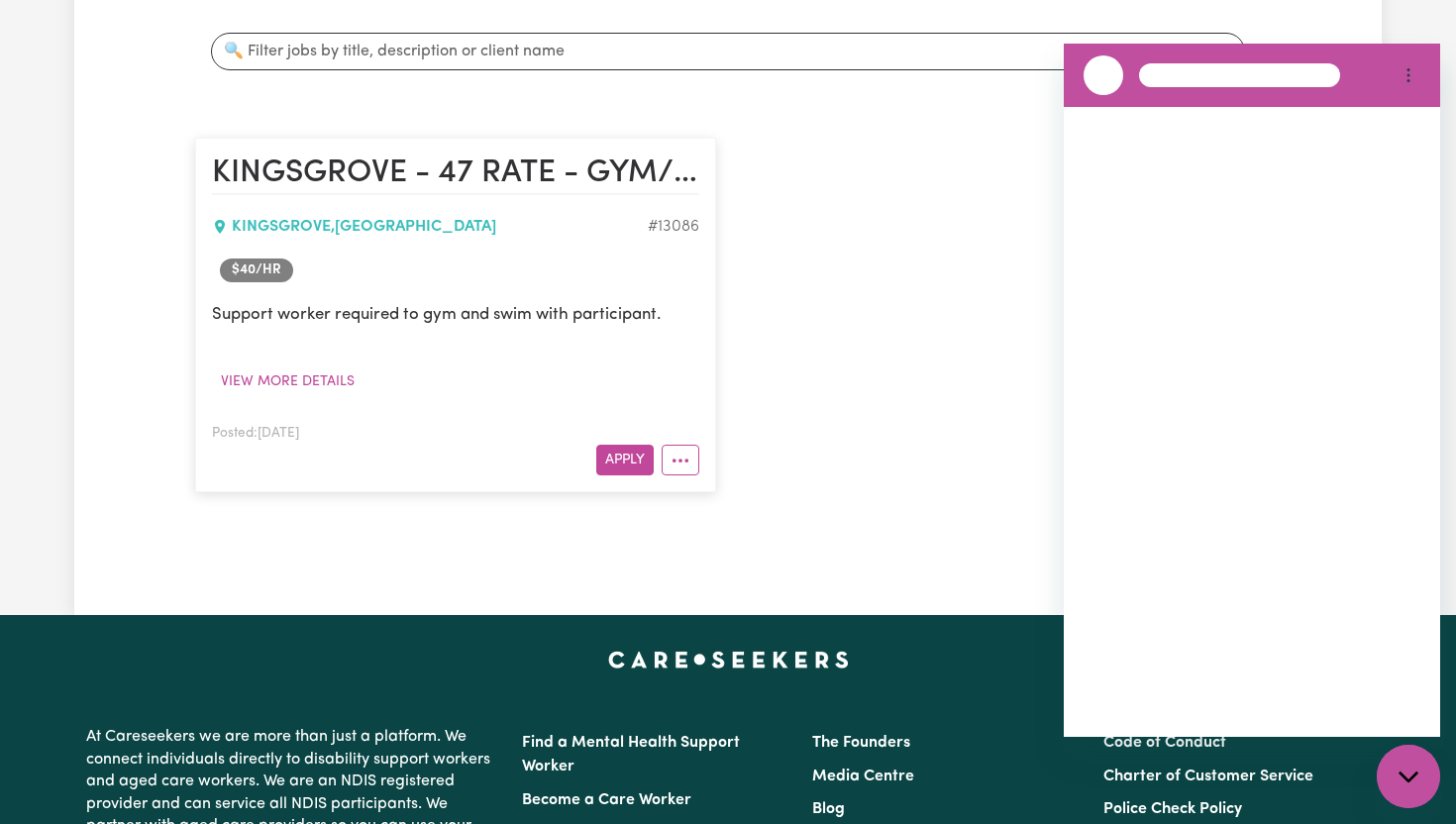 scroll, scrollTop: 0, scrollLeft: 0, axis: both 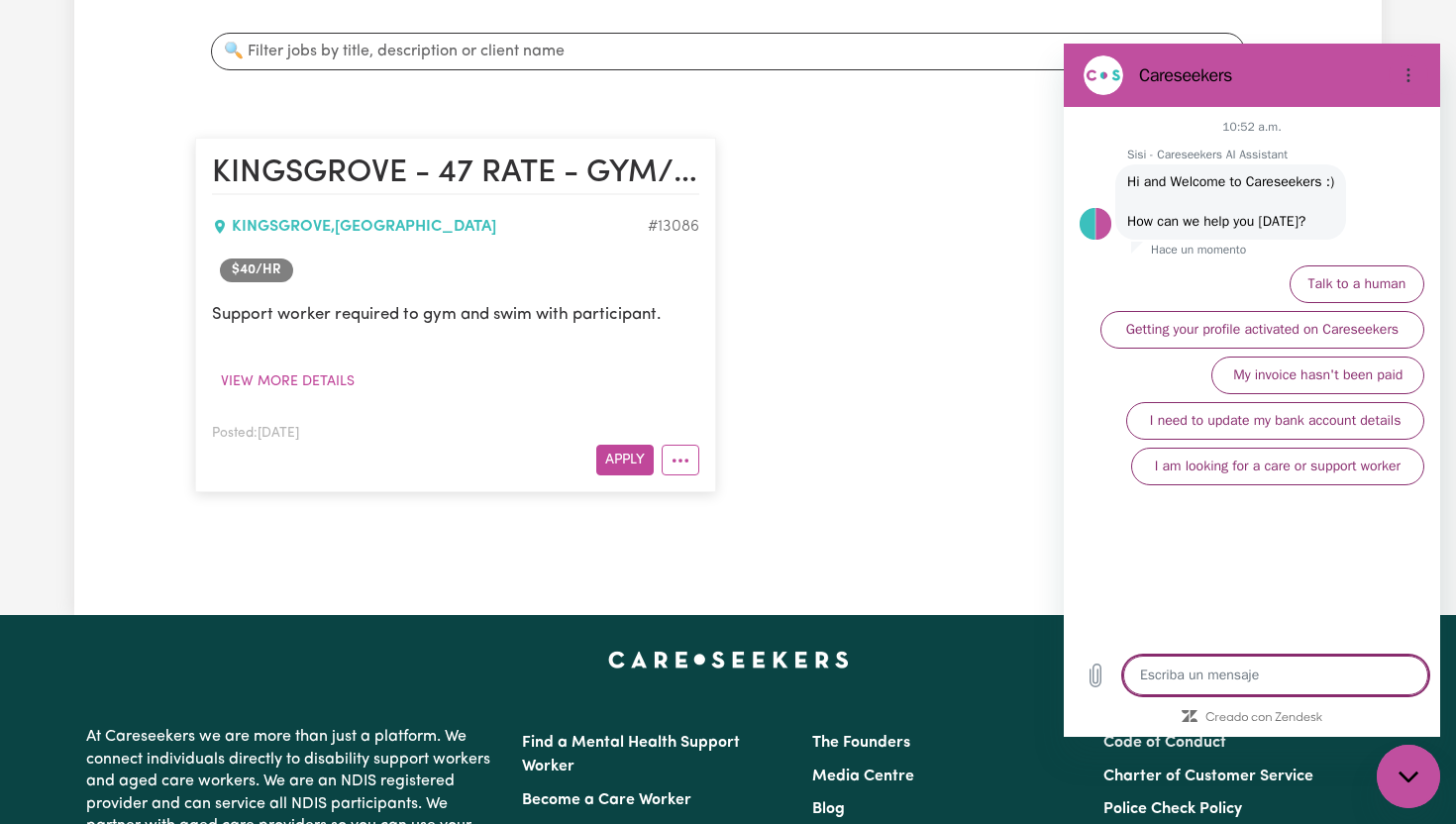 click on "KINGSGROVE - 47 RATE - GYM/SAUNA [PERSON_NAME] ,  [GEOGRAPHIC_DATA] # 13086 $ 40 /hr Support worker required to gym and swim with participant. View more details Posted:  [DATE] Apply" at bounding box center (728, 315) 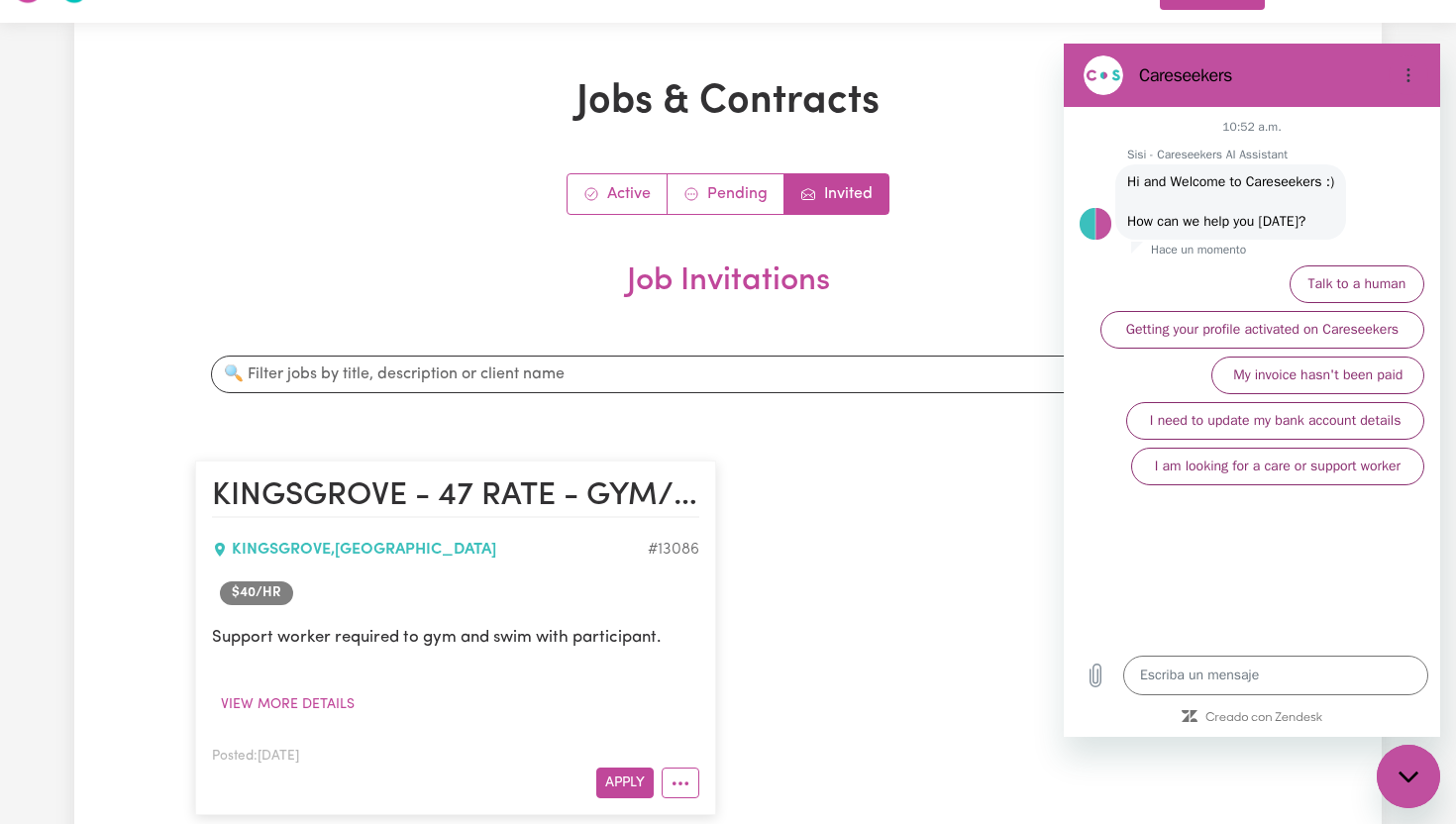 scroll, scrollTop: 0, scrollLeft: 0, axis: both 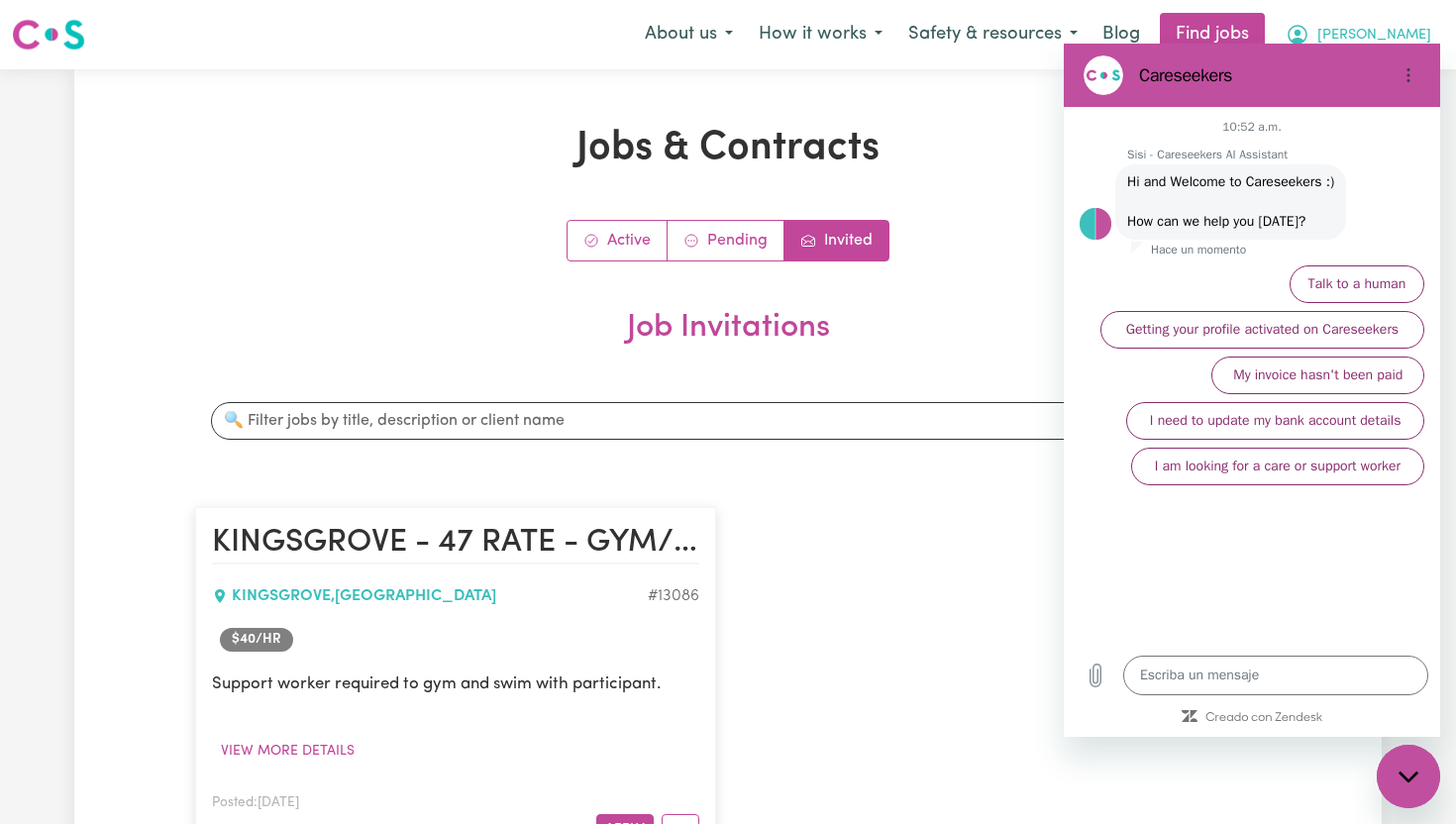 click on "[PERSON_NAME]" at bounding box center (1374, 36) 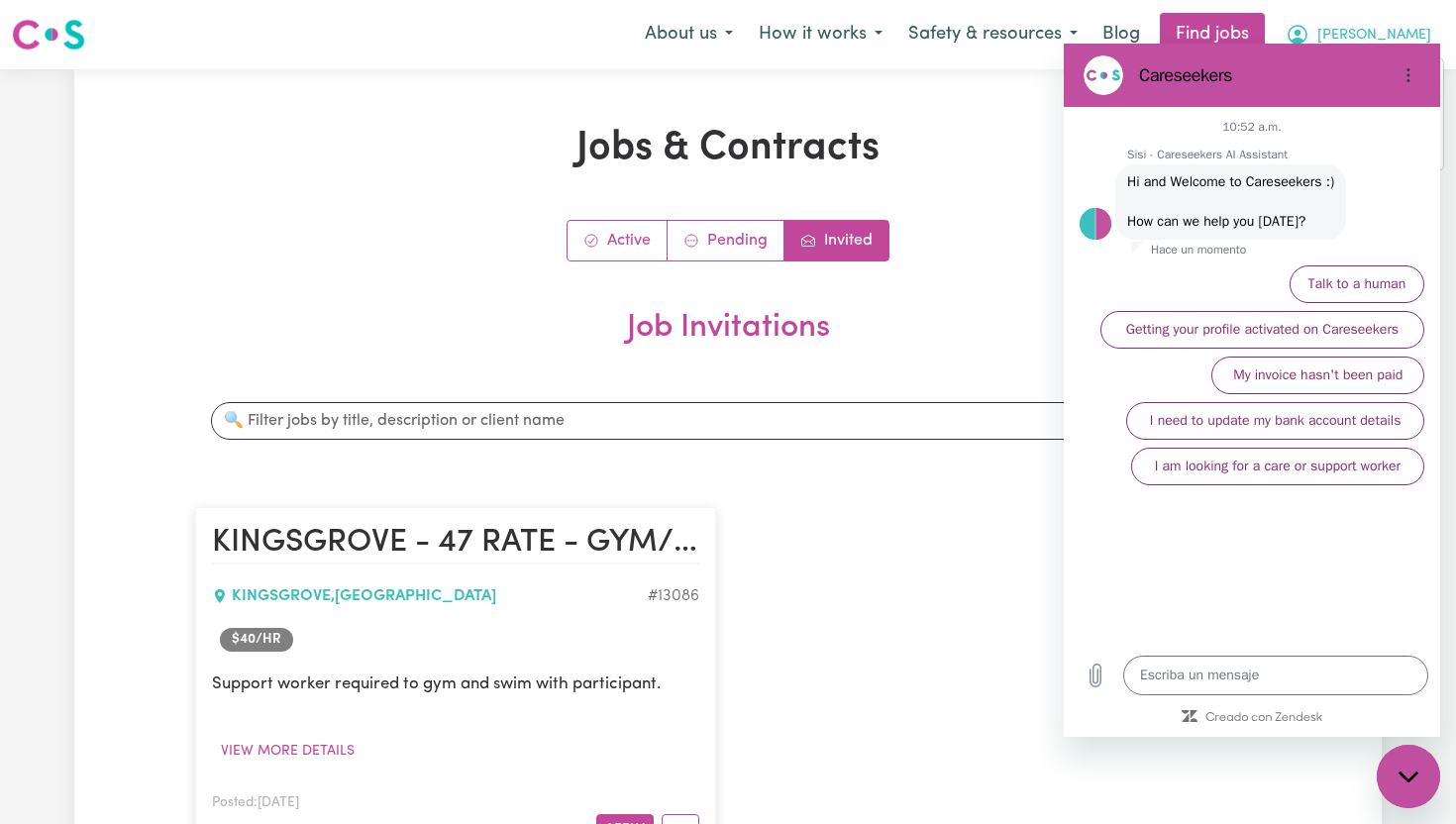 click on "[PERSON_NAME]" at bounding box center [1374, 36] 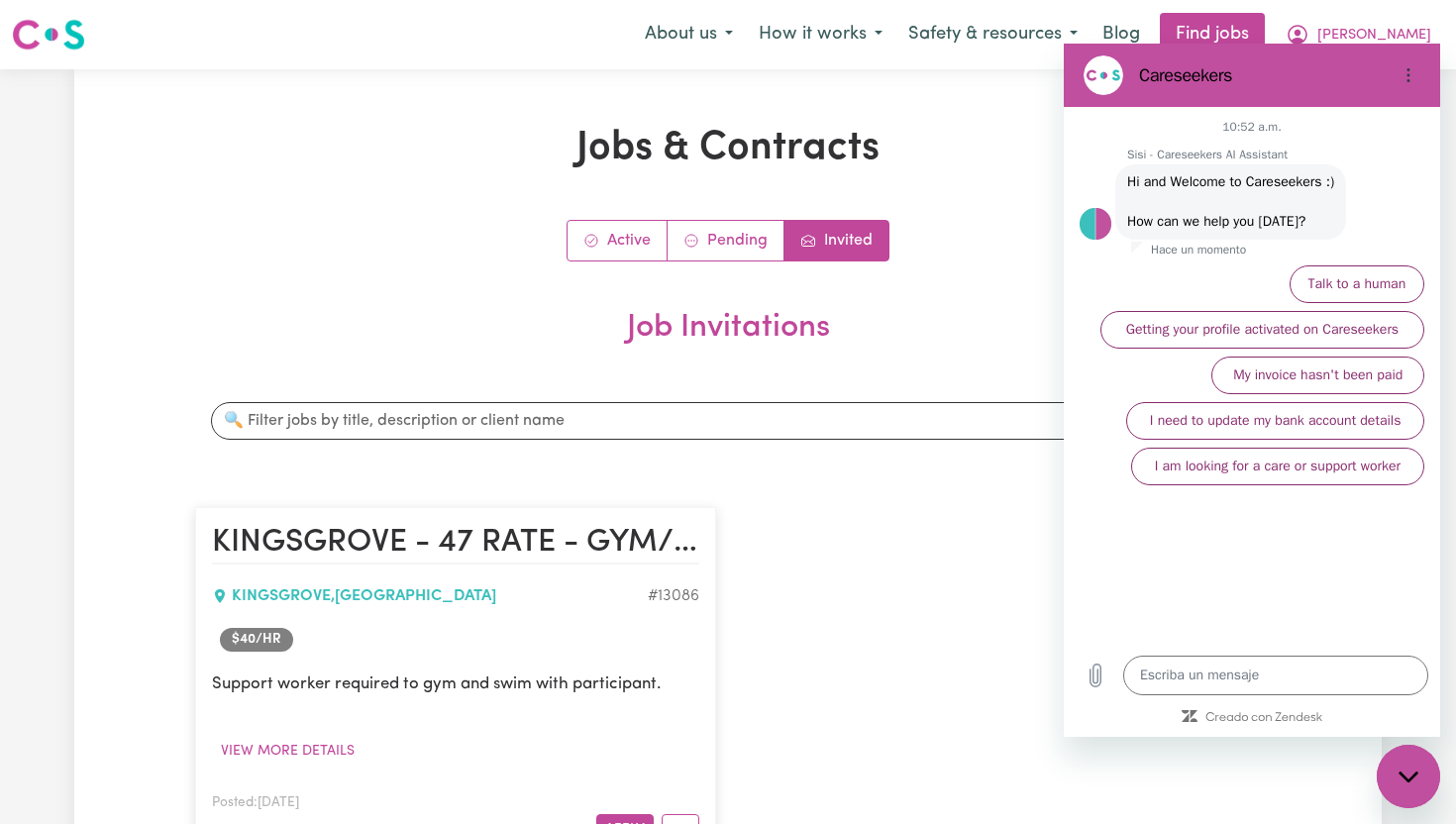 click on "KINGSGROVE - 47 RATE - GYM/SAUNA [PERSON_NAME] ,  [GEOGRAPHIC_DATA] # 13086 $ 40 /hr Support worker required to gym and swim with participant. View more details Posted:  [DATE] Apply" at bounding box center (728, 684) 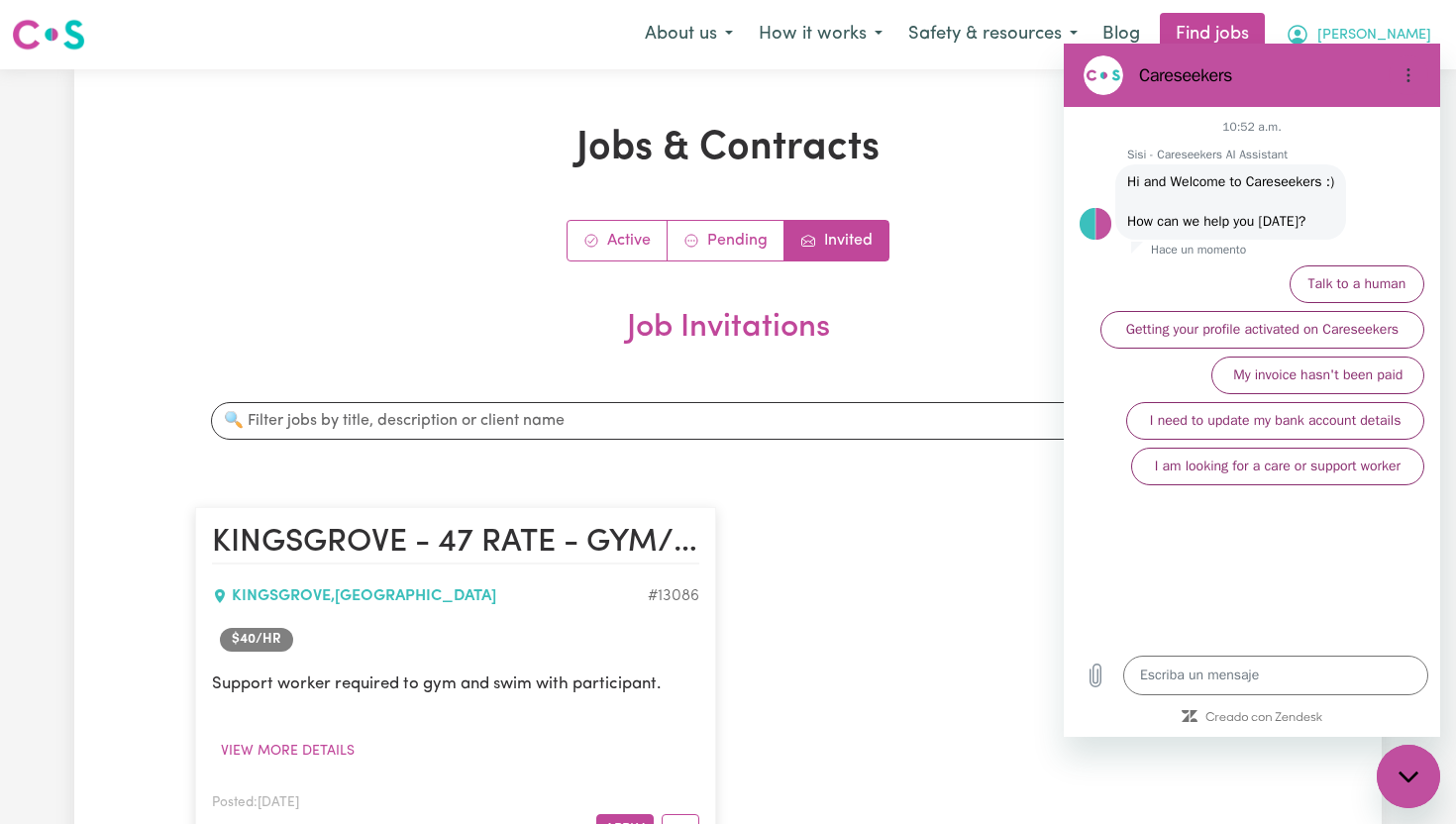 click on "[PERSON_NAME]" at bounding box center (1358, 35) 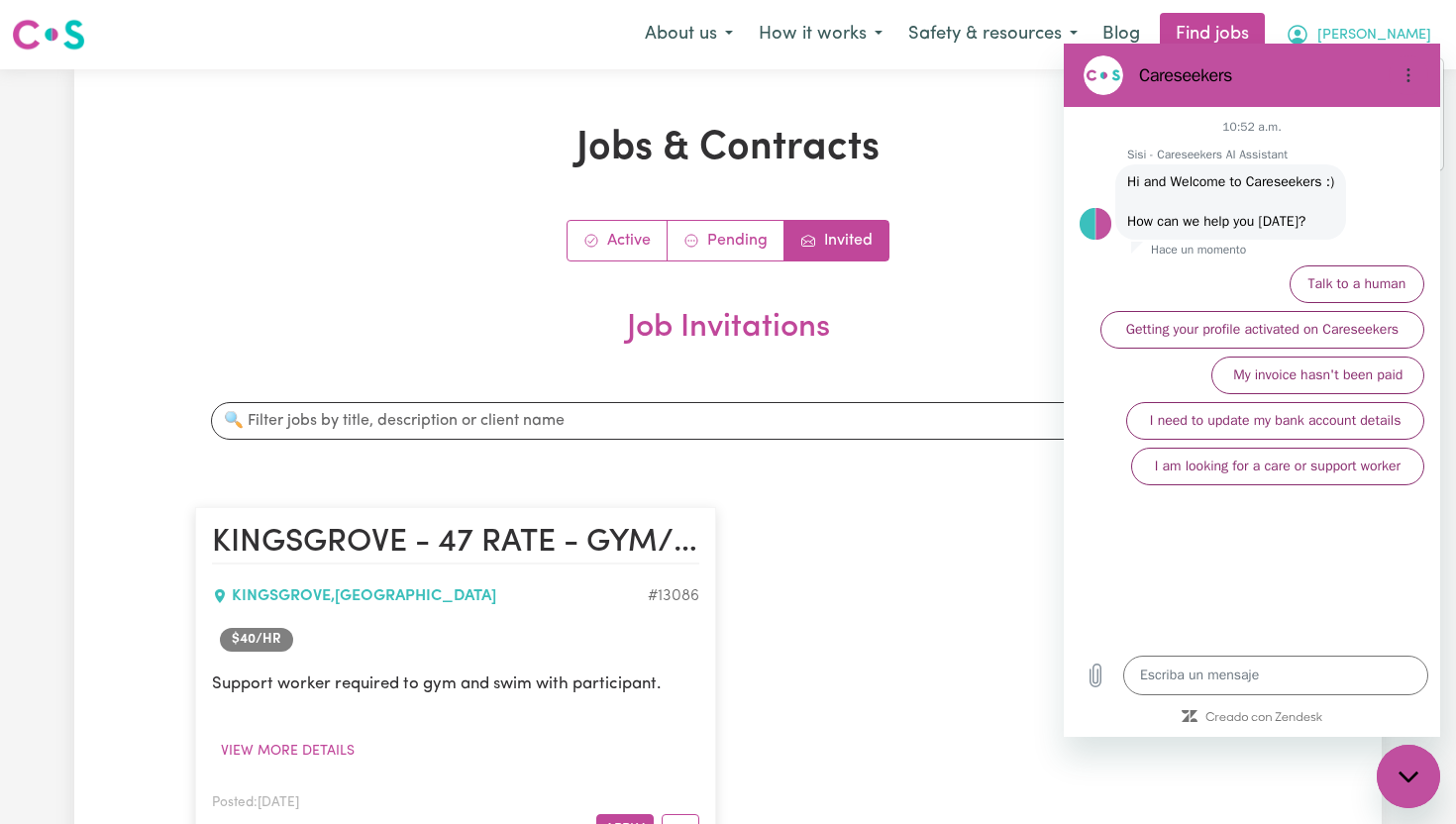 click on "[PERSON_NAME]" at bounding box center [1358, 35] 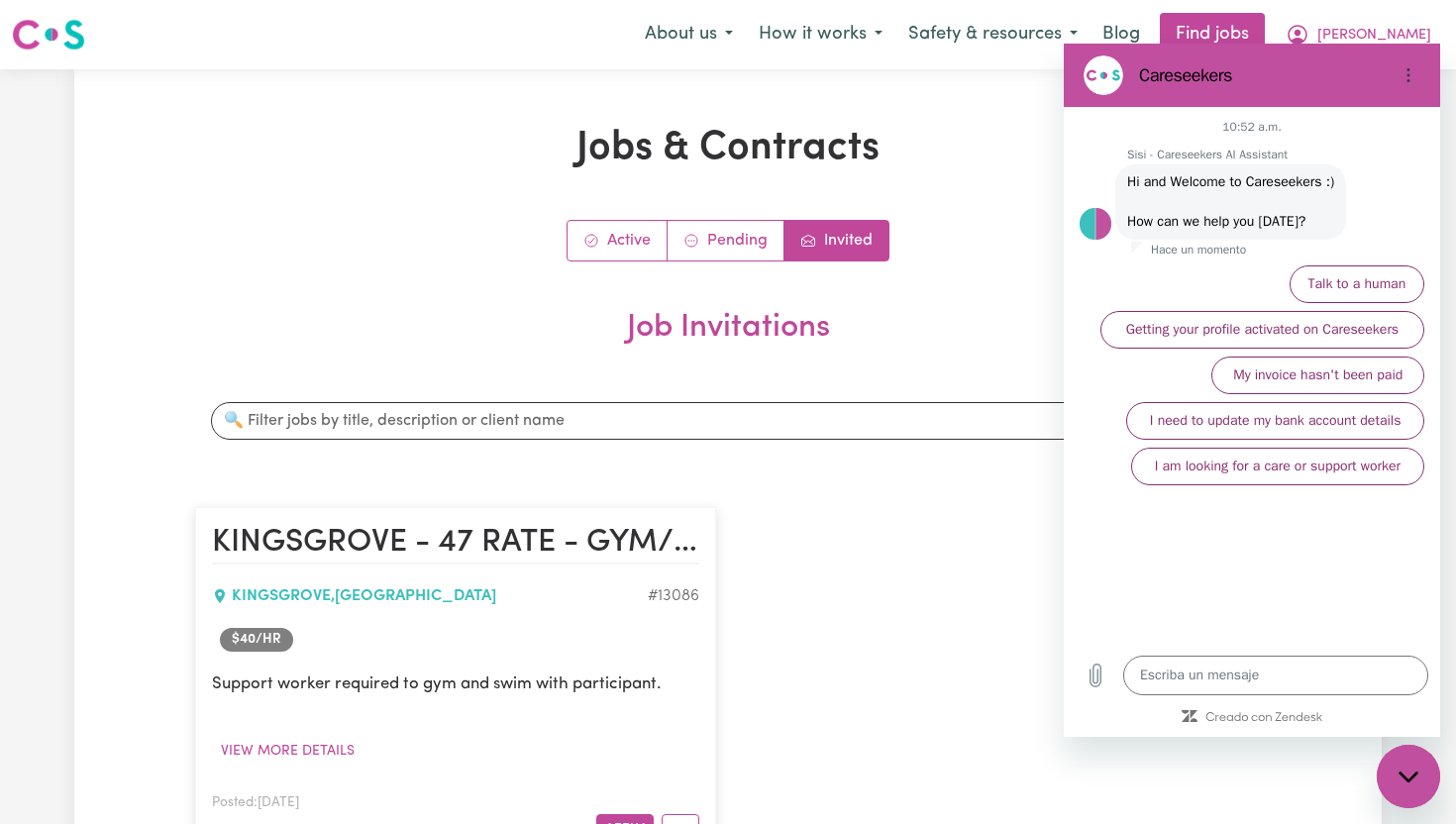 click 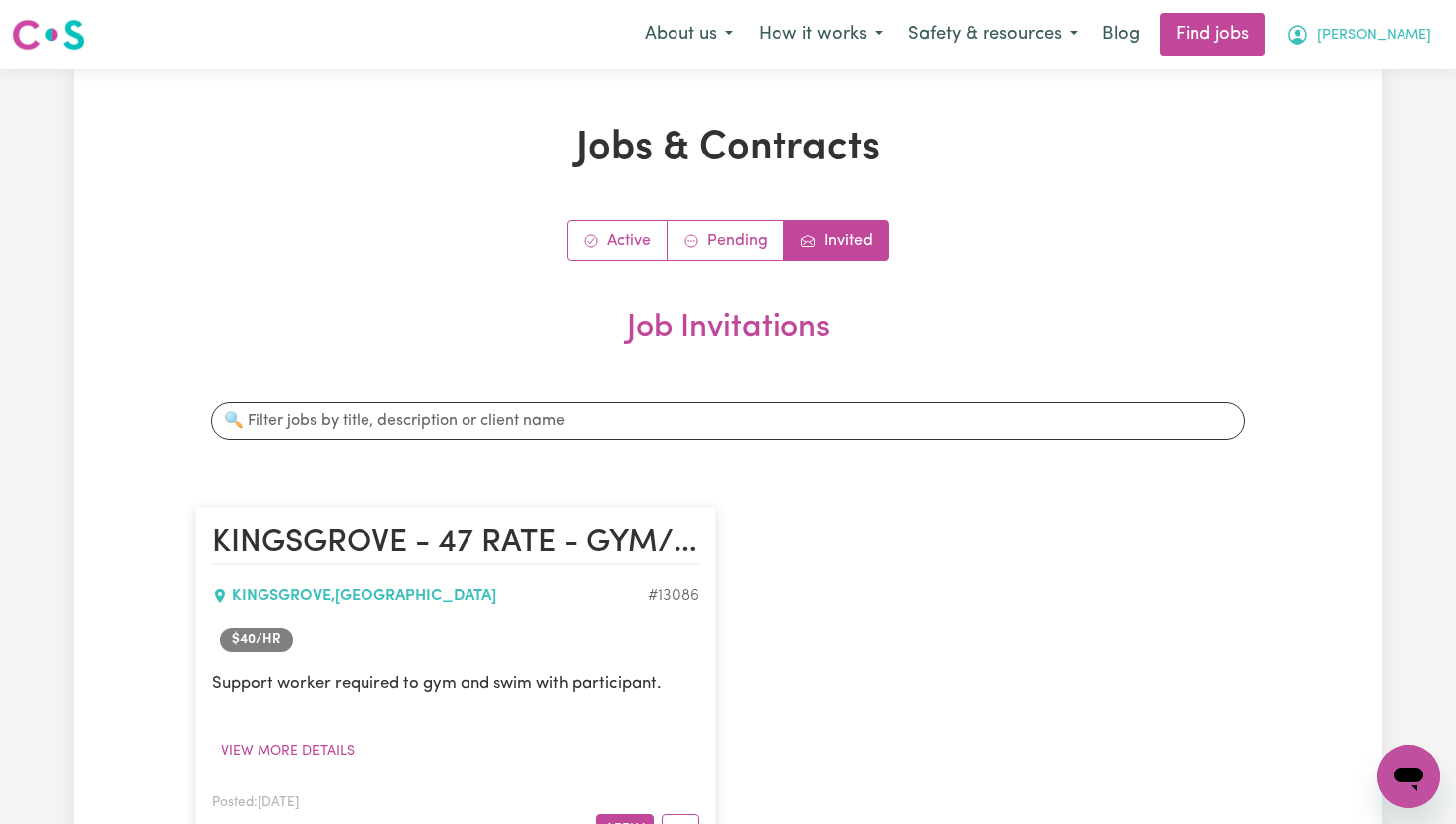 click on "[PERSON_NAME]" at bounding box center (1358, 35) 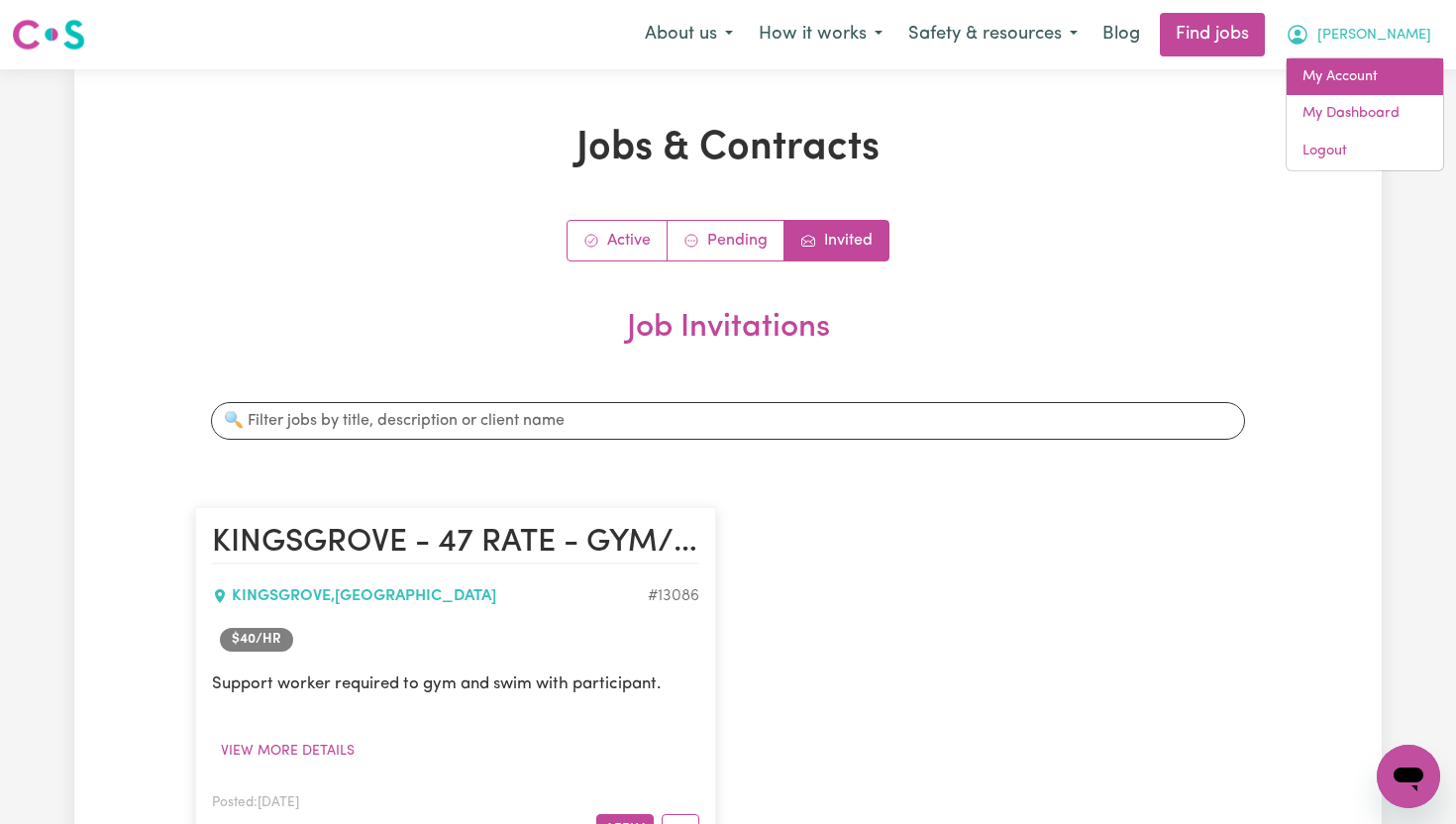click on "My Account" at bounding box center [1365, 77] 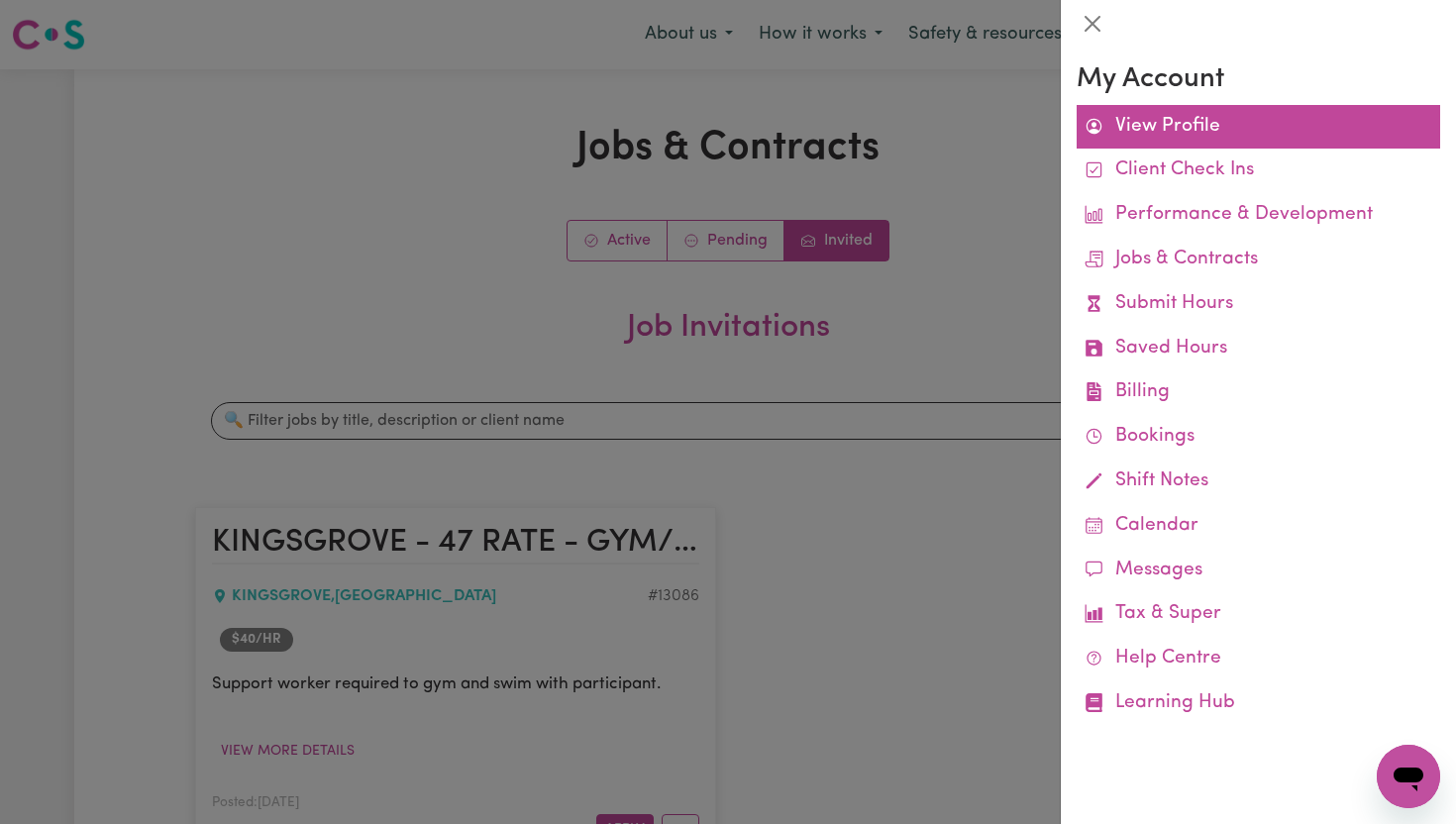 click on "View Profile" at bounding box center (1258, 127) 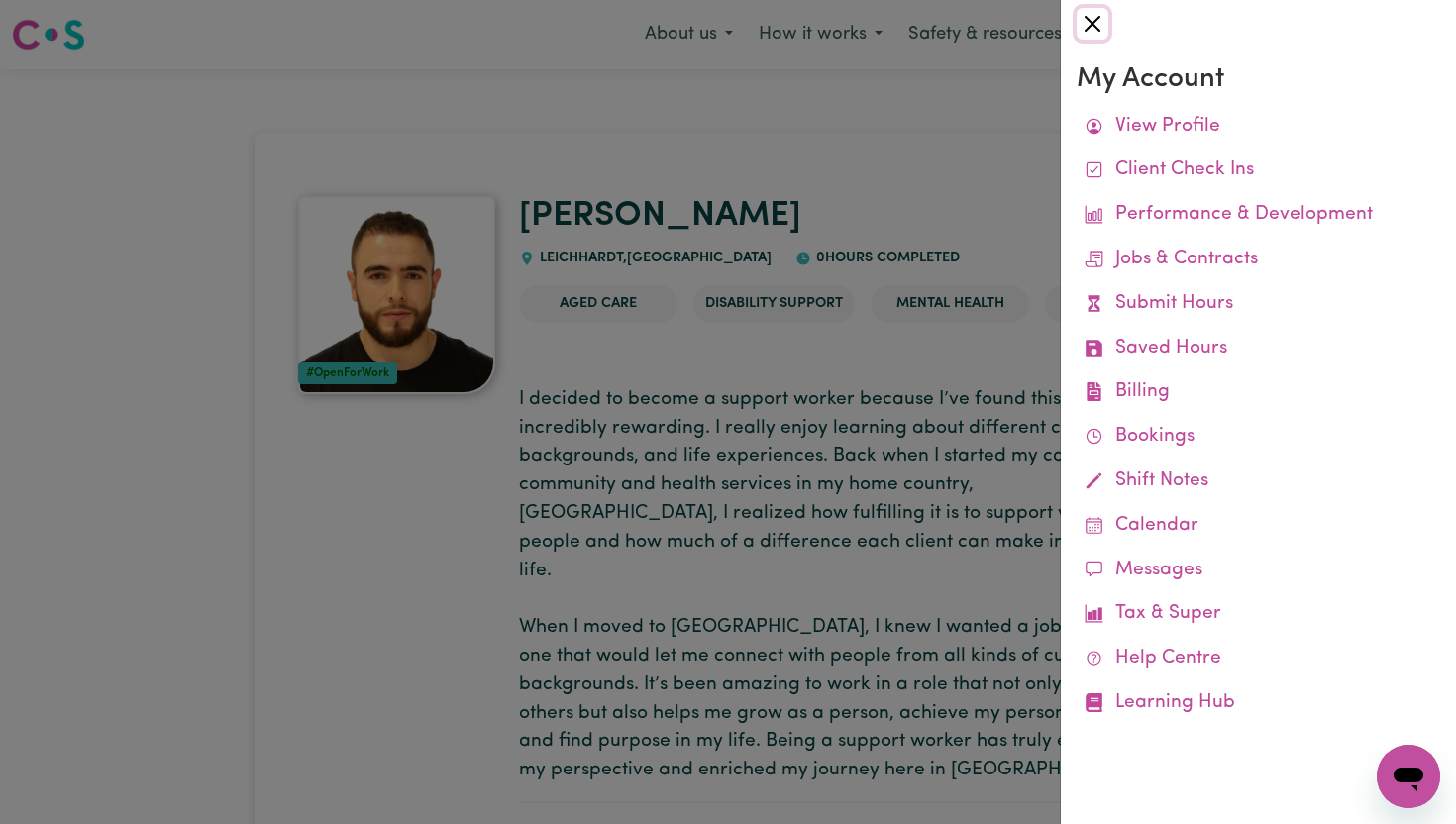 click at bounding box center (1092, 24) 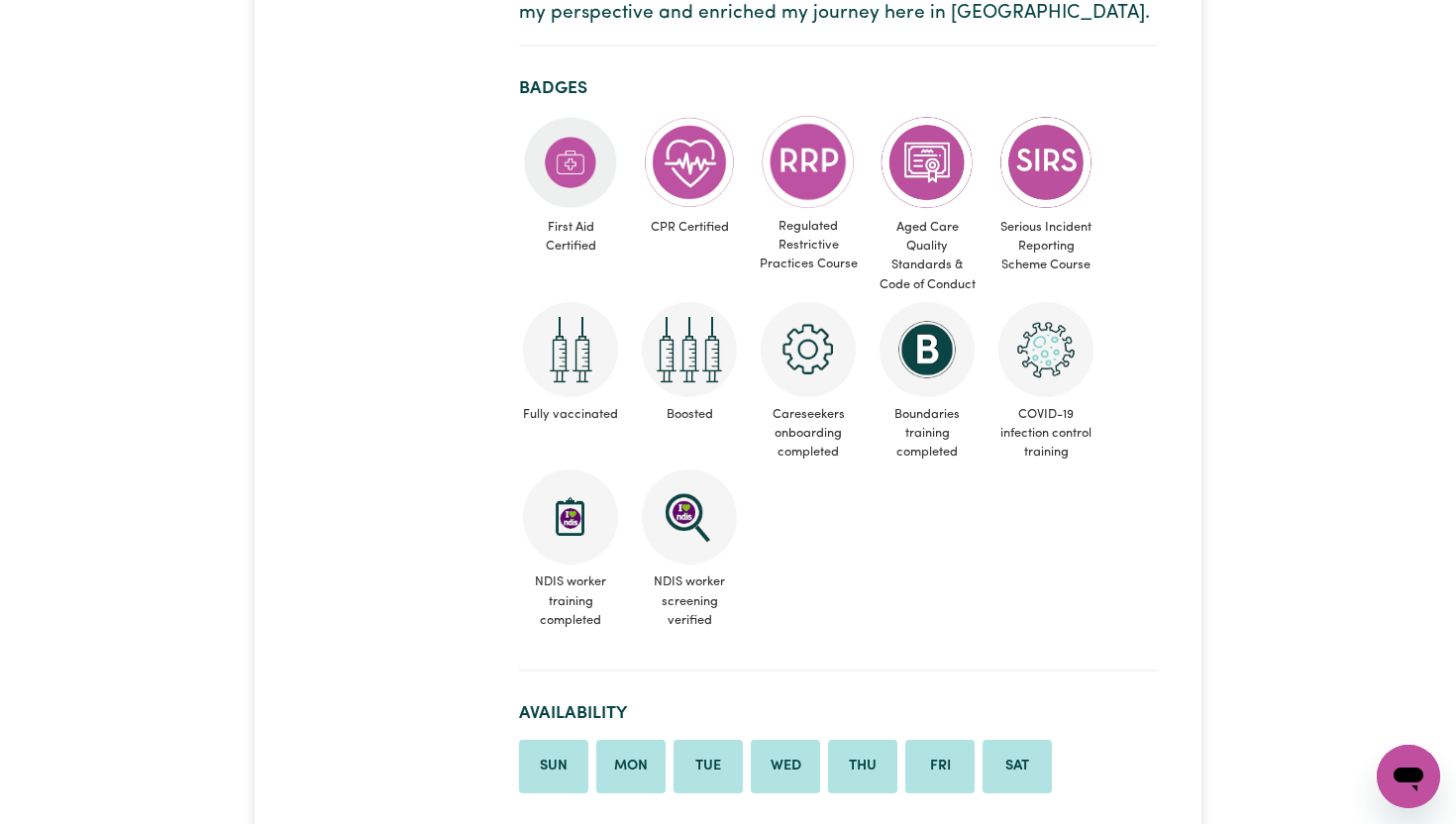 scroll, scrollTop: 0, scrollLeft: 0, axis: both 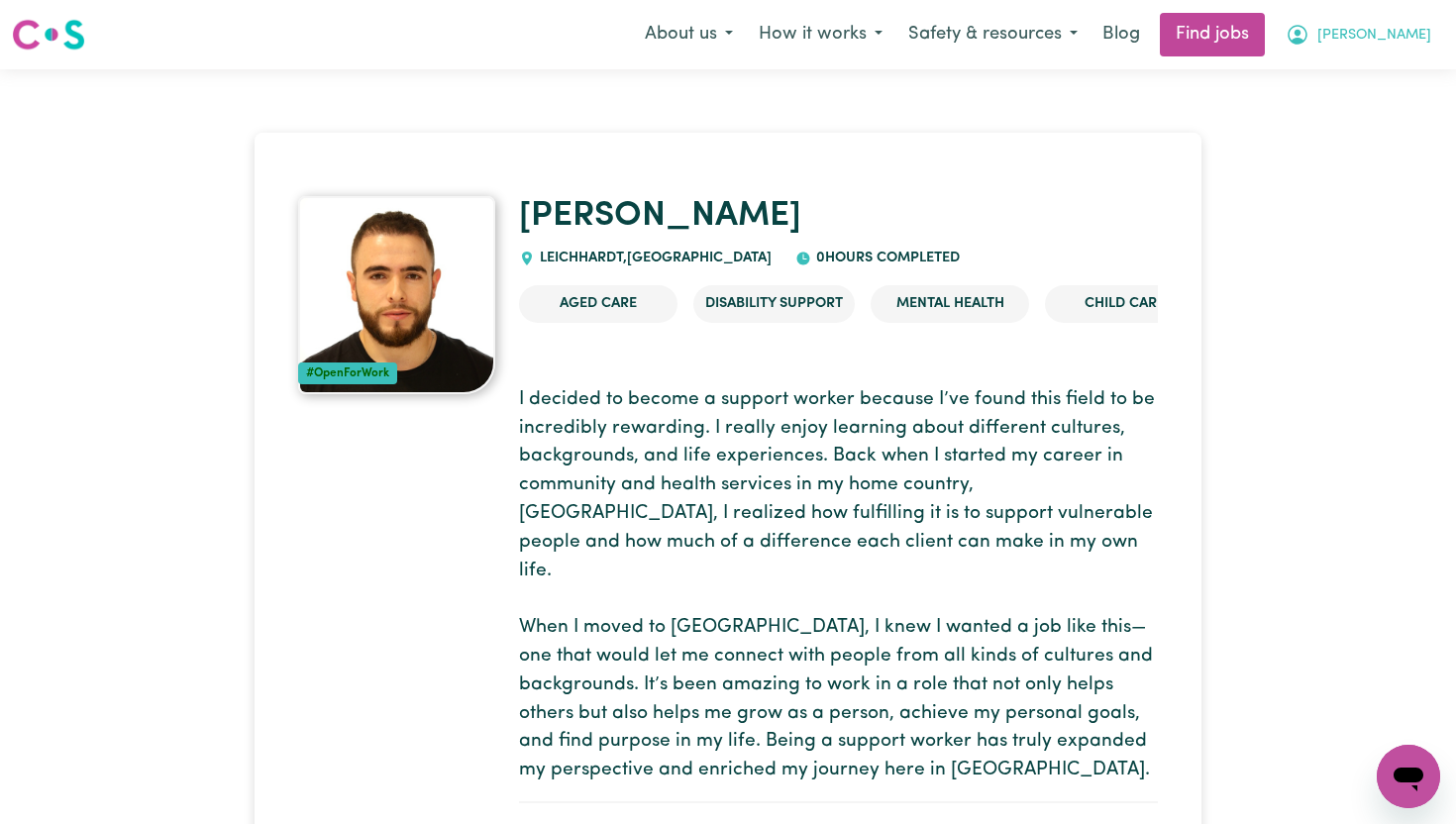 click on "[PERSON_NAME]" at bounding box center [1374, 36] 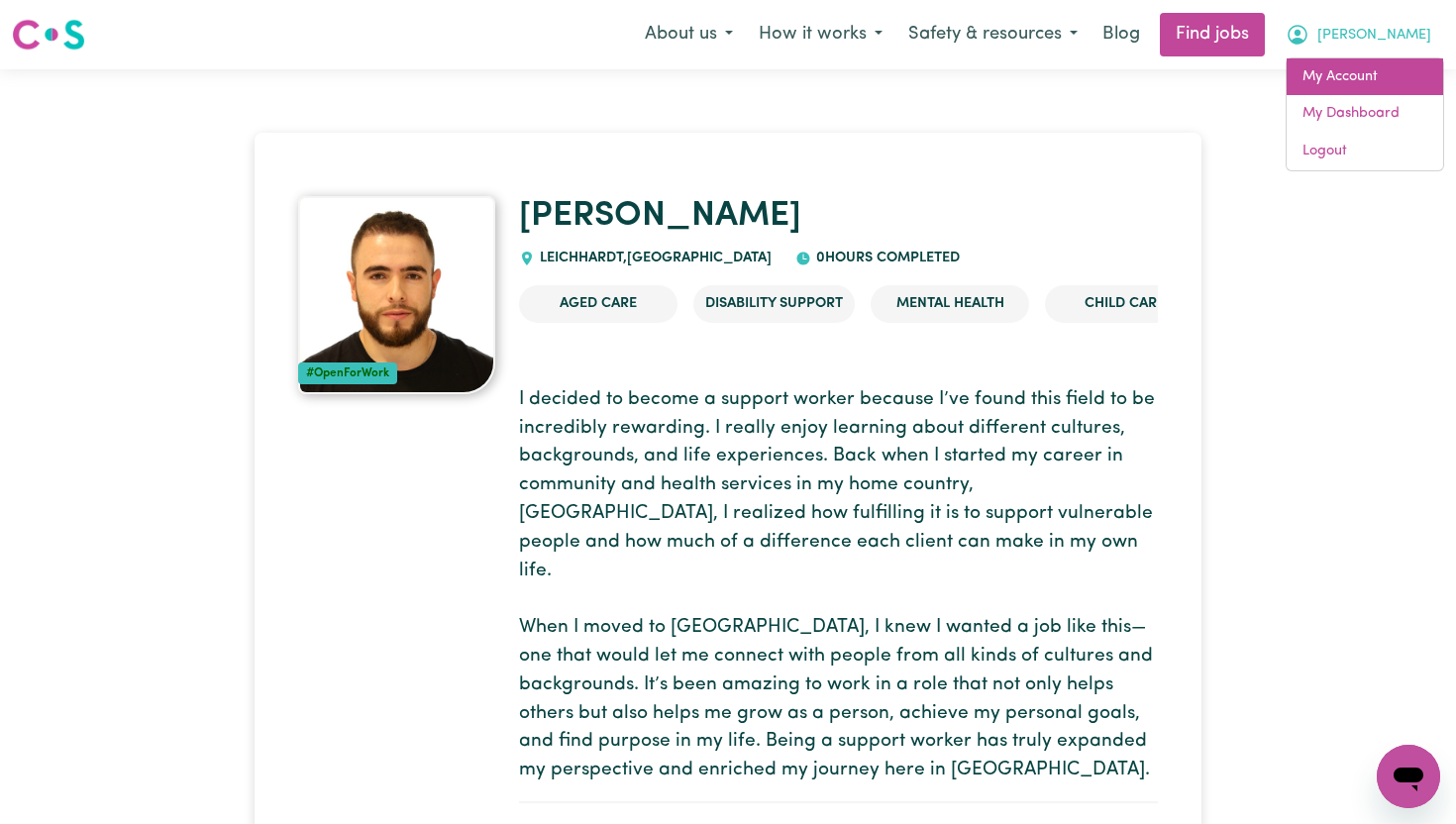 click on "My Account" at bounding box center (1365, 77) 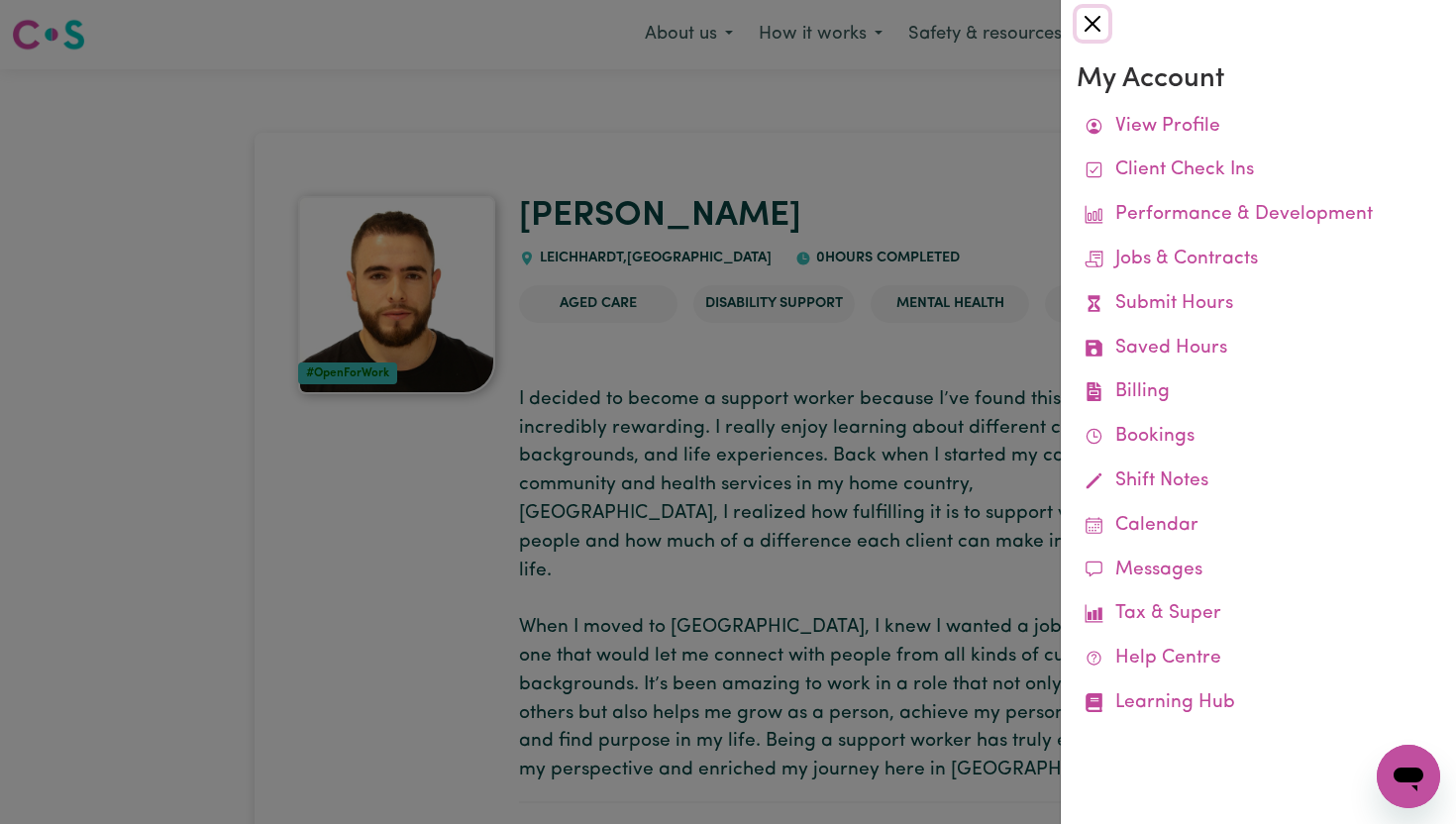 click at bounding box center (1092, 24) 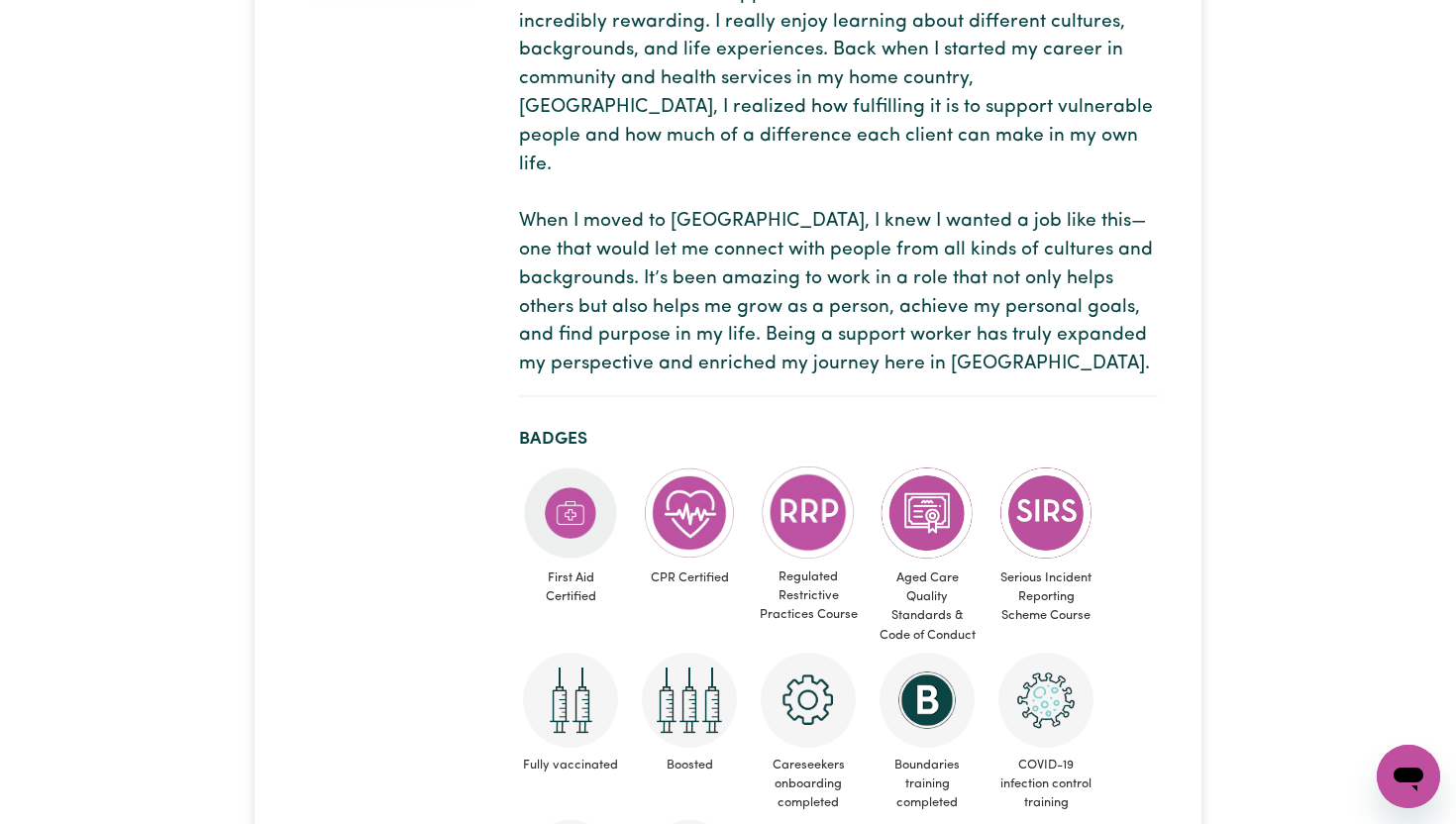 scroll, scrollTop: 0, scrollLeft: 0, axis: both 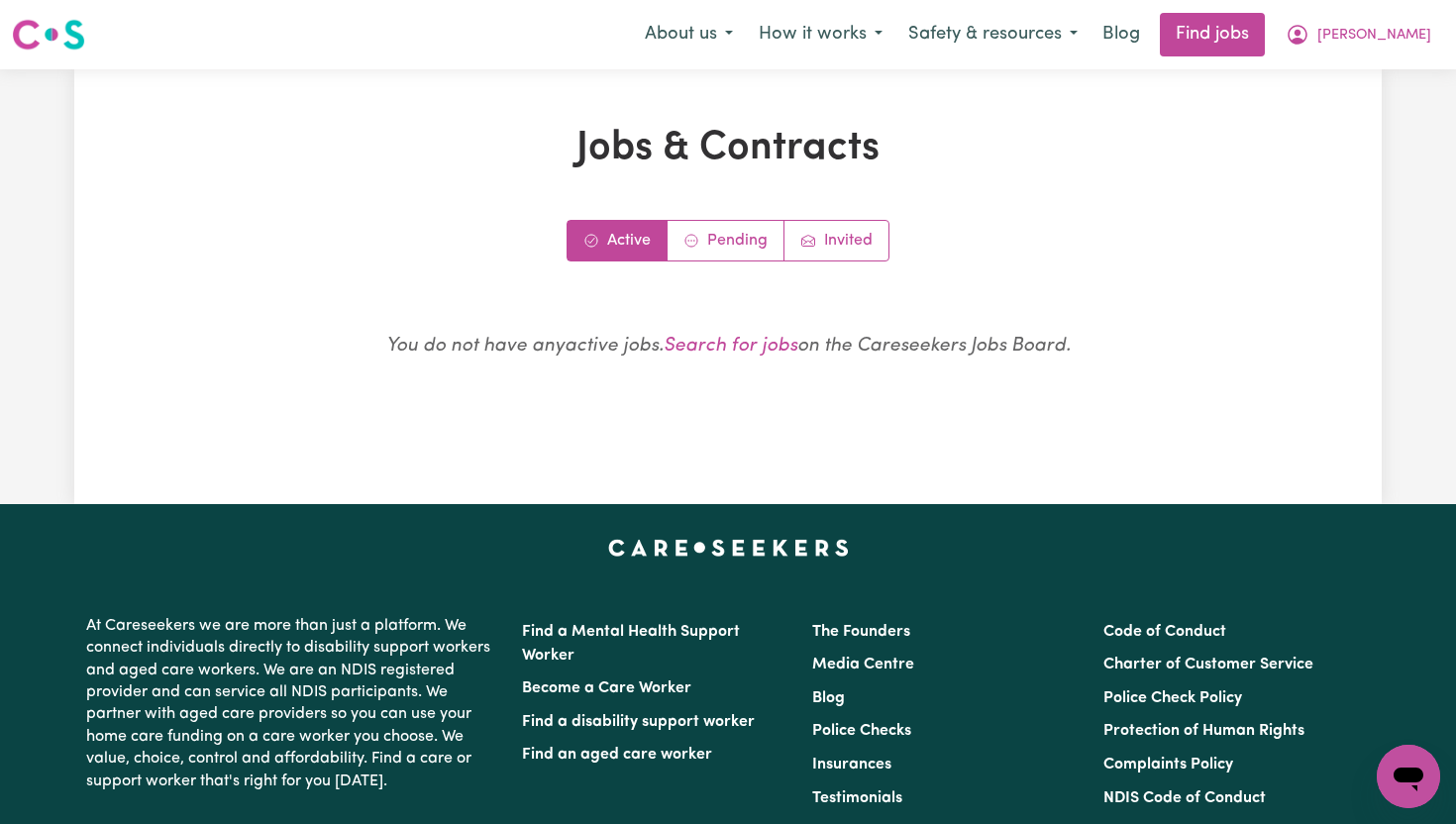 click 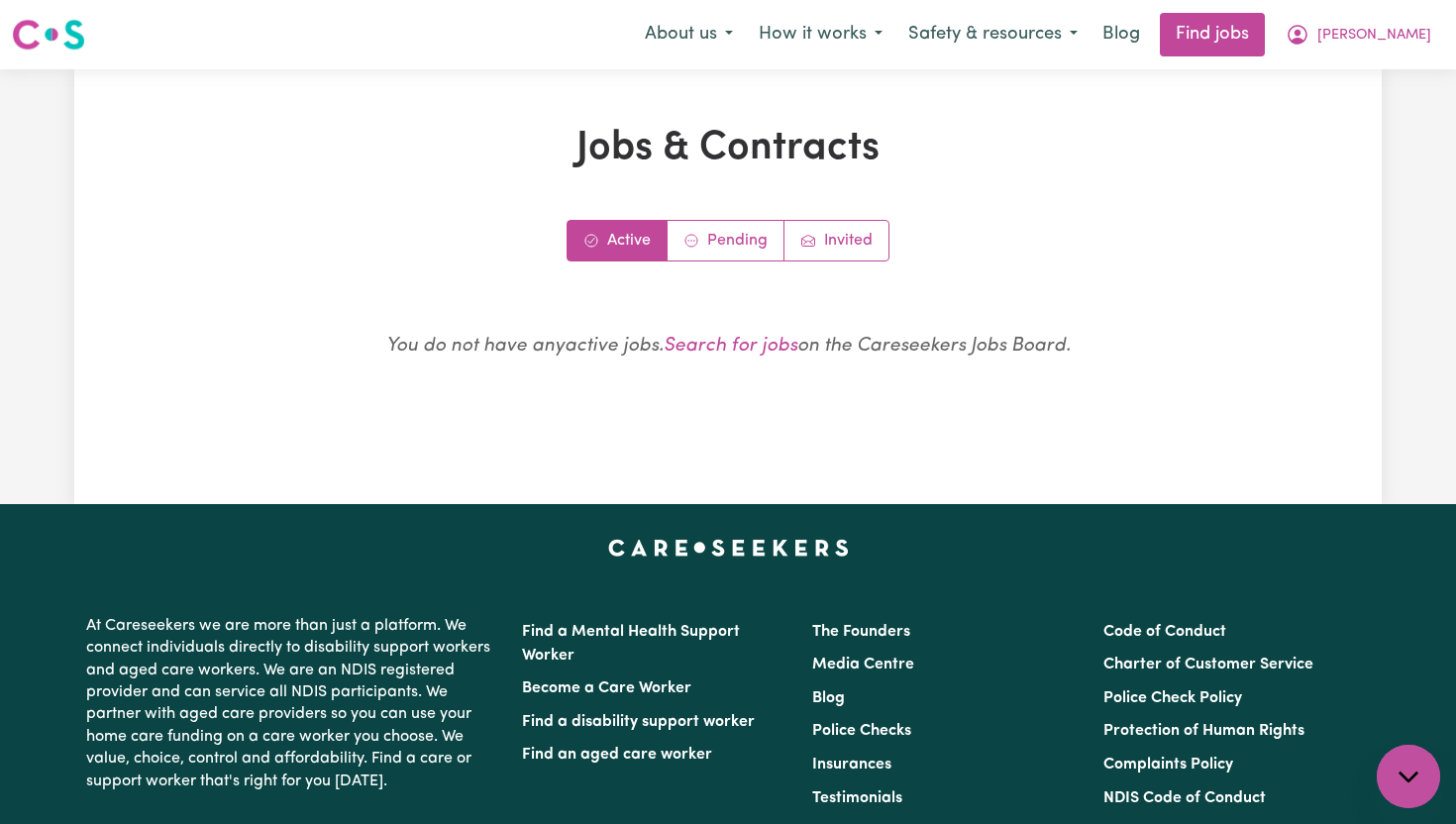 scroll, scrollTop: 0, scrollLeft: 0, axis: both 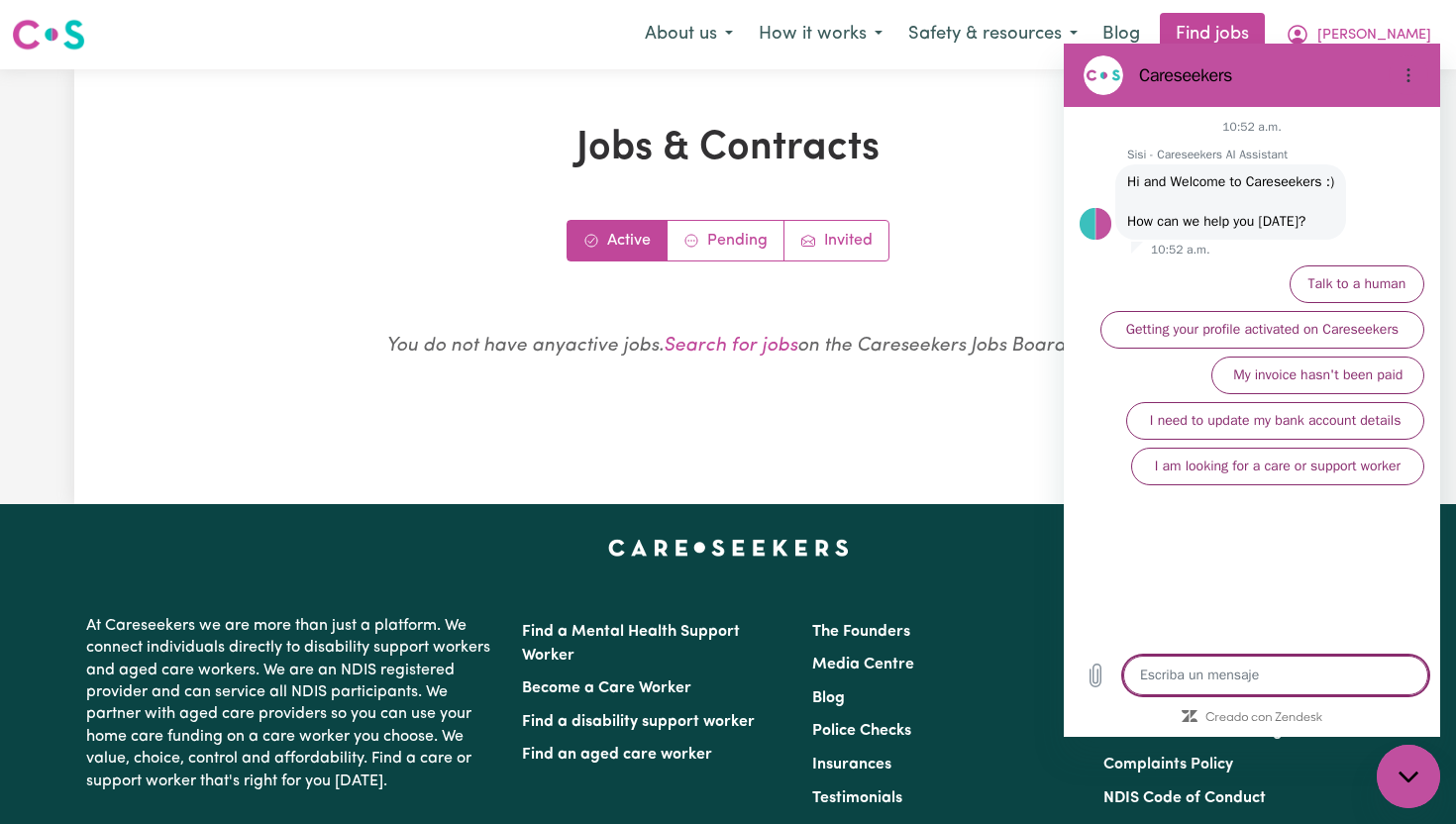 type on "g" 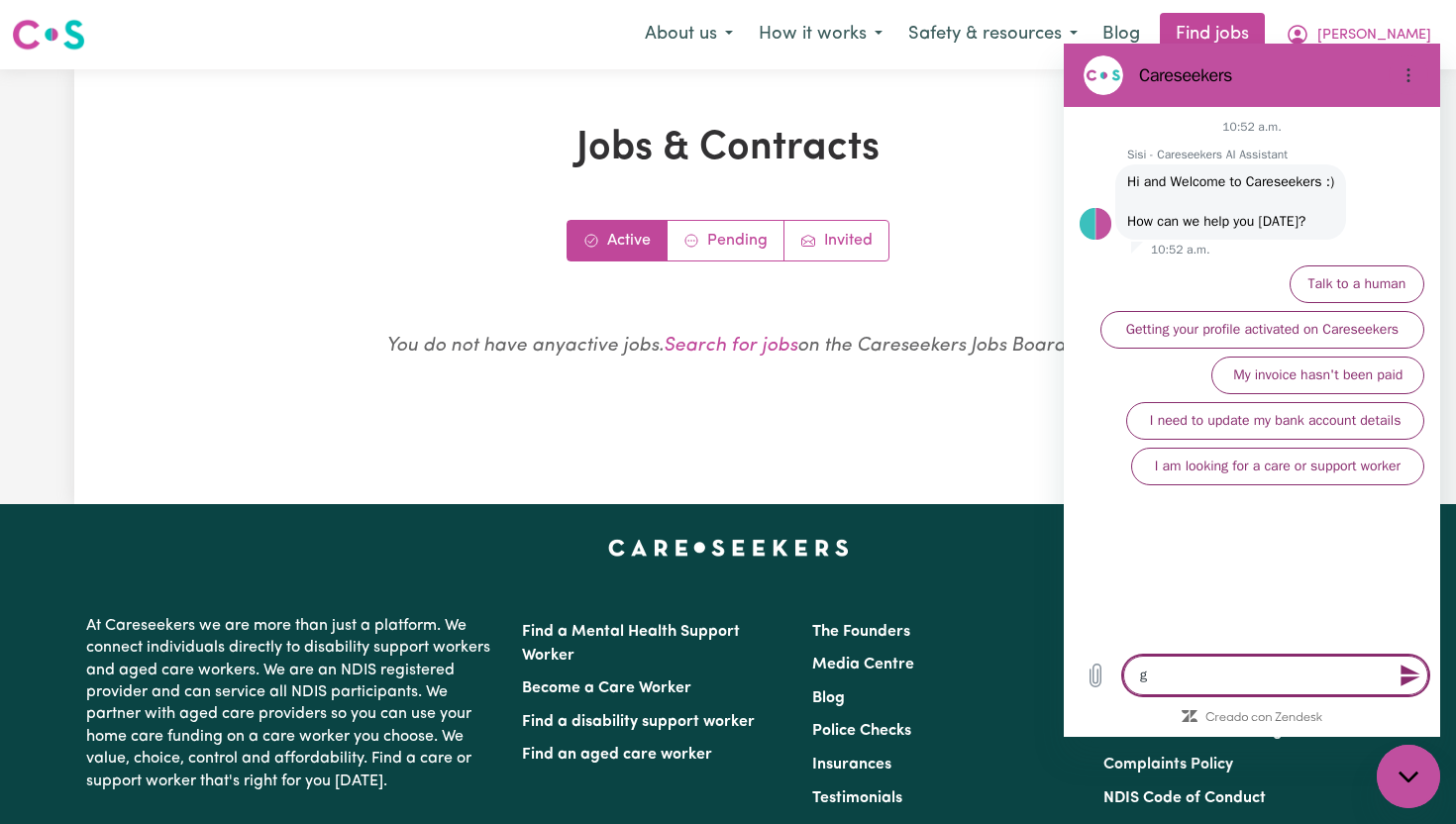 type on "go" 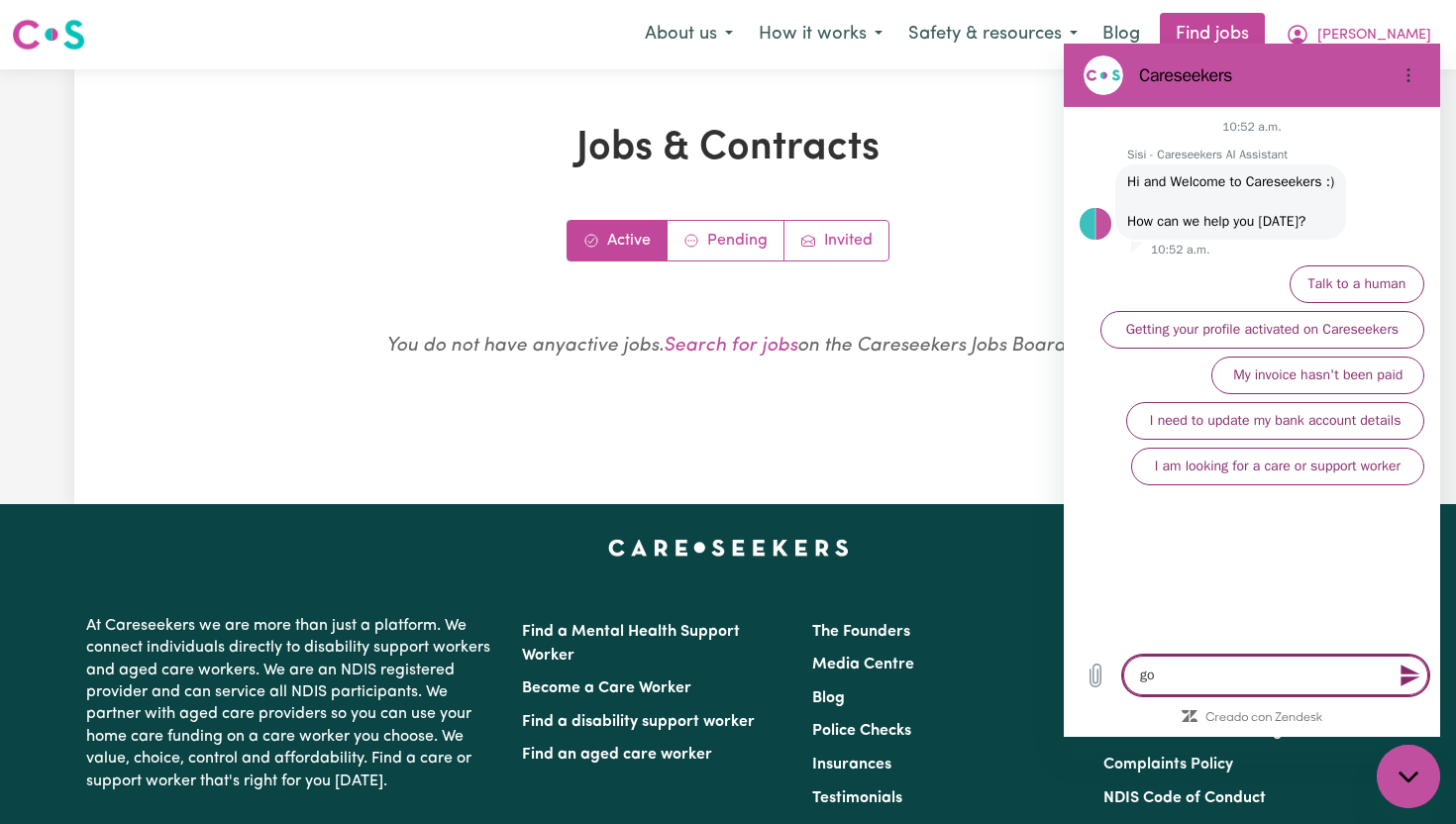type on "goO" 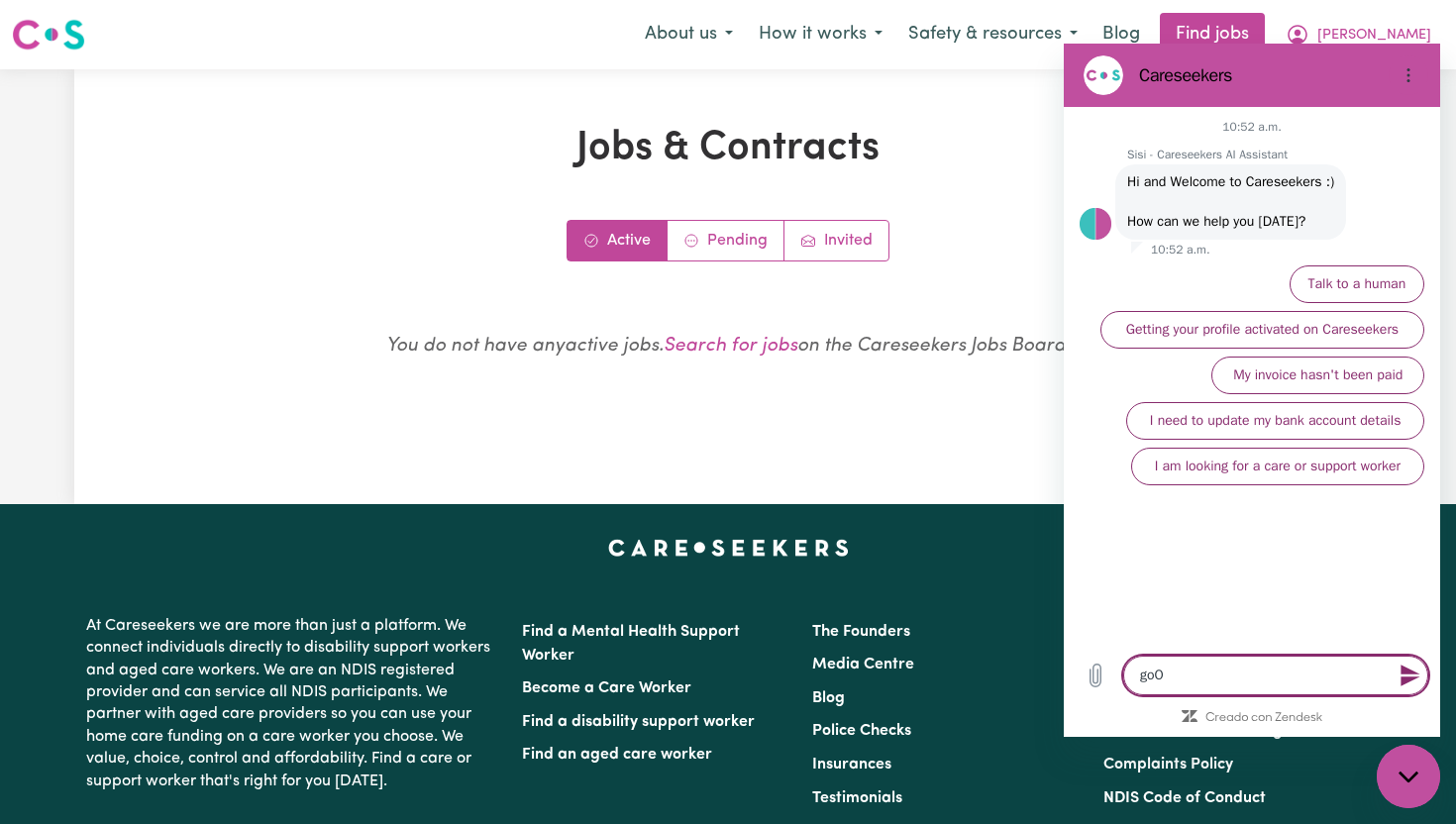 type on "goOD" 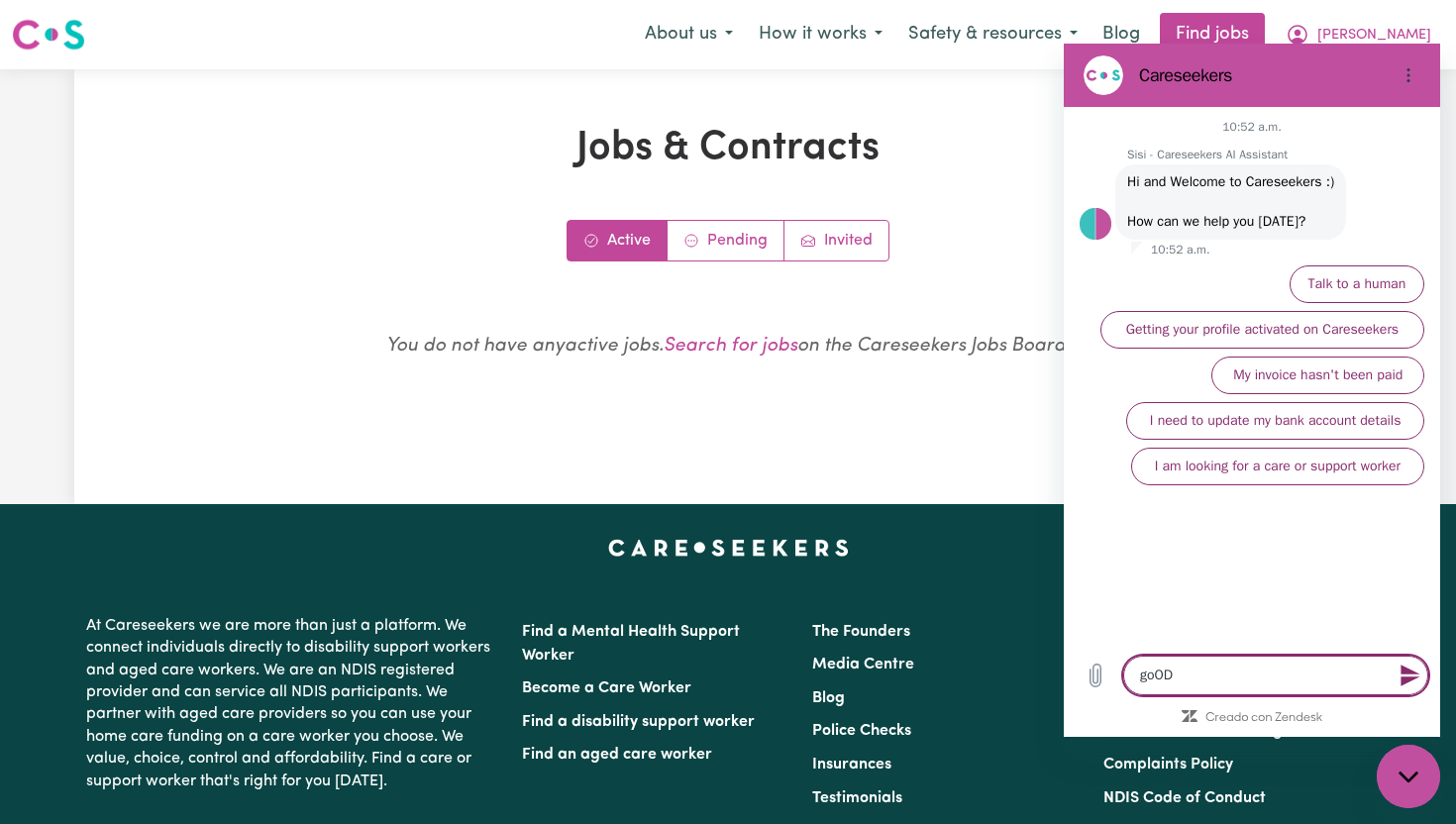type on "x" 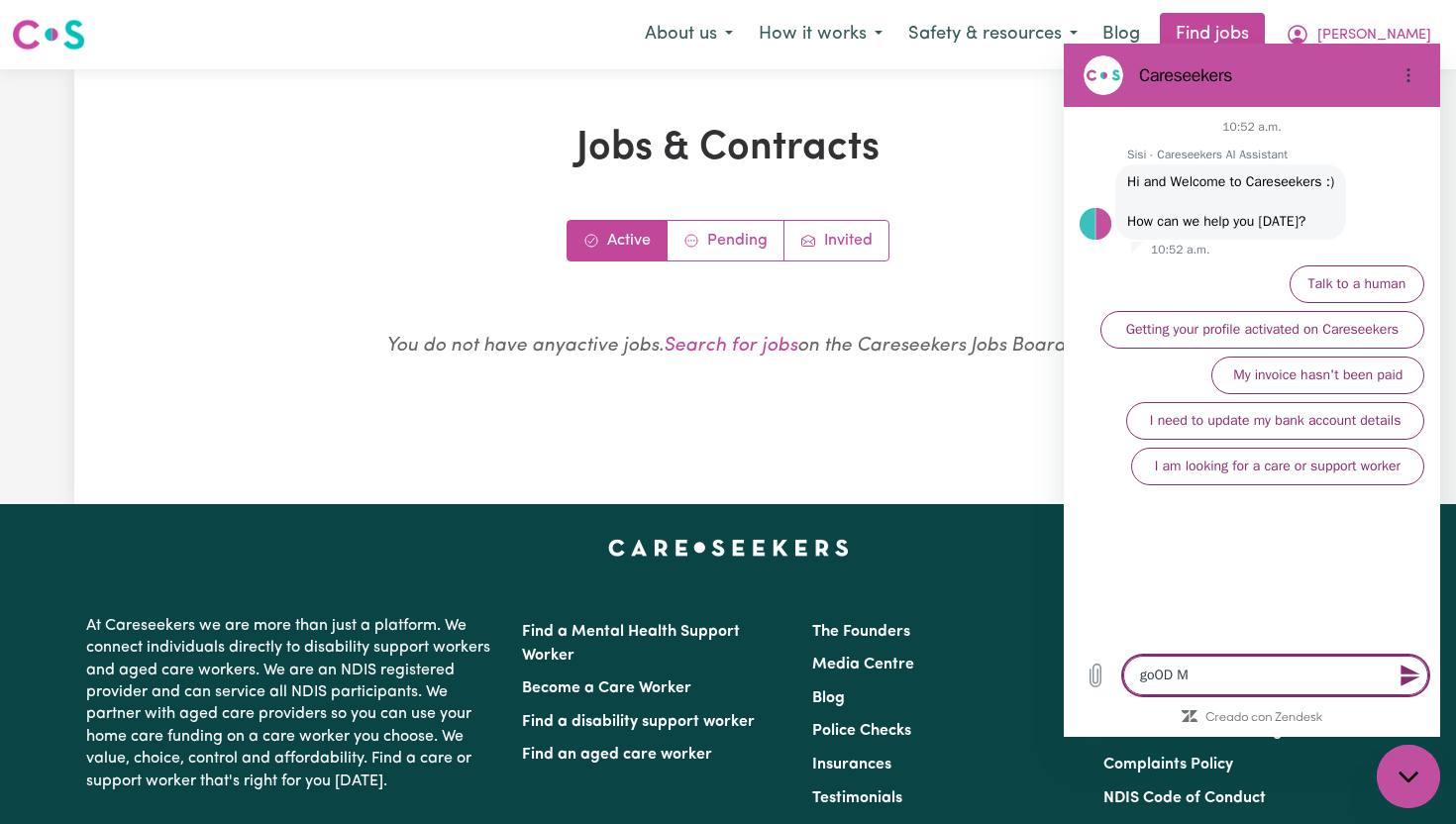 type on "x" 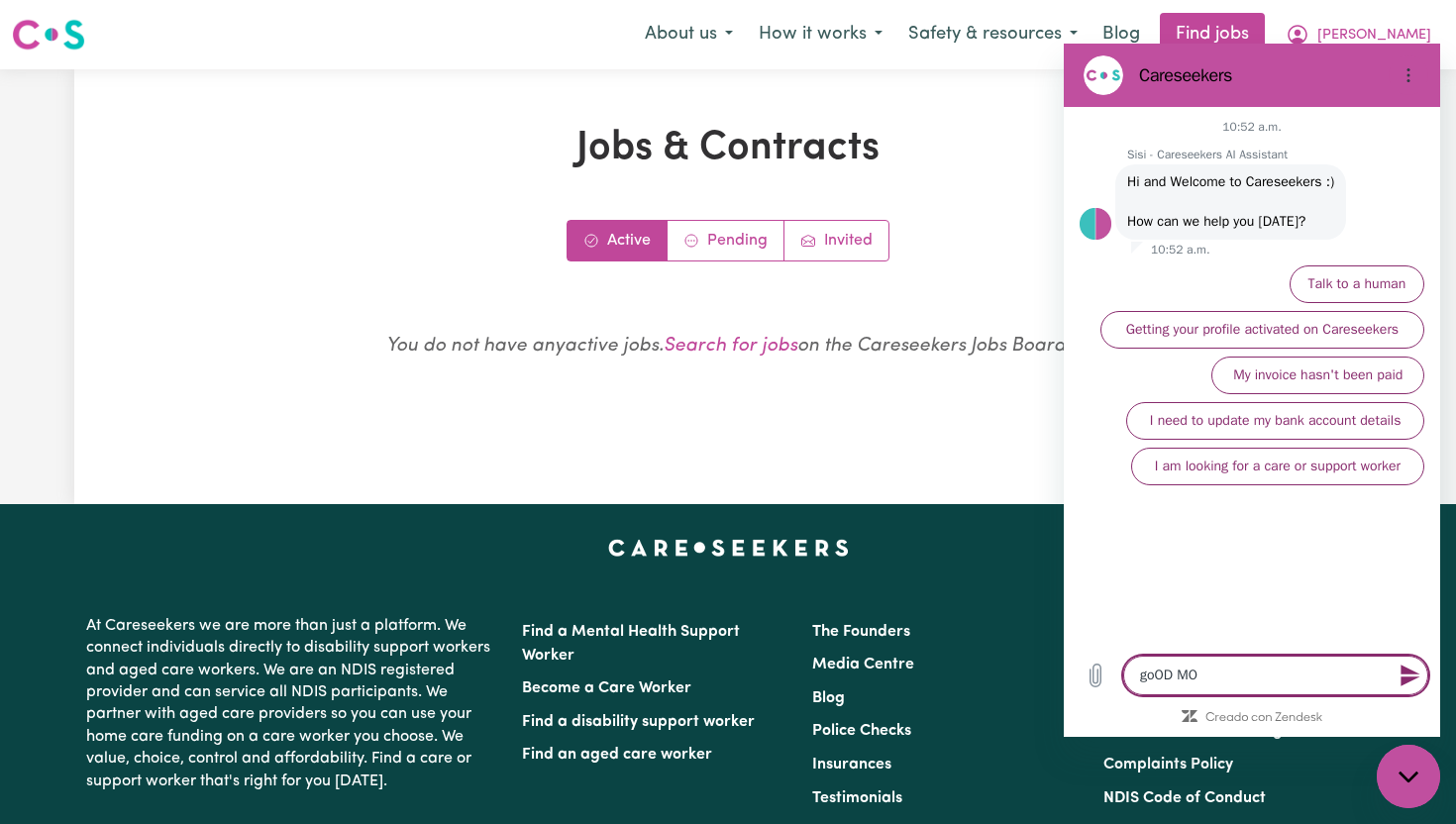 type on "goOD MOR" 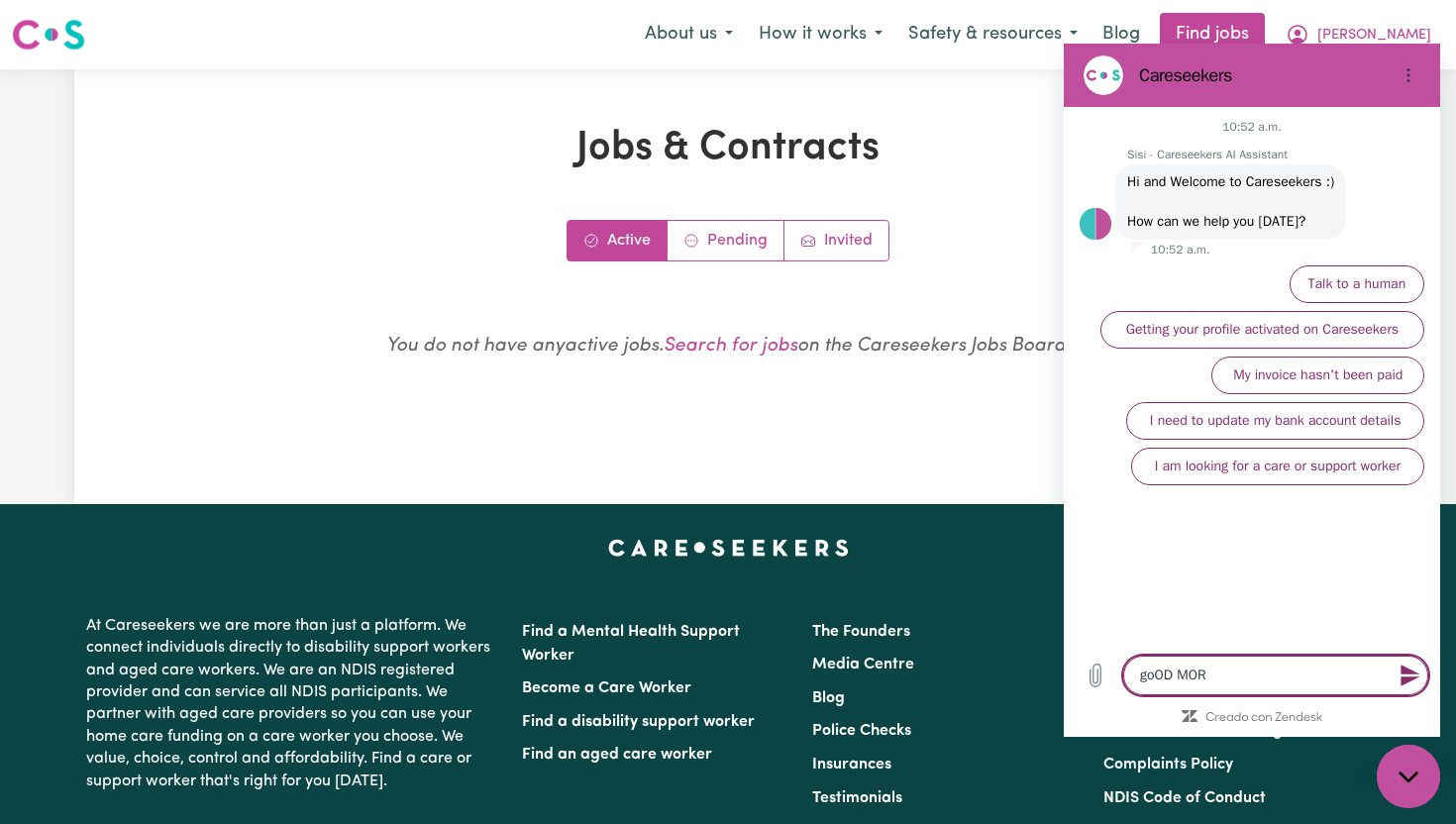 type on "goOD MORN" 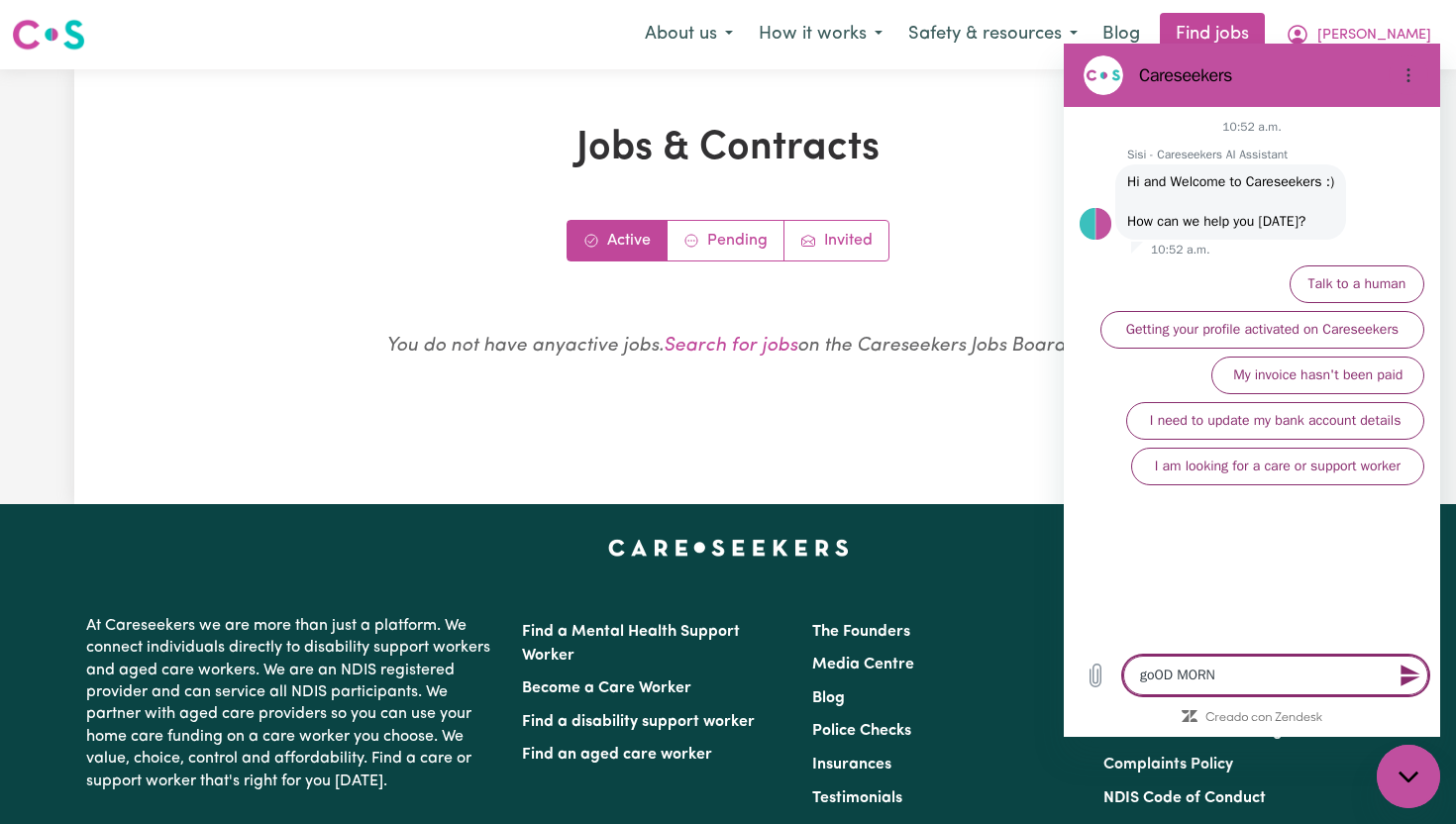 type on "goOD MORNI" 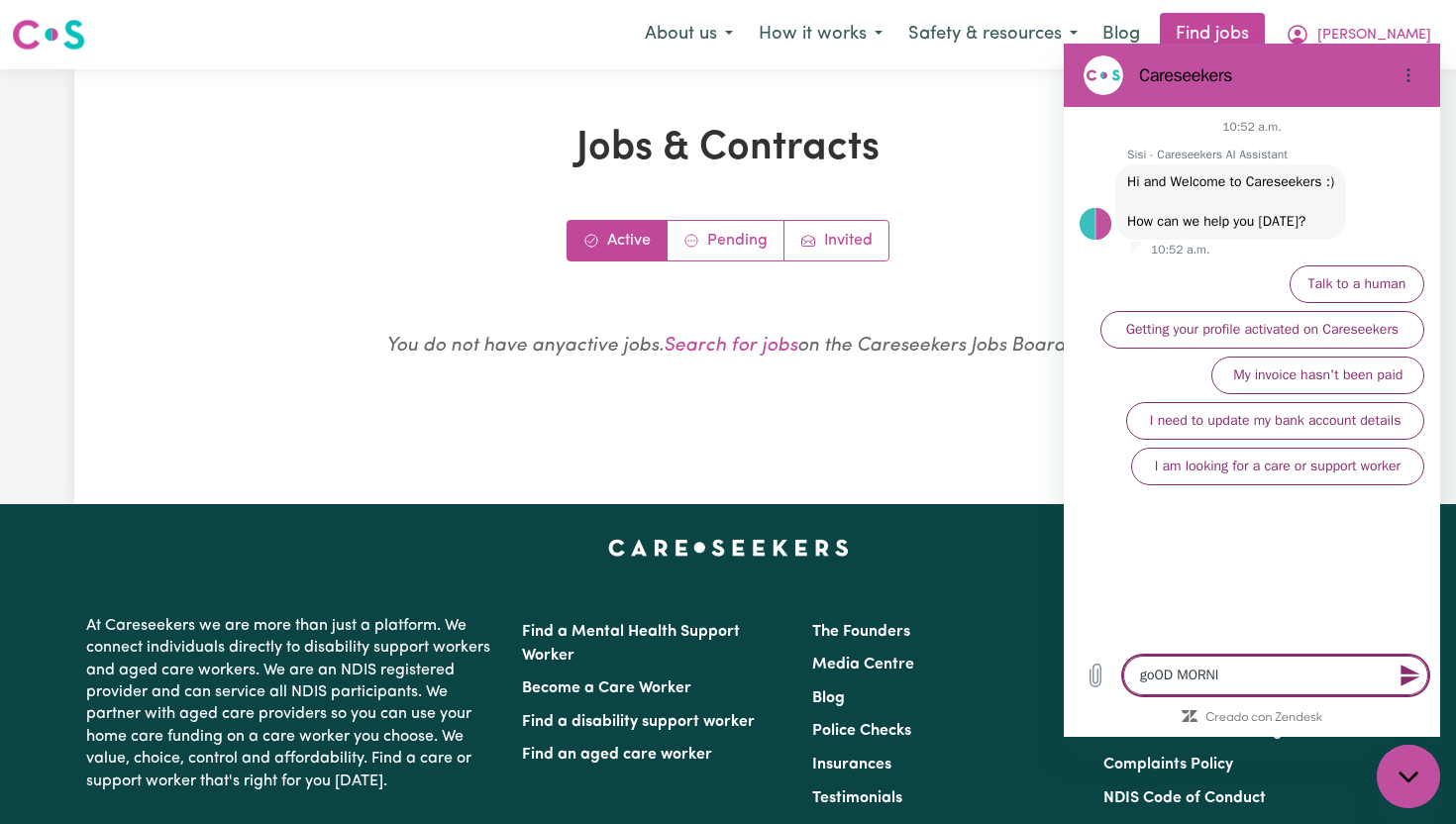 type on "goOD MORNIN" 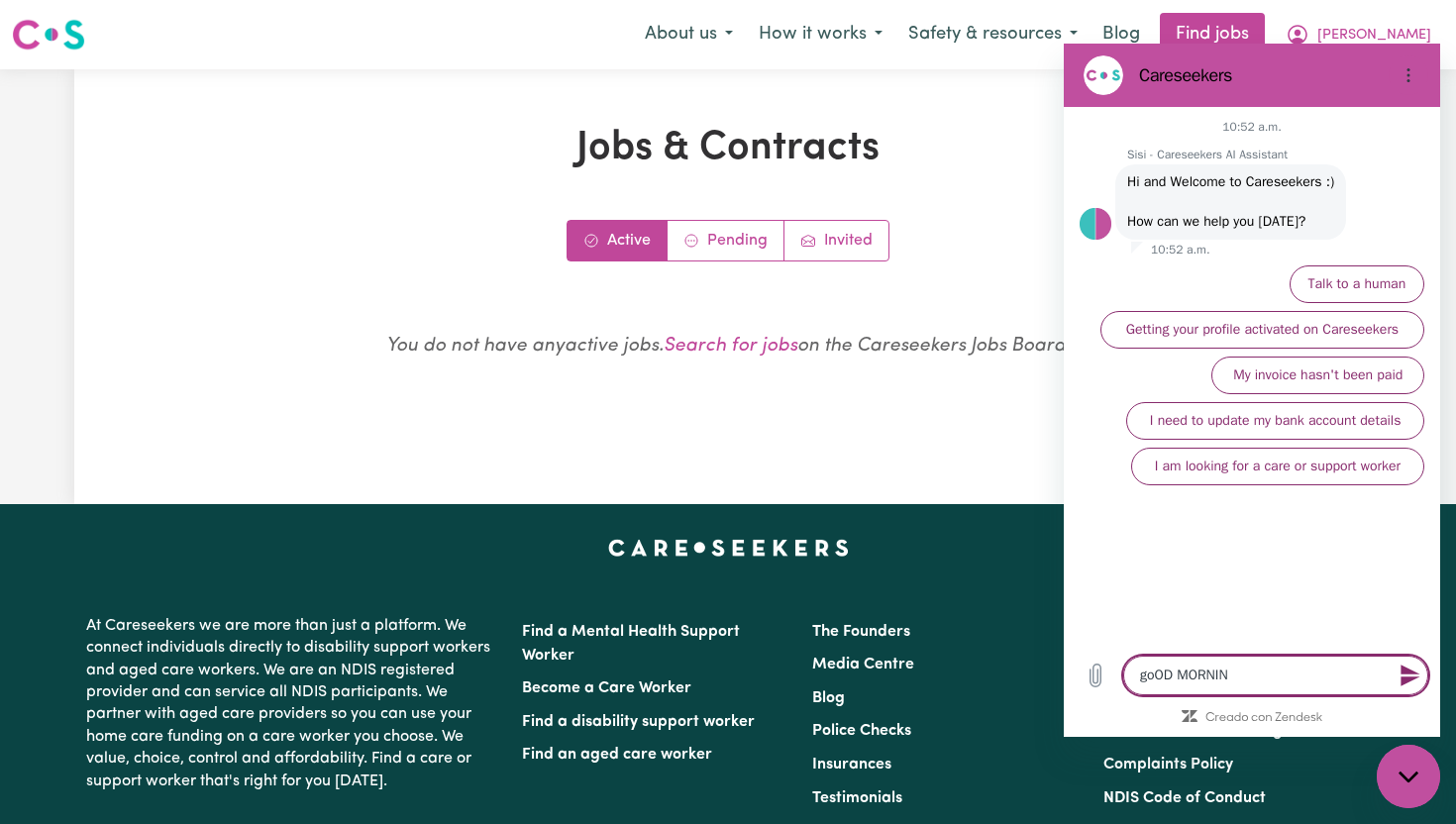 type on "goOD MORNING" 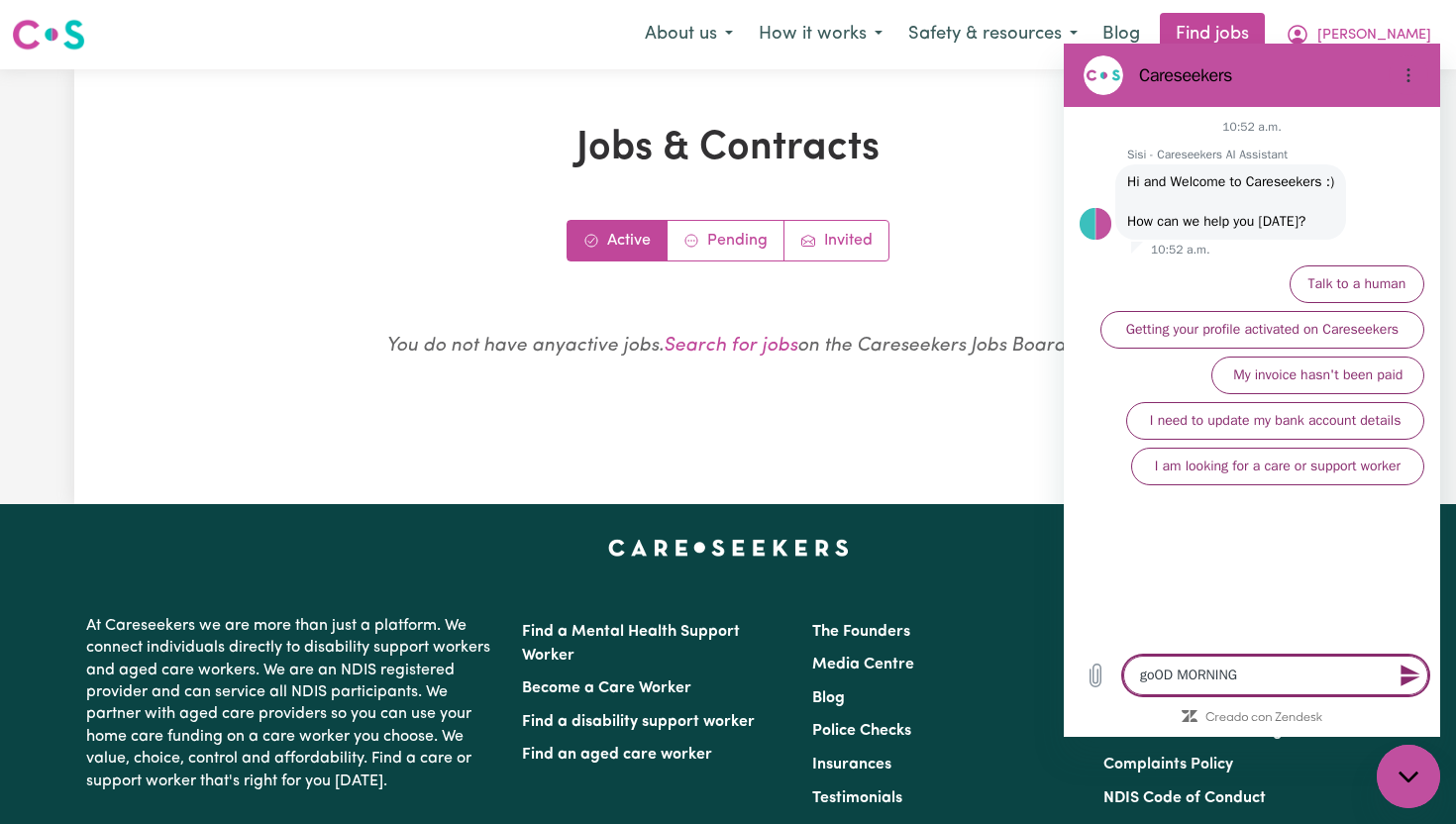 type on "goOD MORNING" 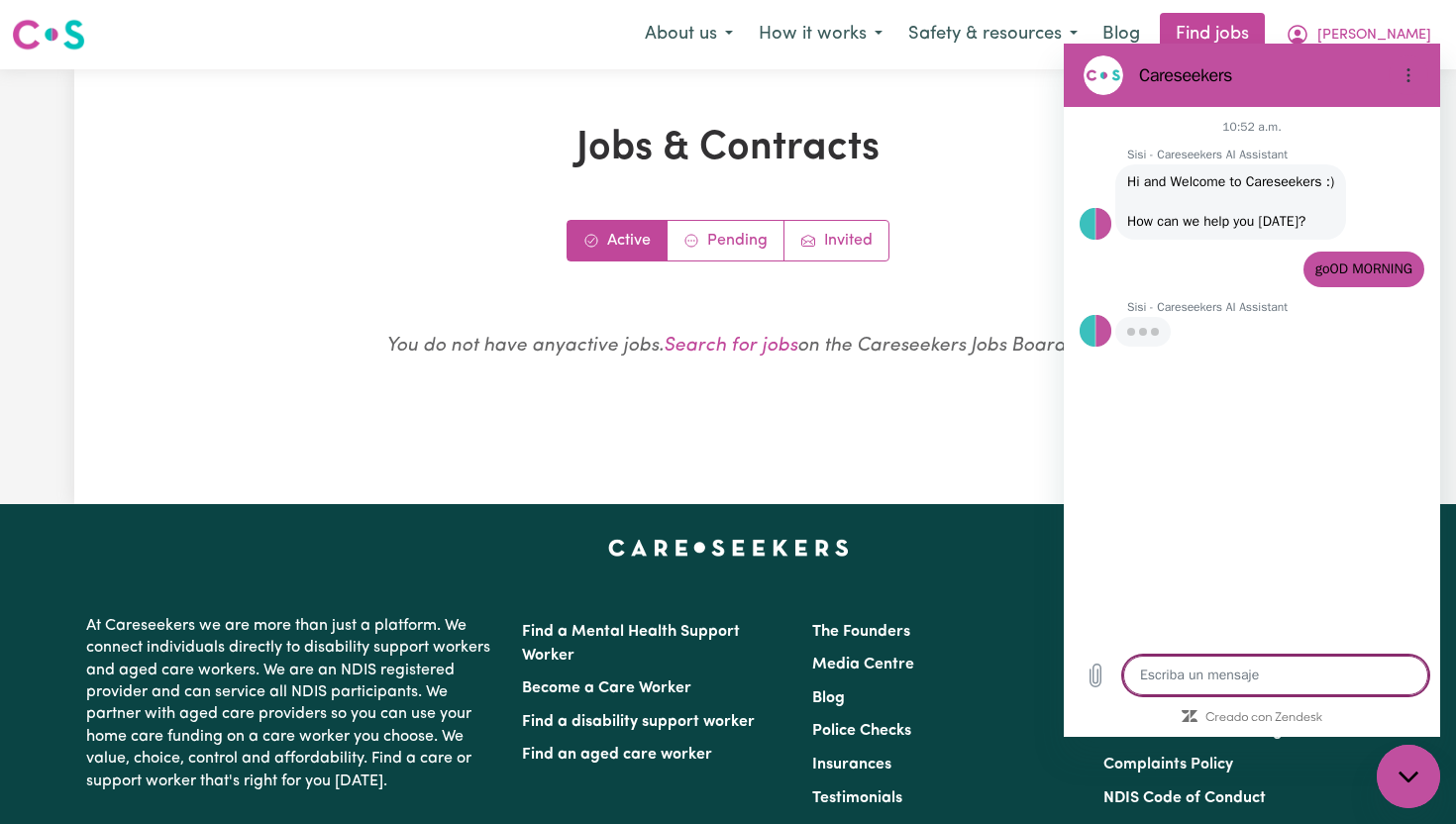 type on "x" 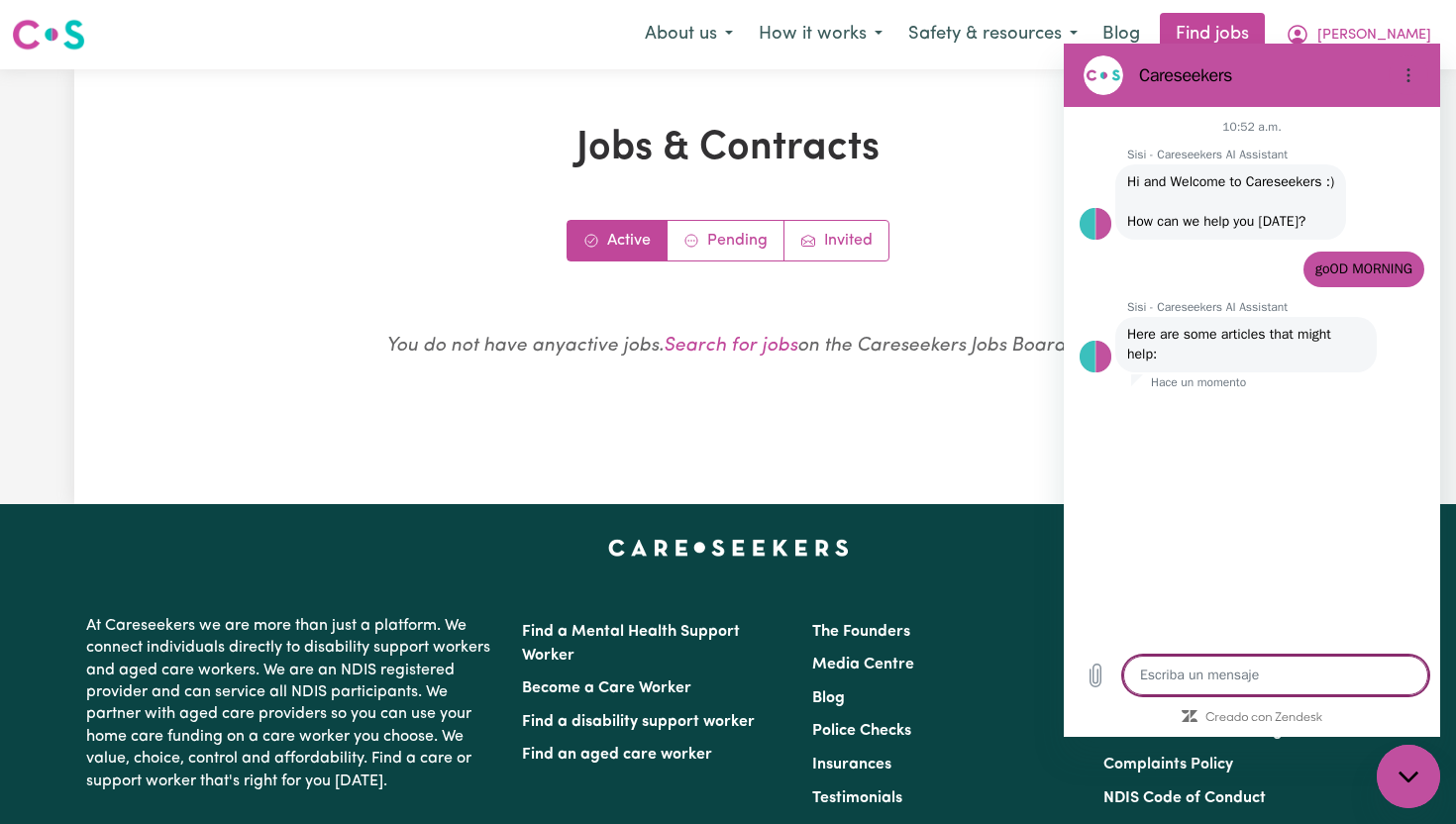 type on "i" 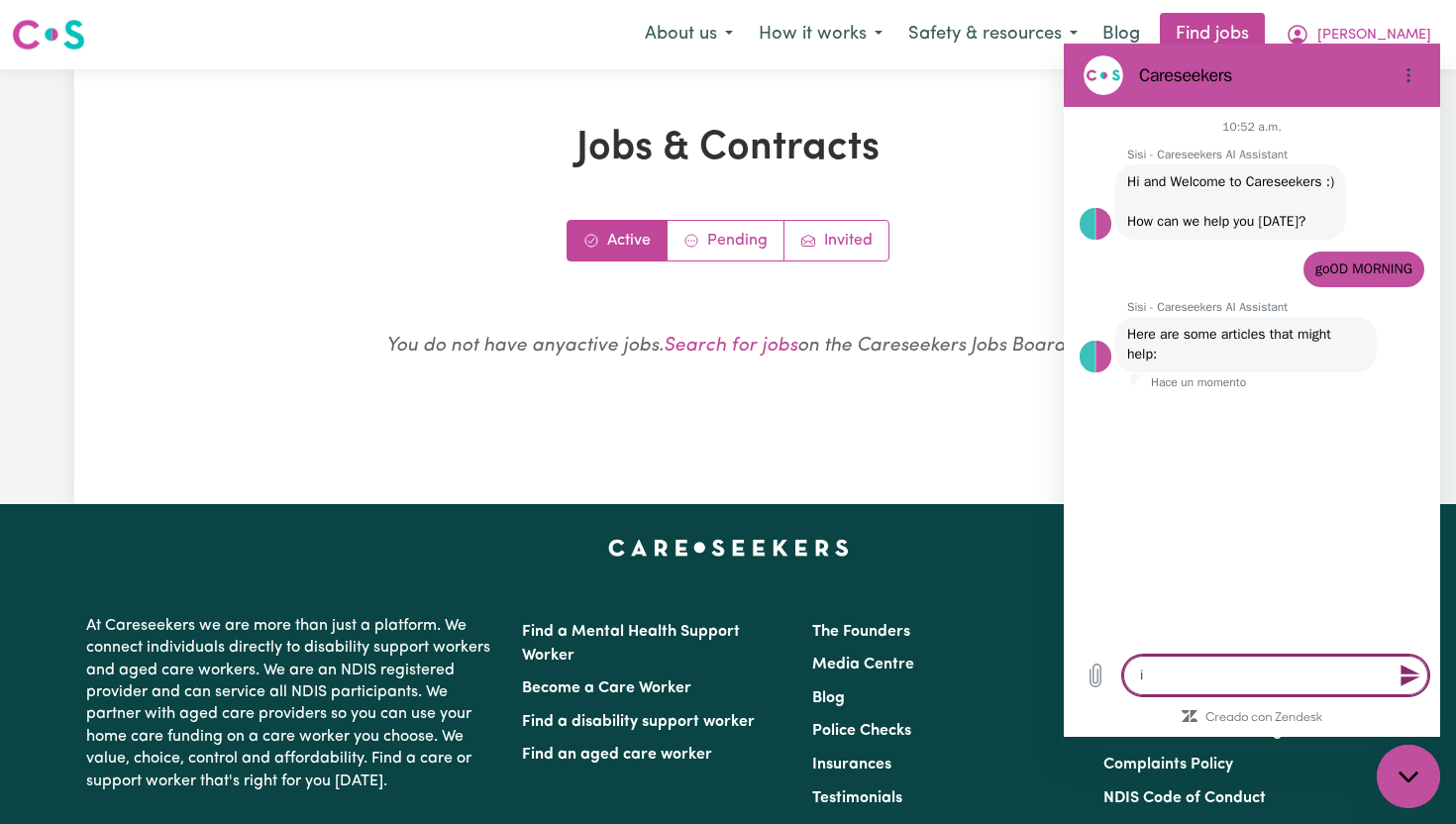 type on "i" 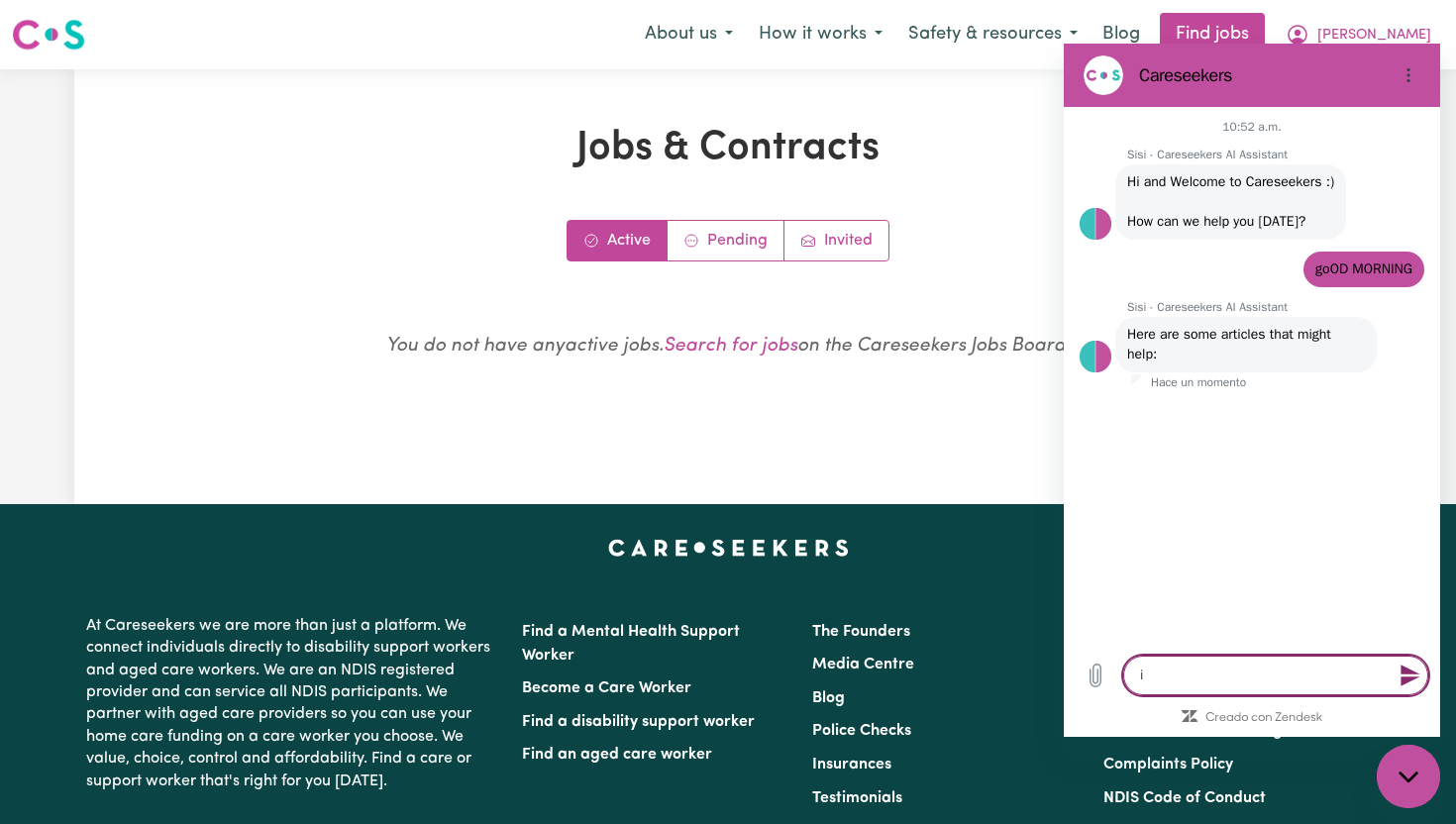 type on "x" 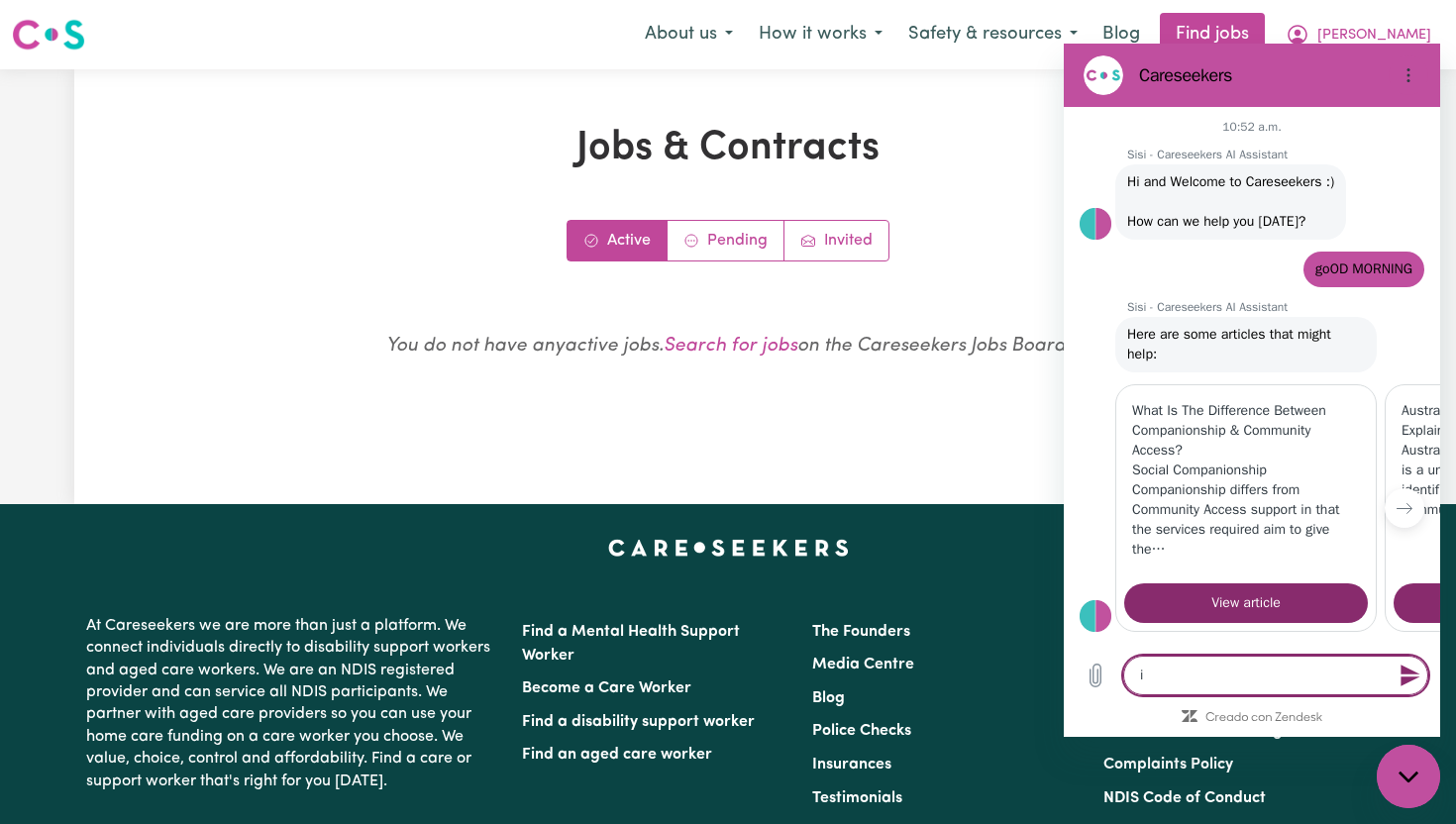 type on "i" 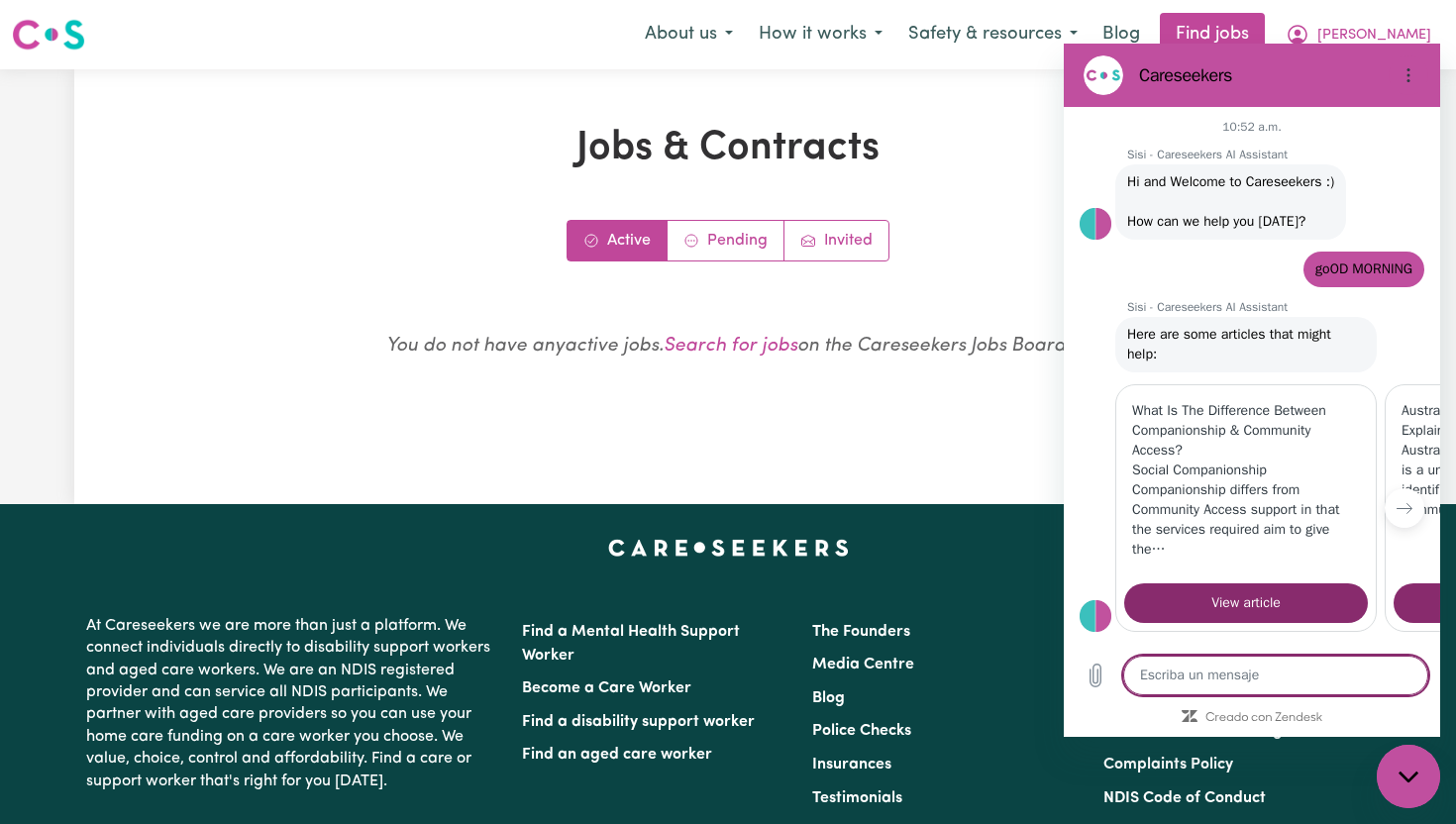 type on "x" 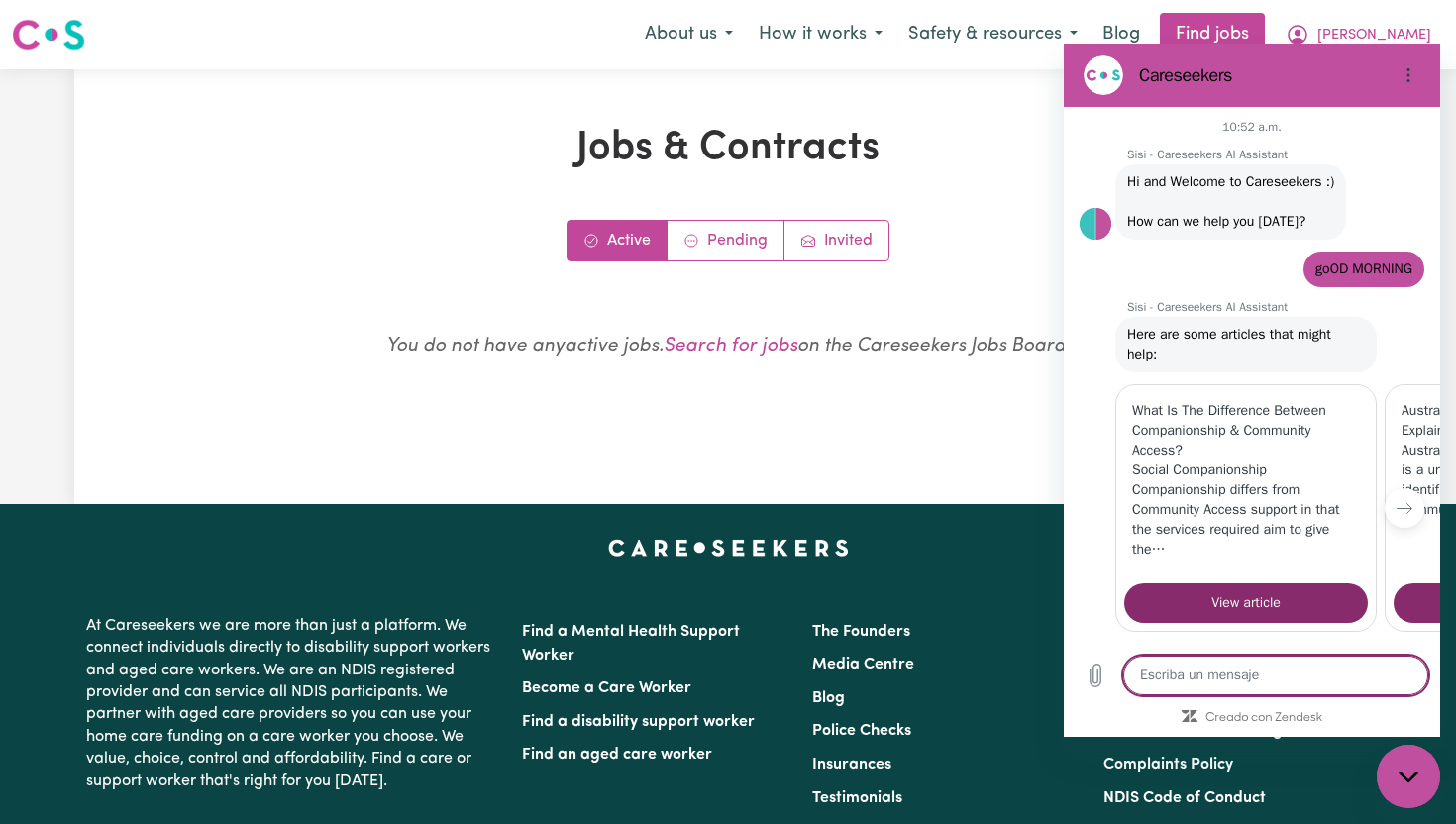 type on "I" 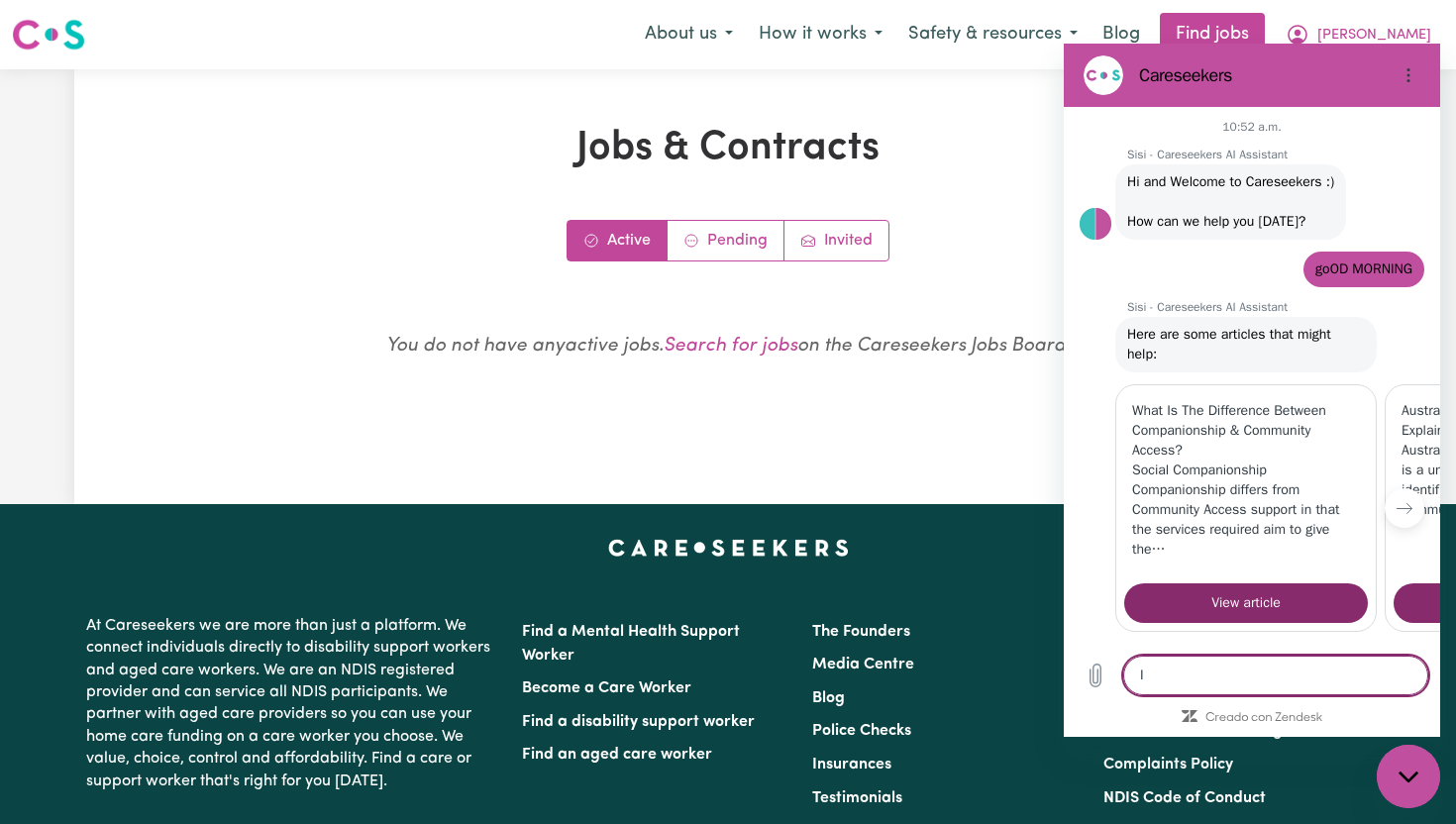 type on "x" 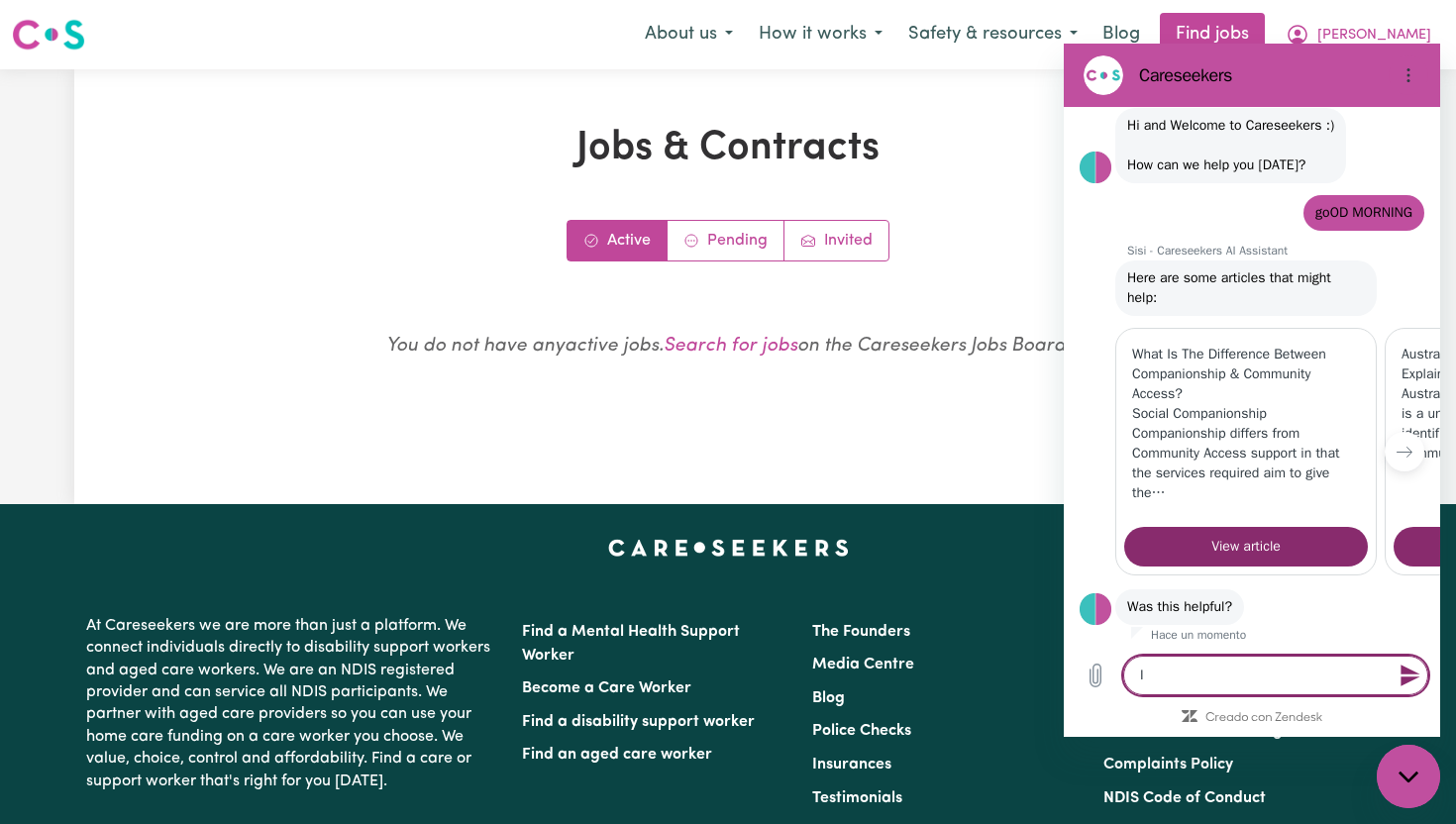 type on "I" 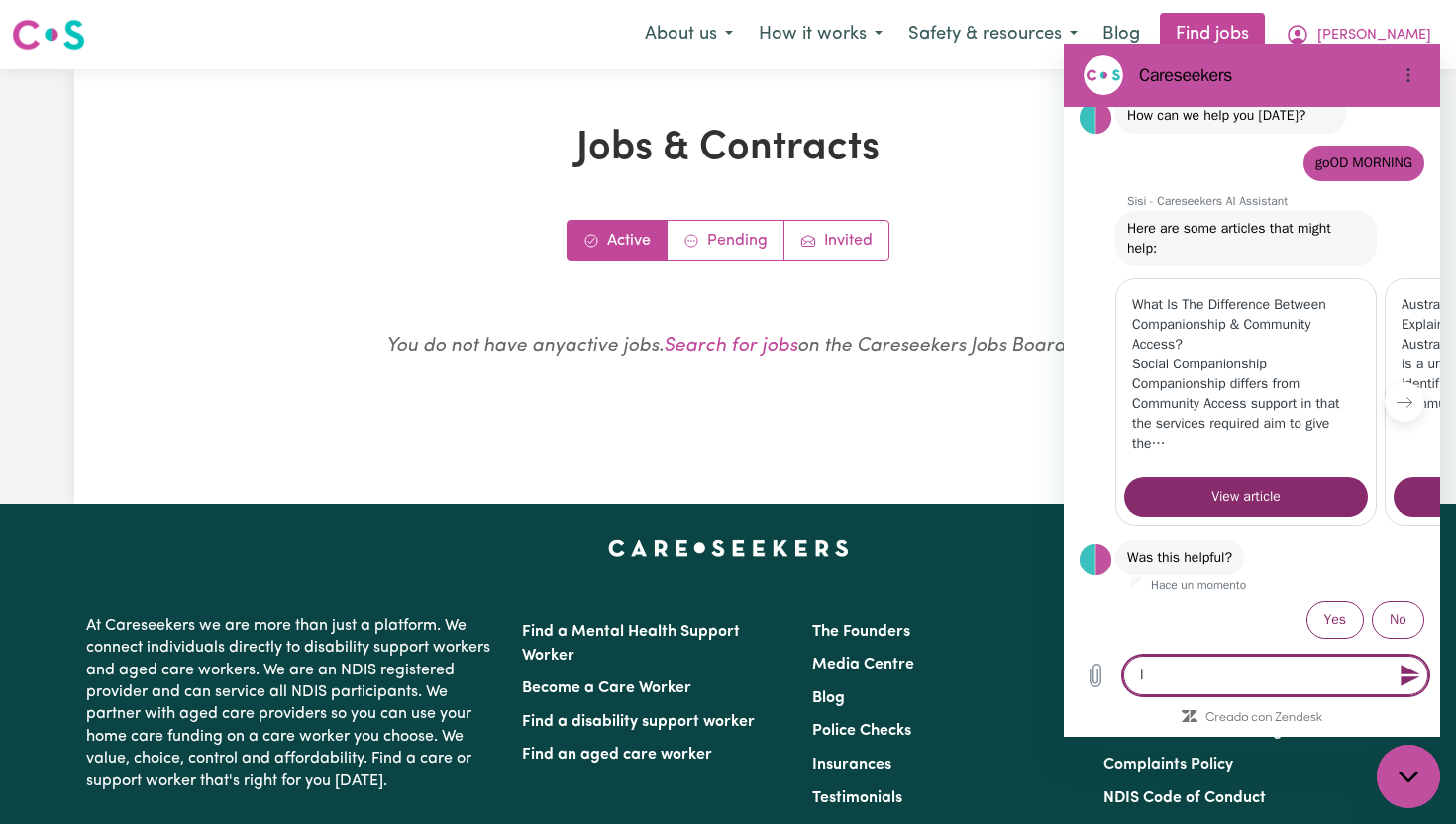 type on "I W" 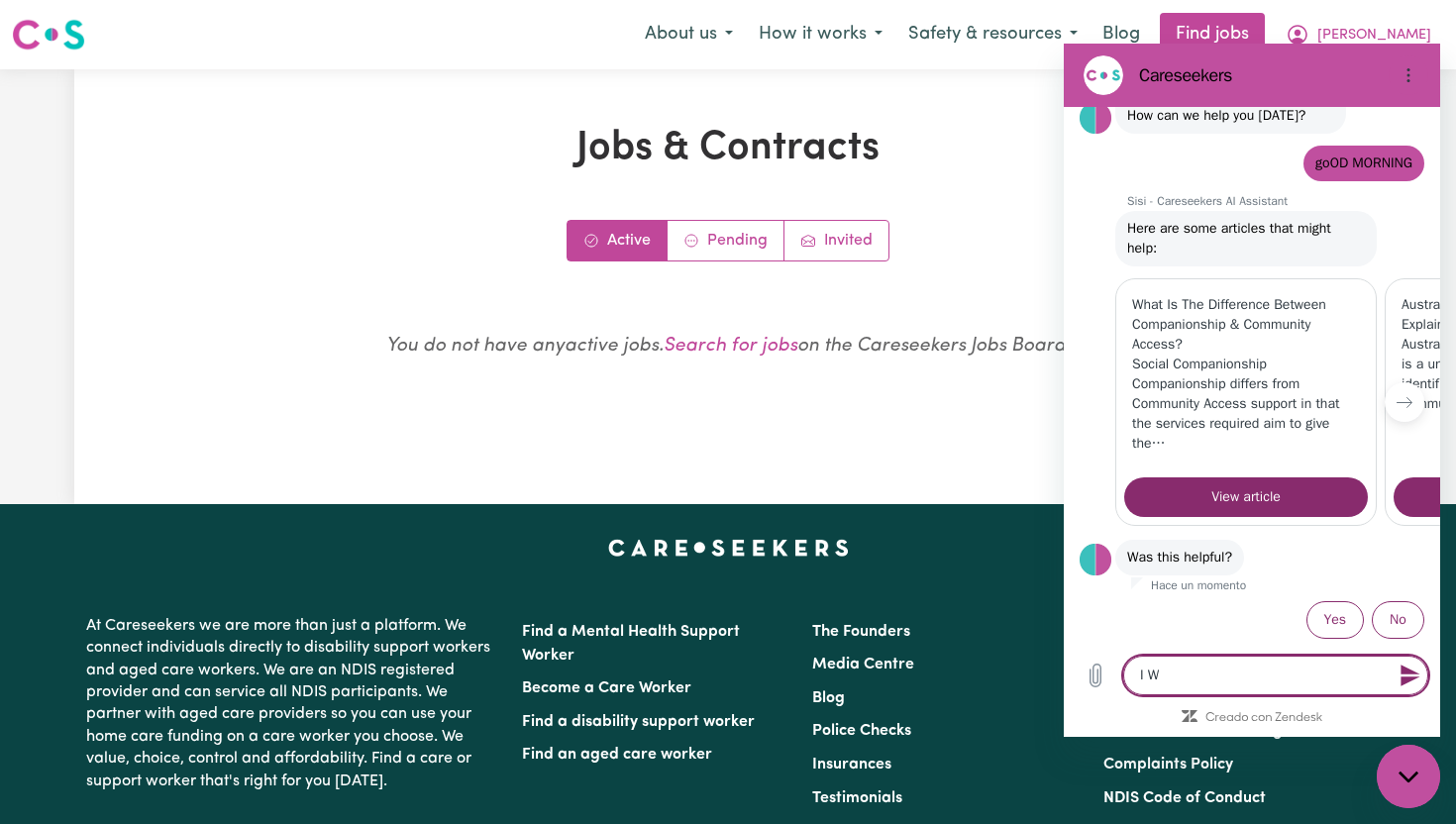 type on "I WO" 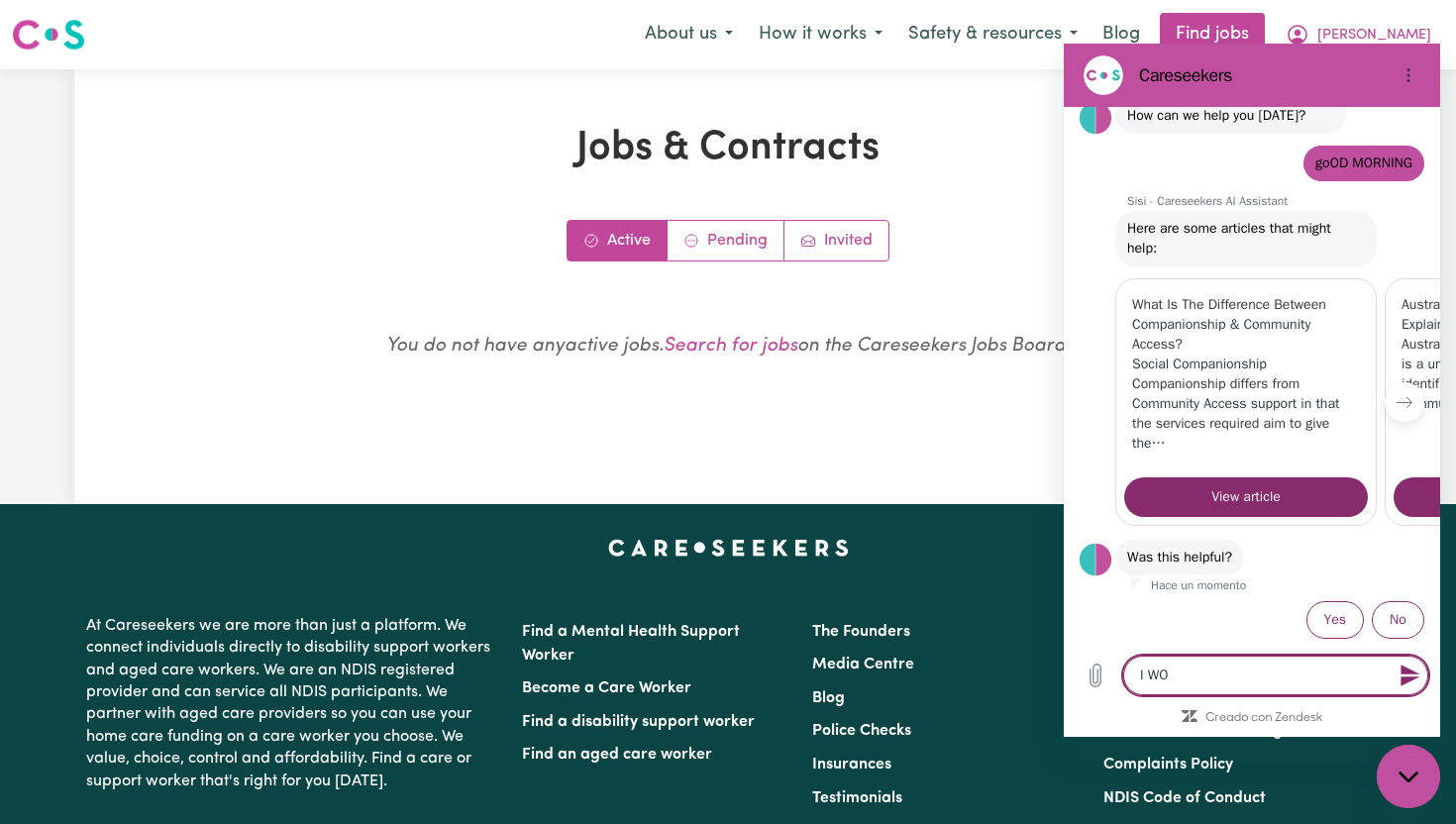 type on "I WOU" 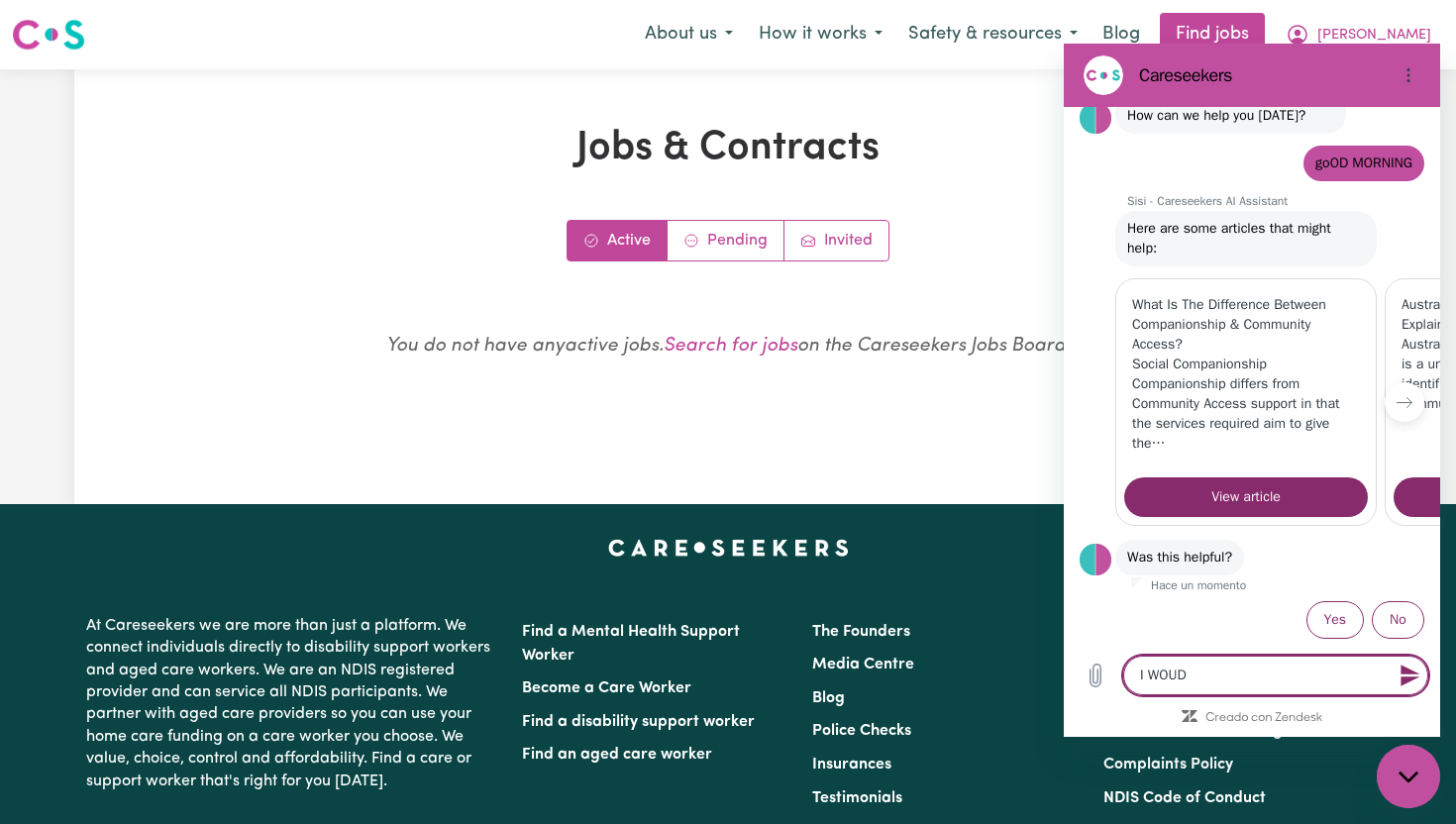 type on "I WOUDL" 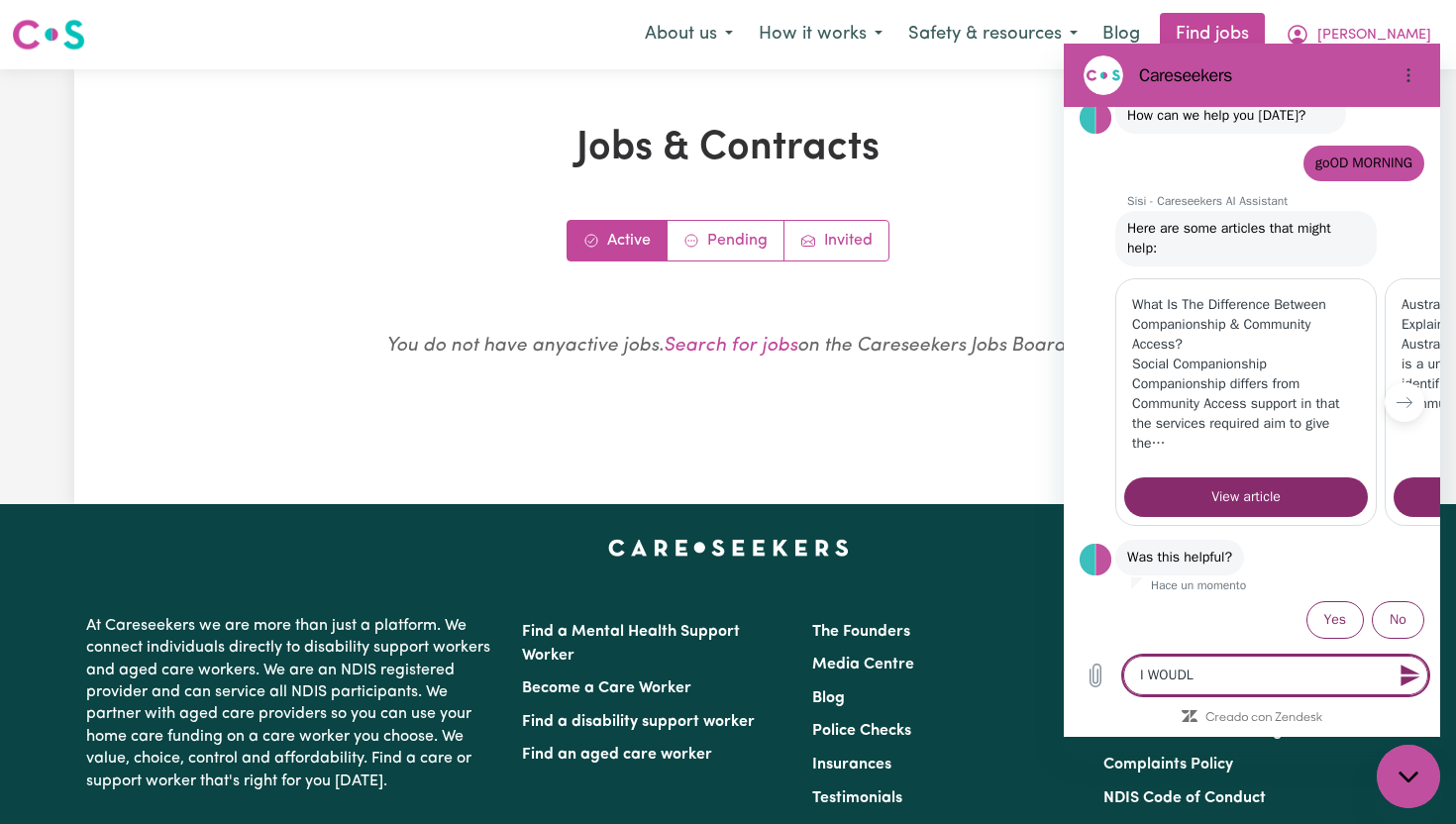 type on "I WOUD" 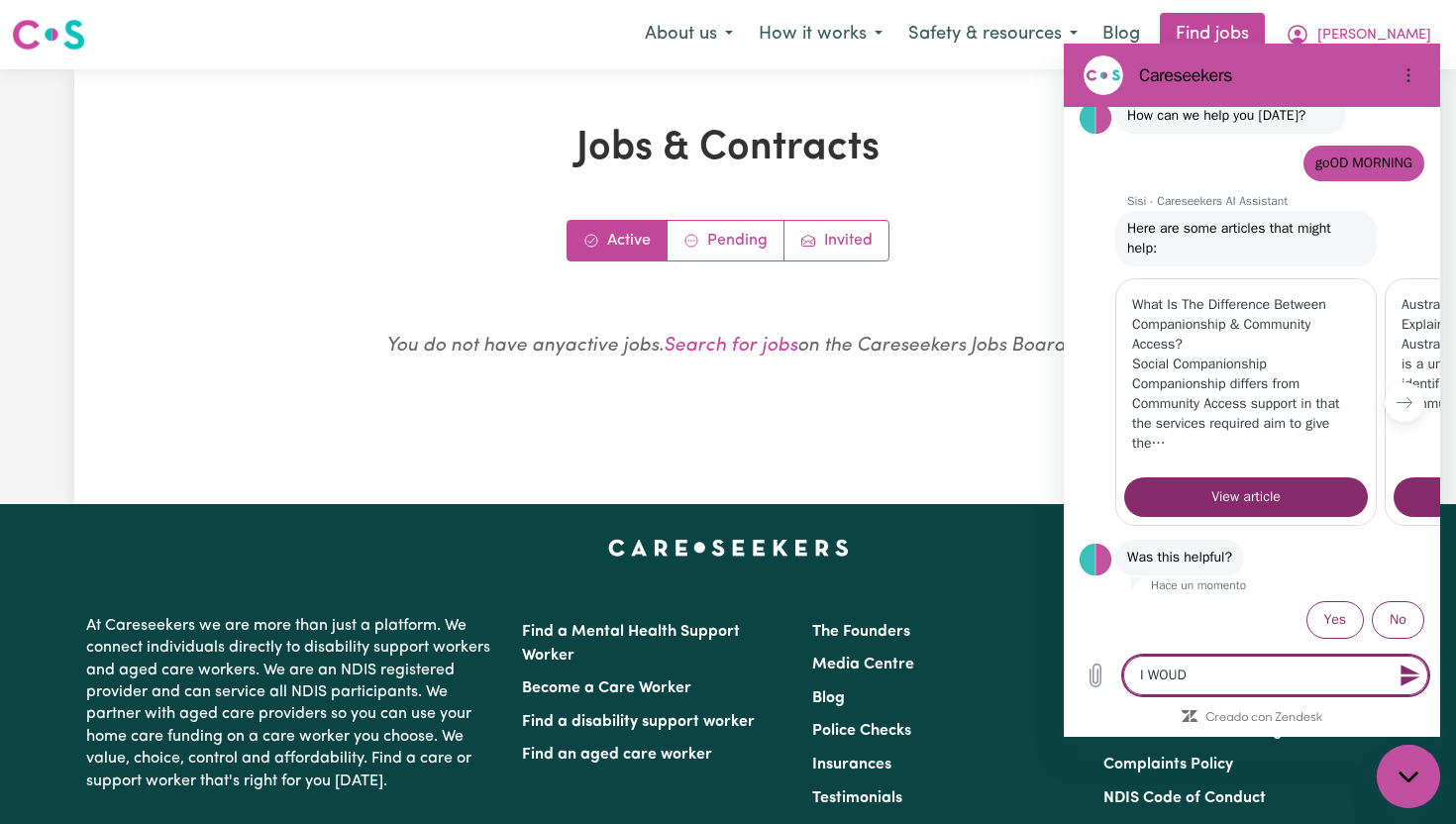type on "I WOU" 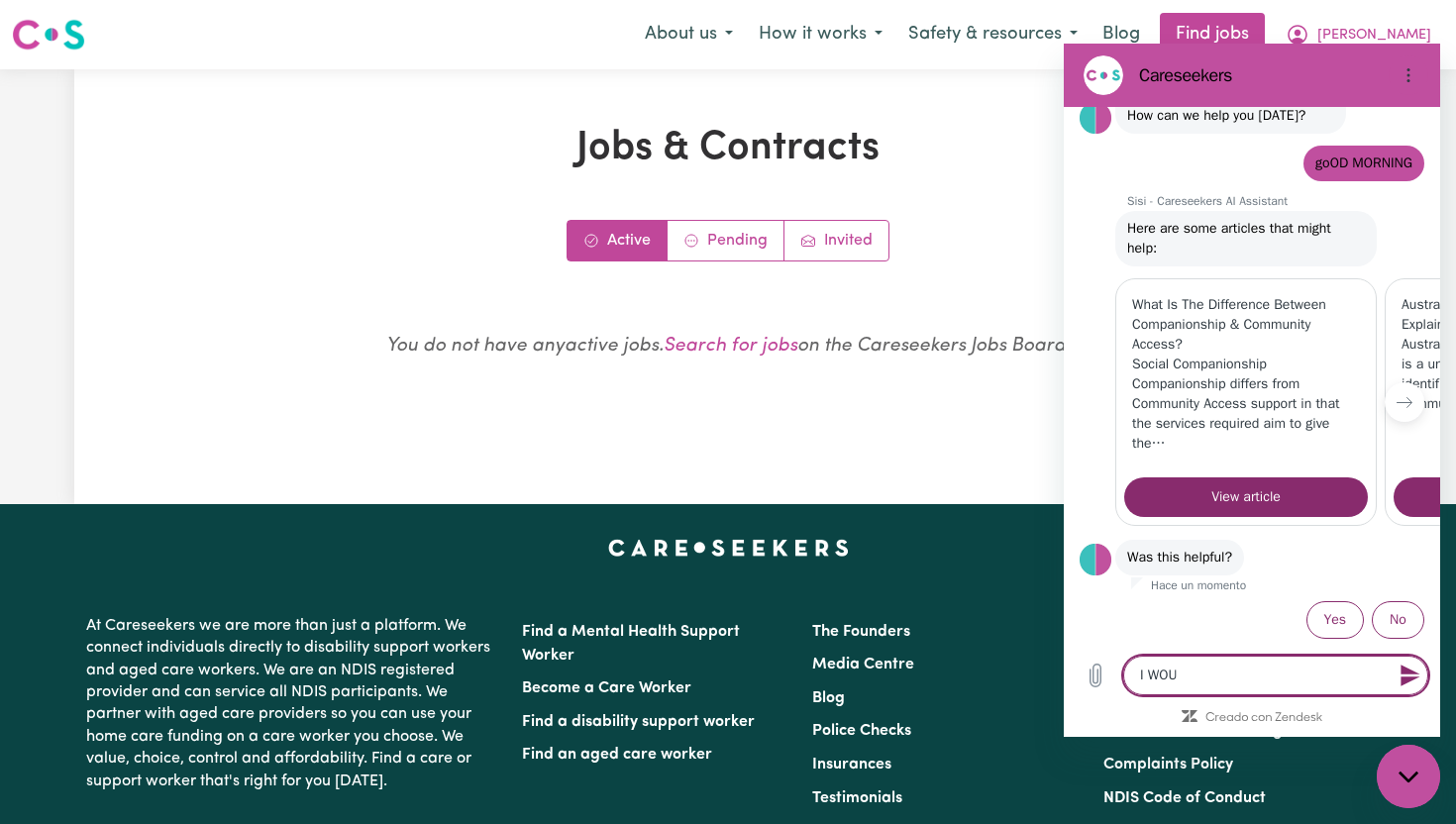 type on "I WO" 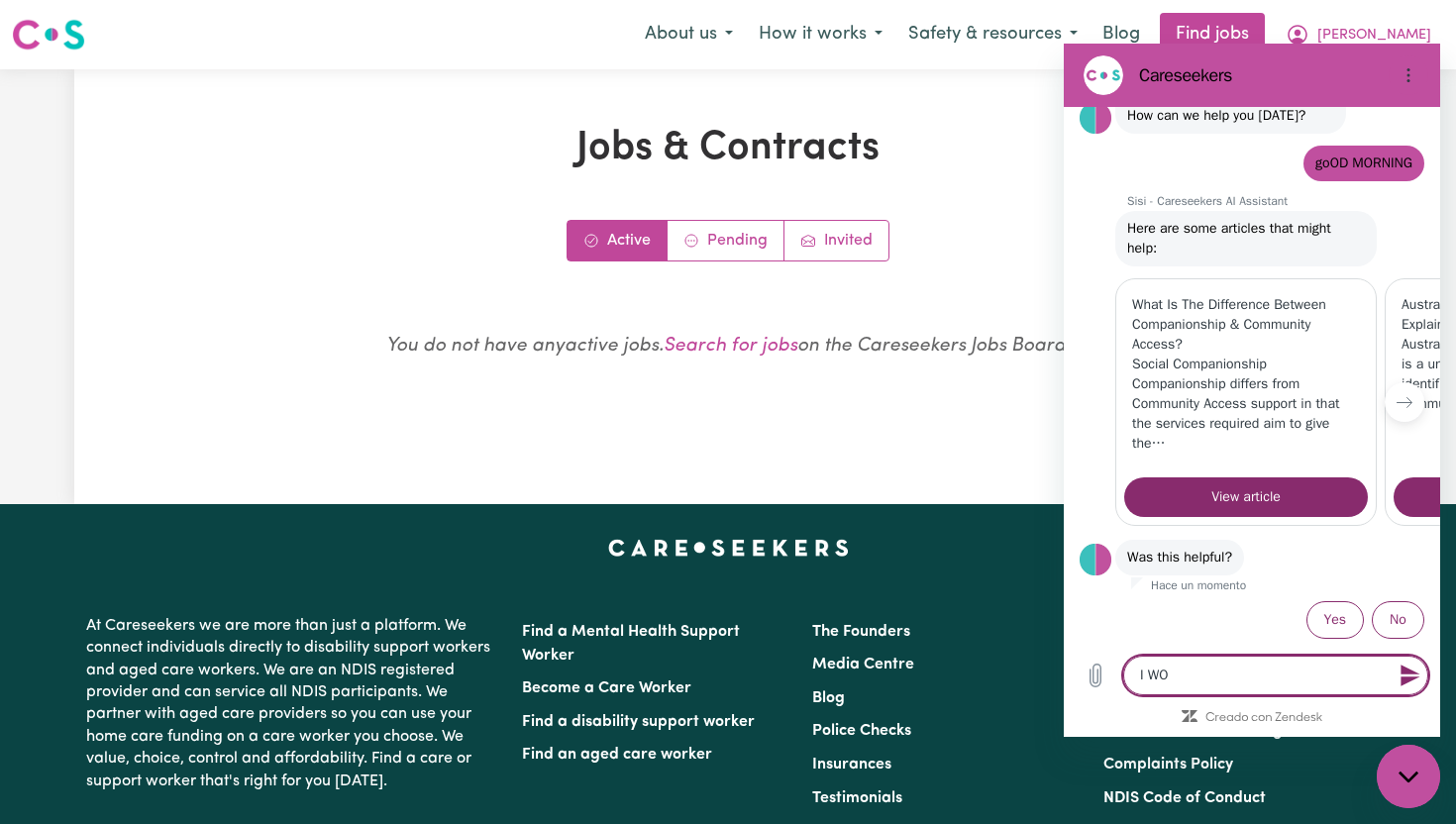type on "I W" 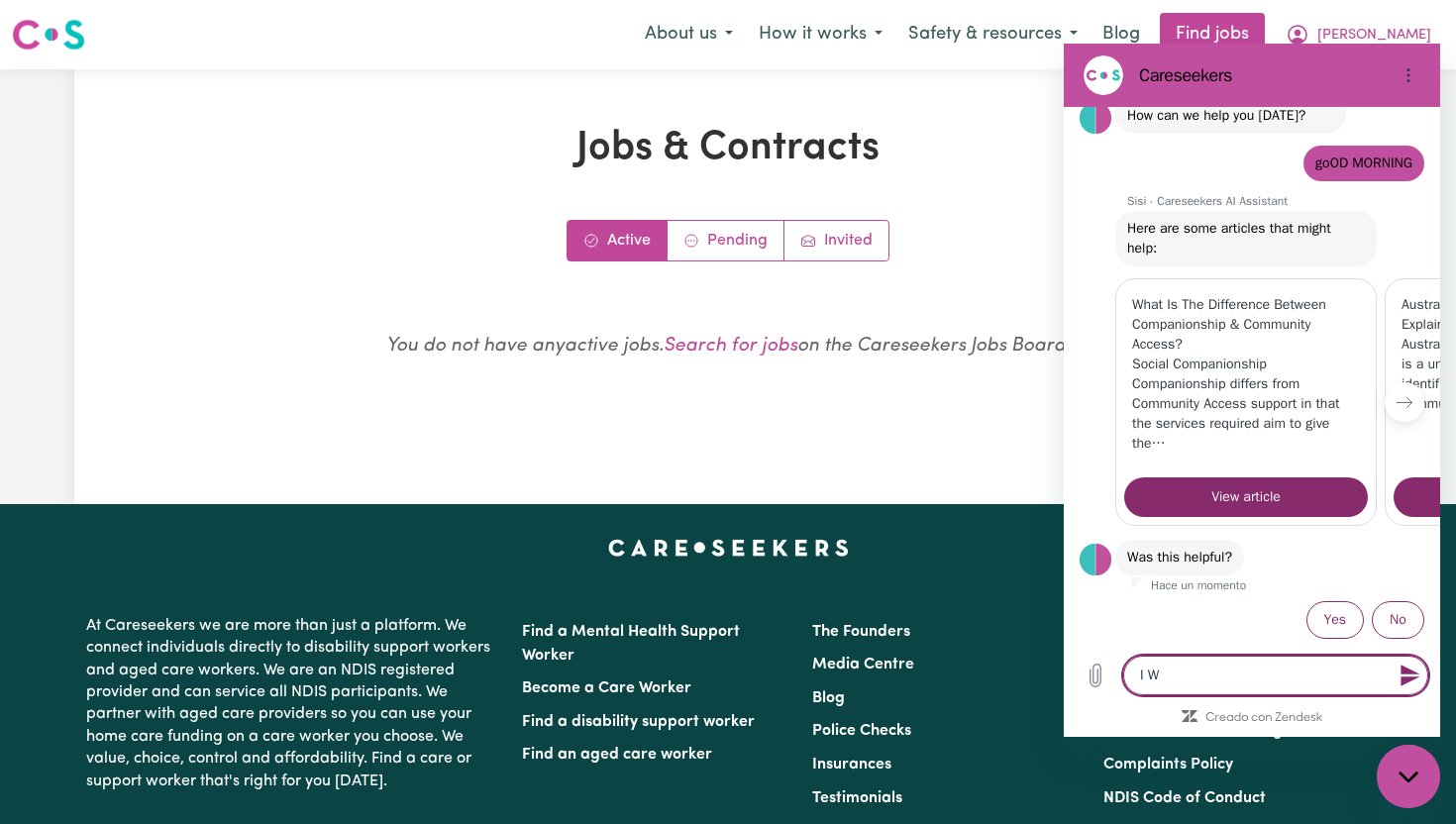 type on "I" 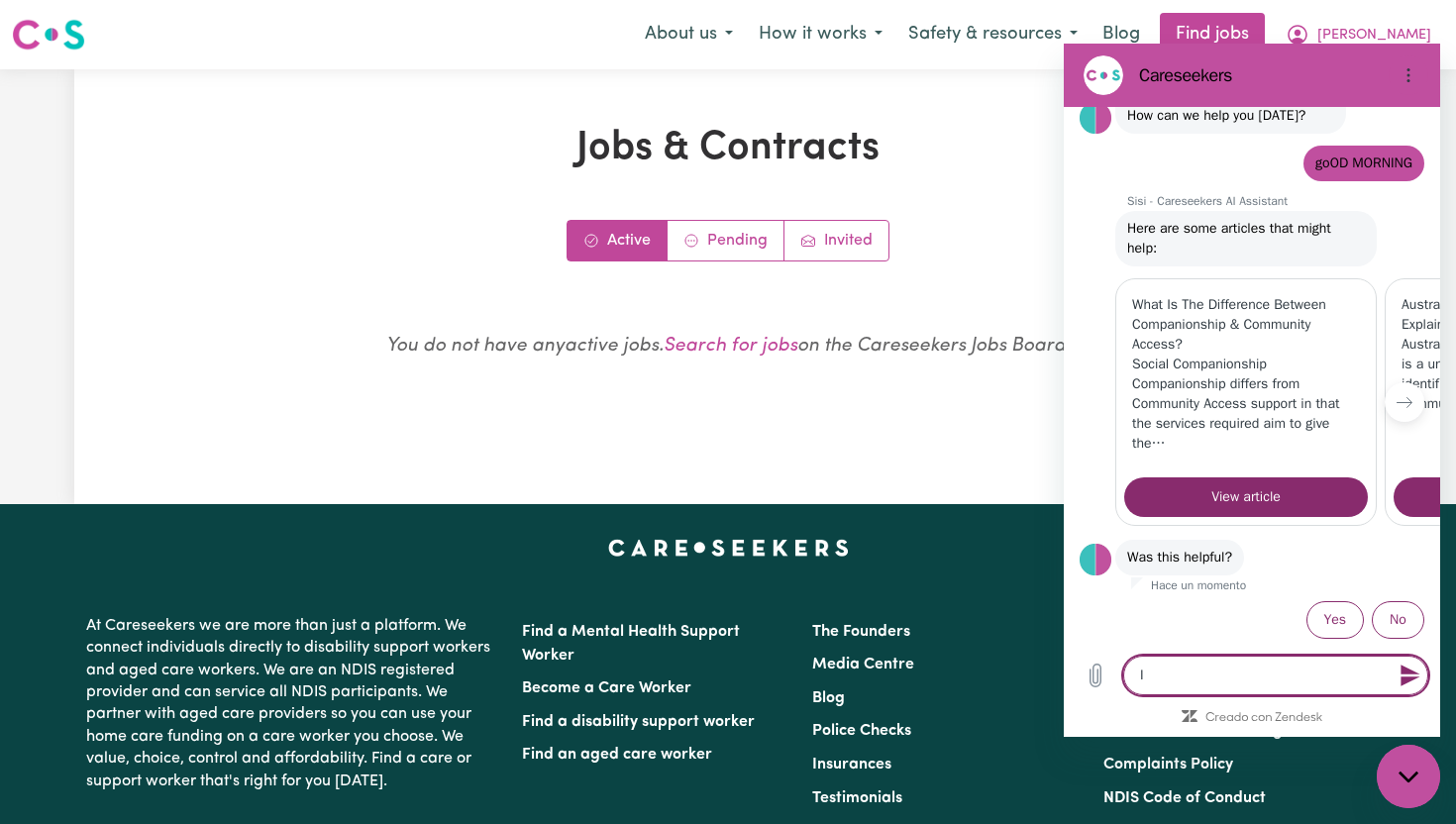 type on "I w" 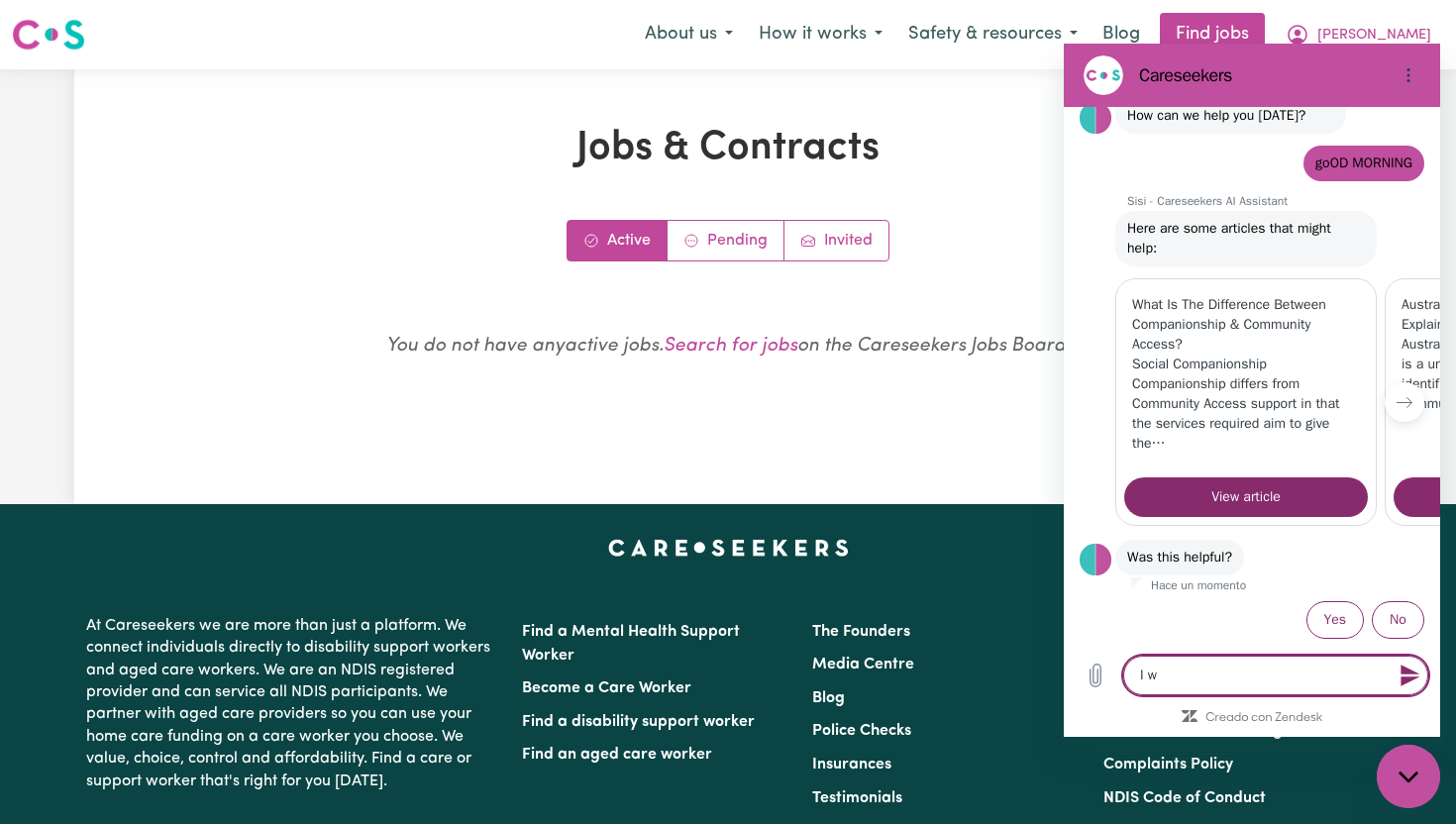 type on "I wo" 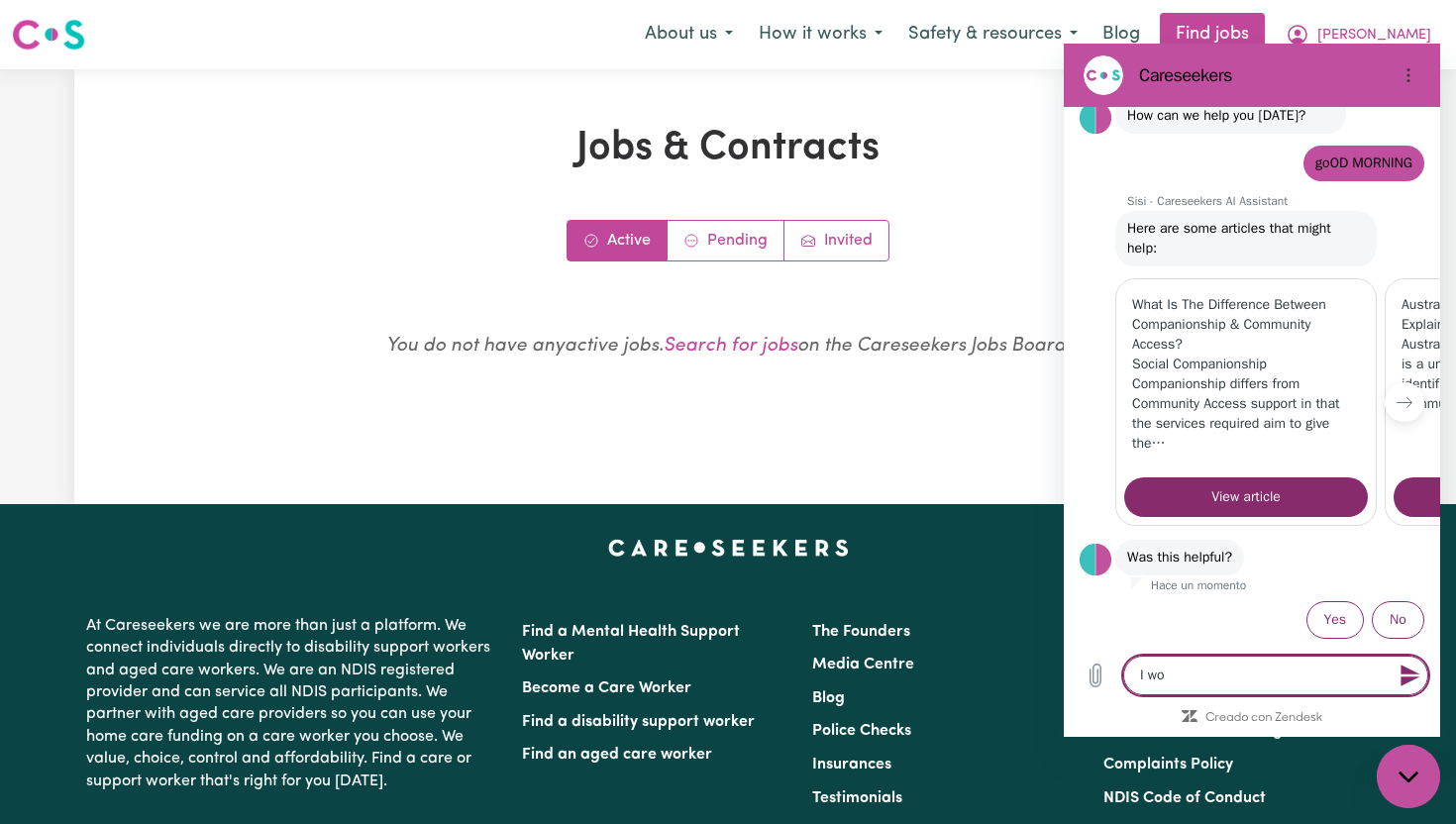 type on "I wou" 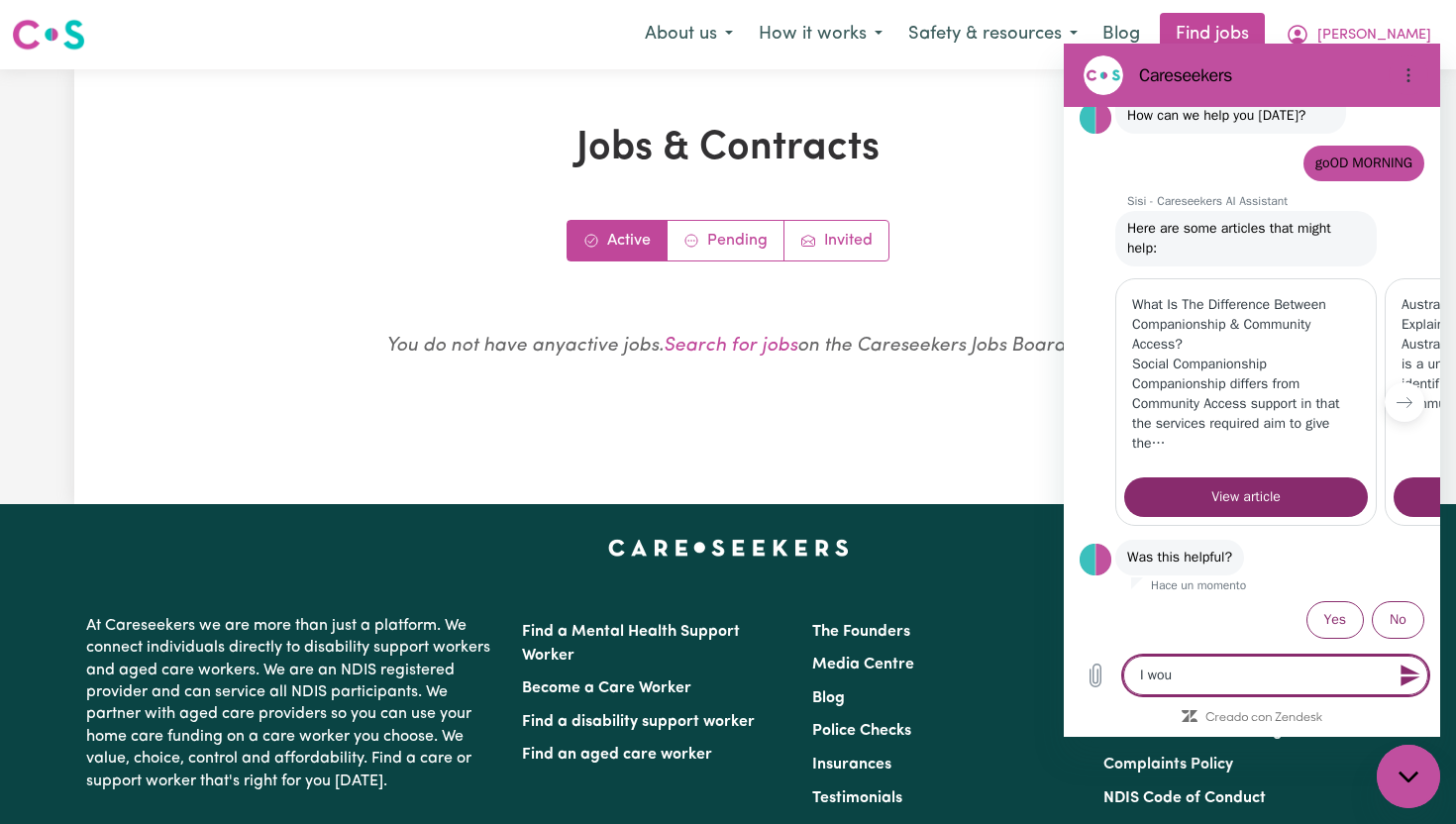 type on "I woul" 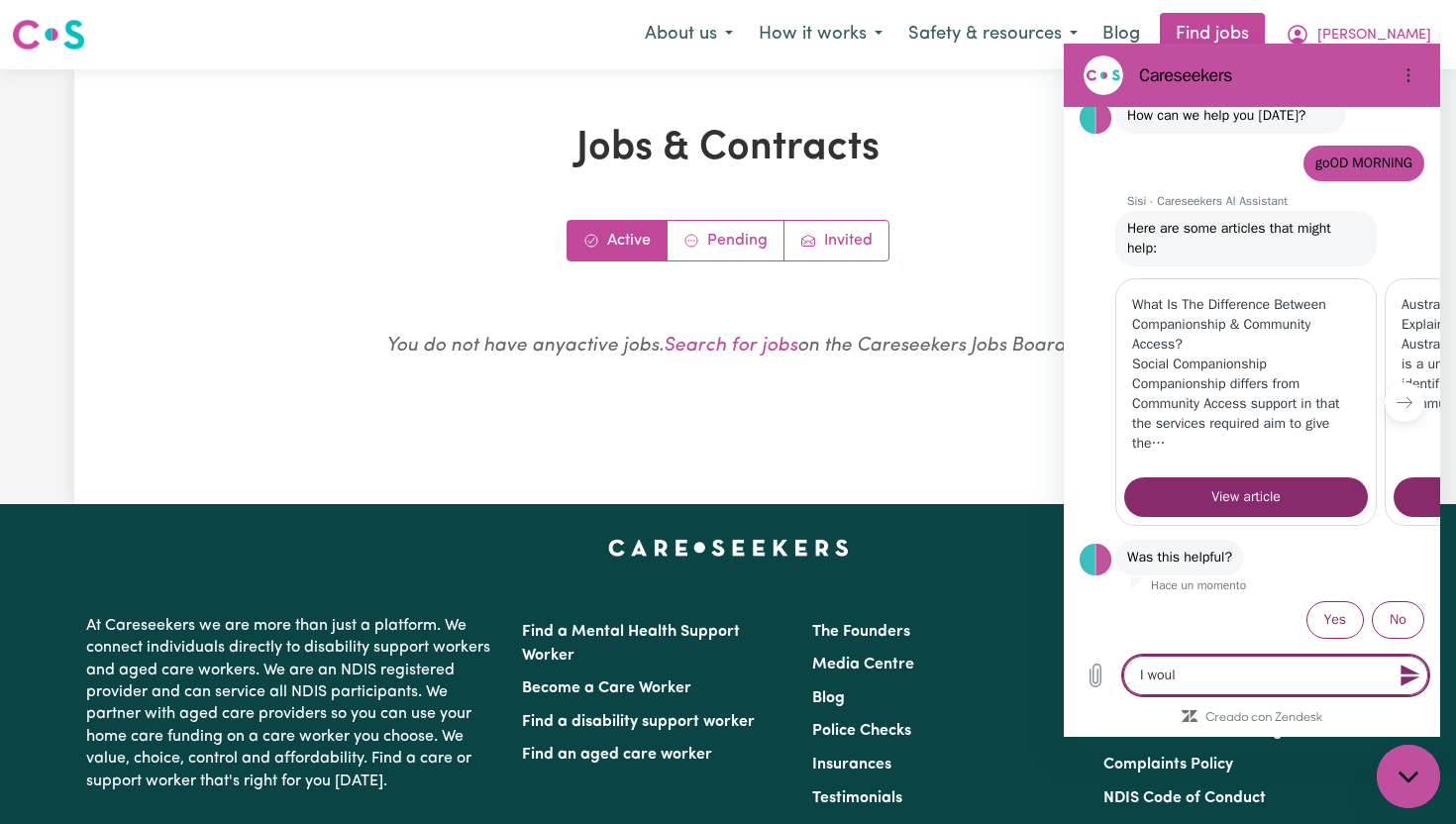 type on "I would" 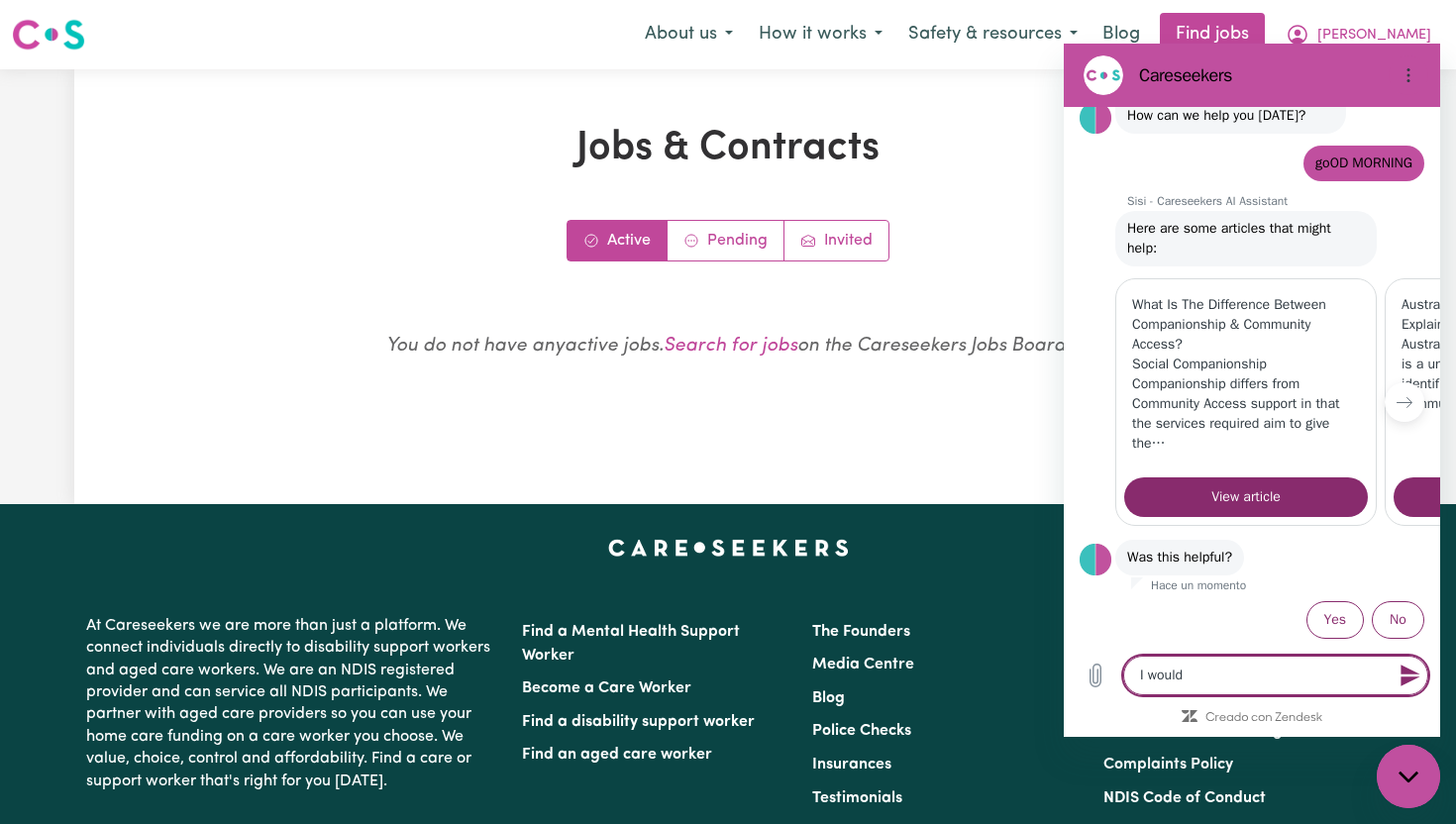 type on "I would" 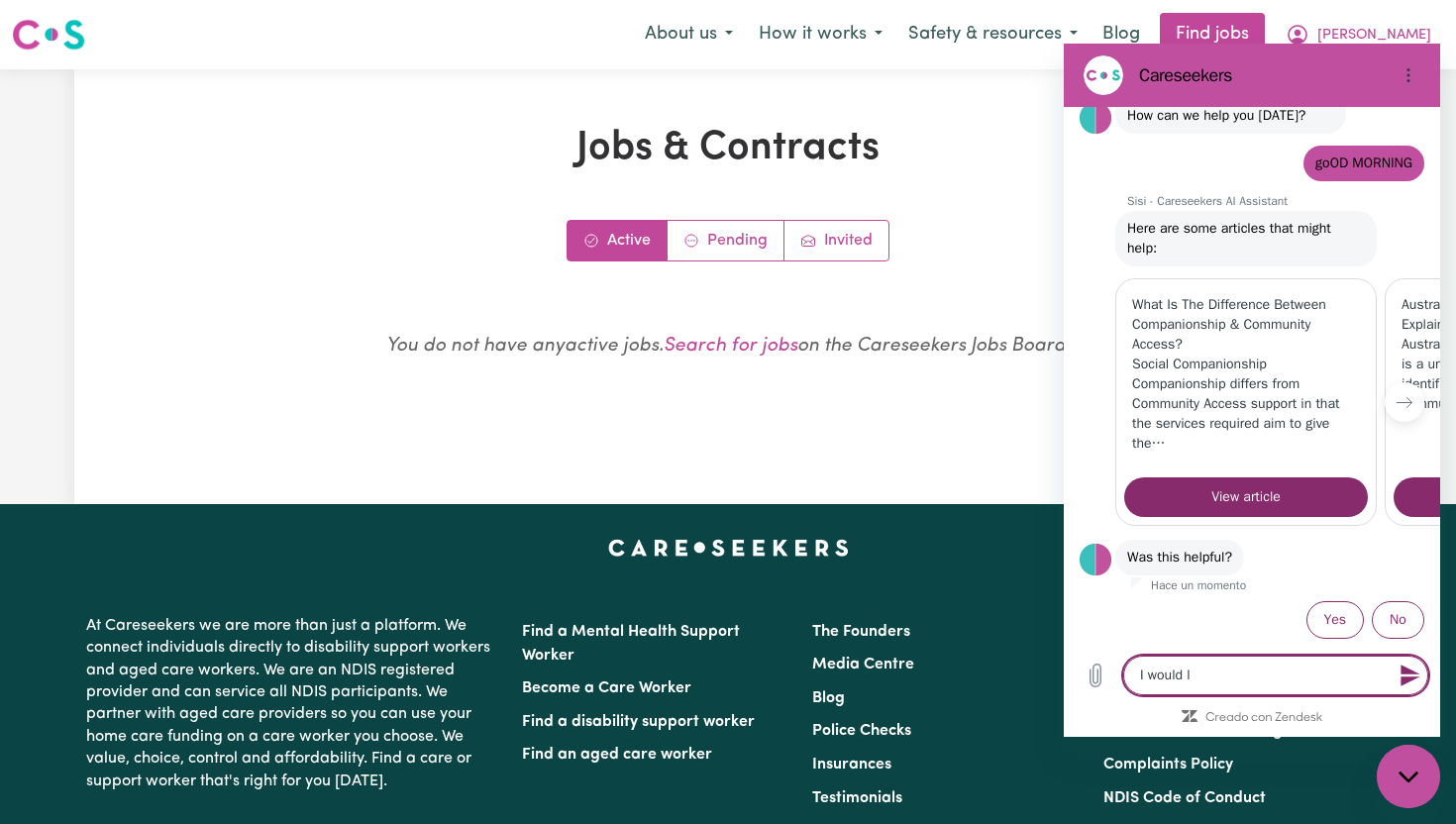 type on "x" 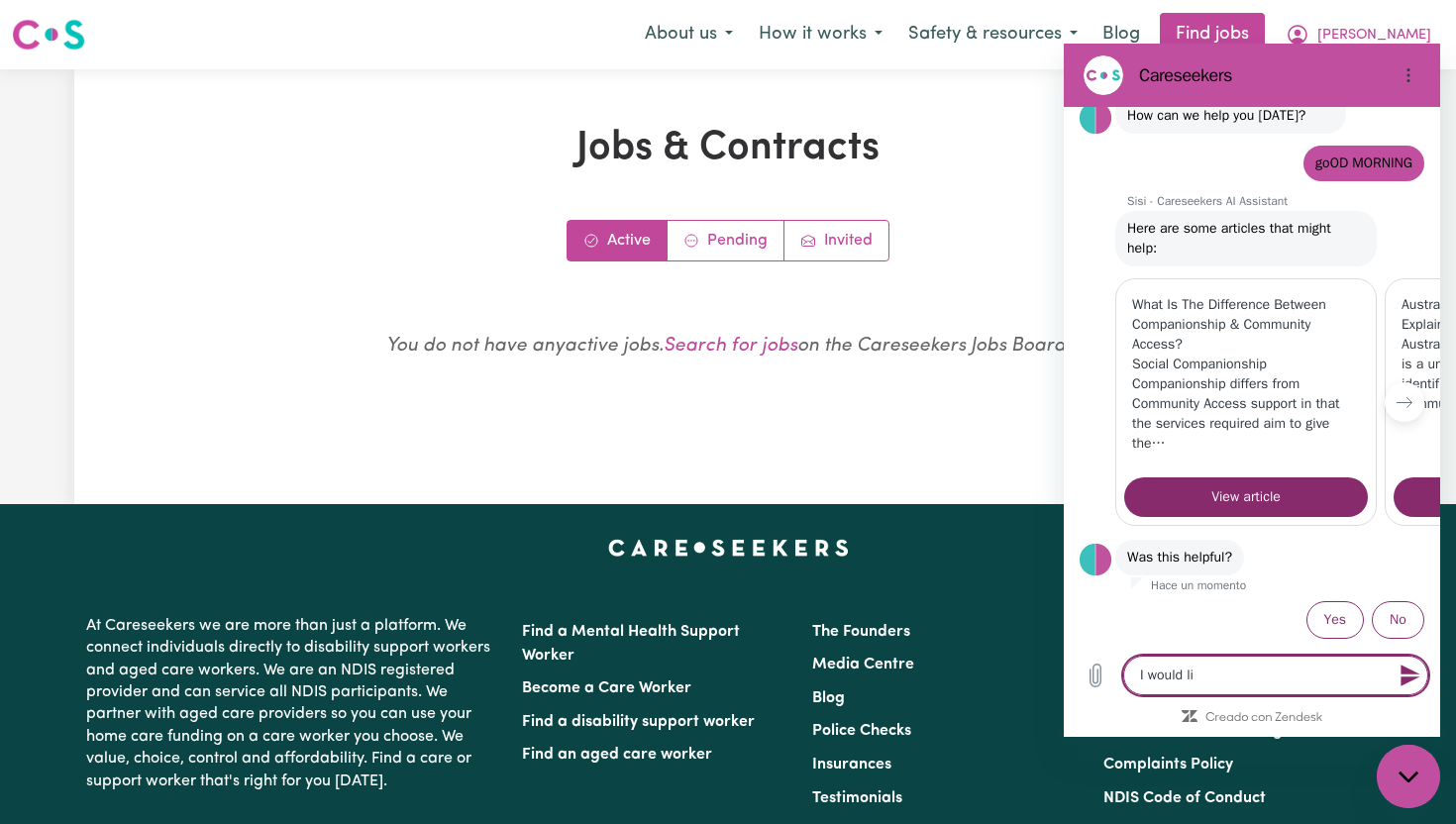 type on "I would lik" 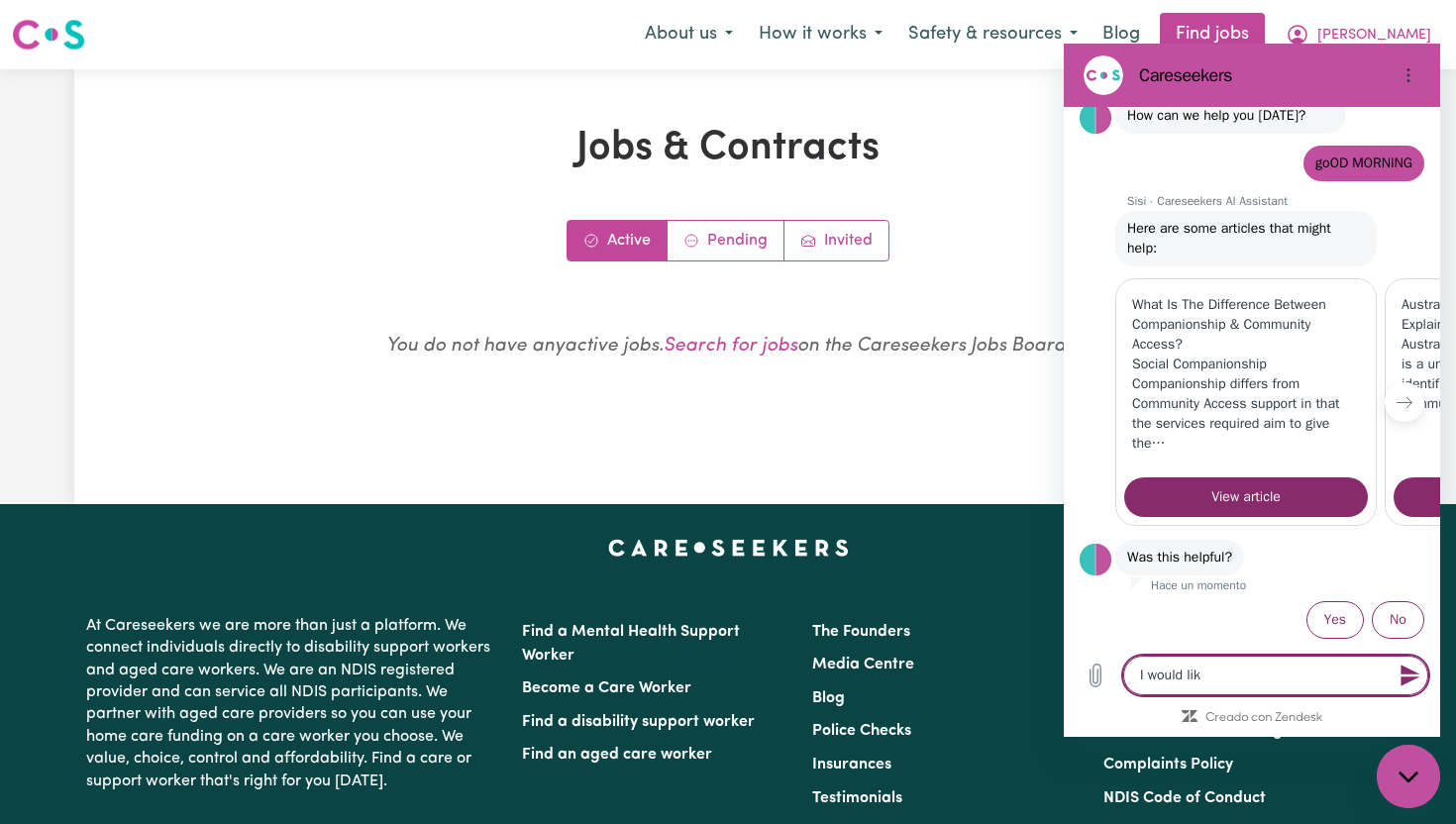 type on "I would like" 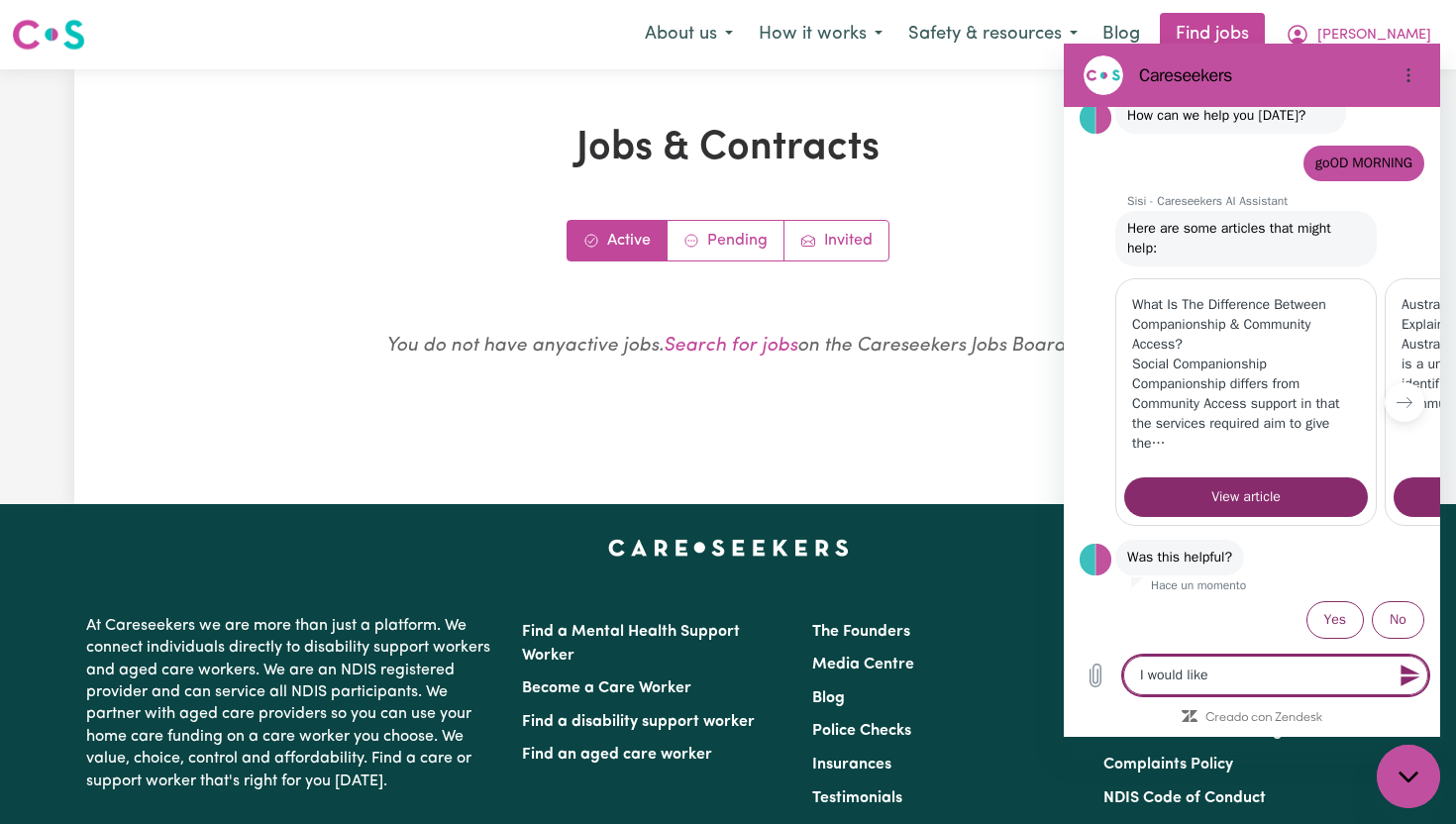 type on "I would like" 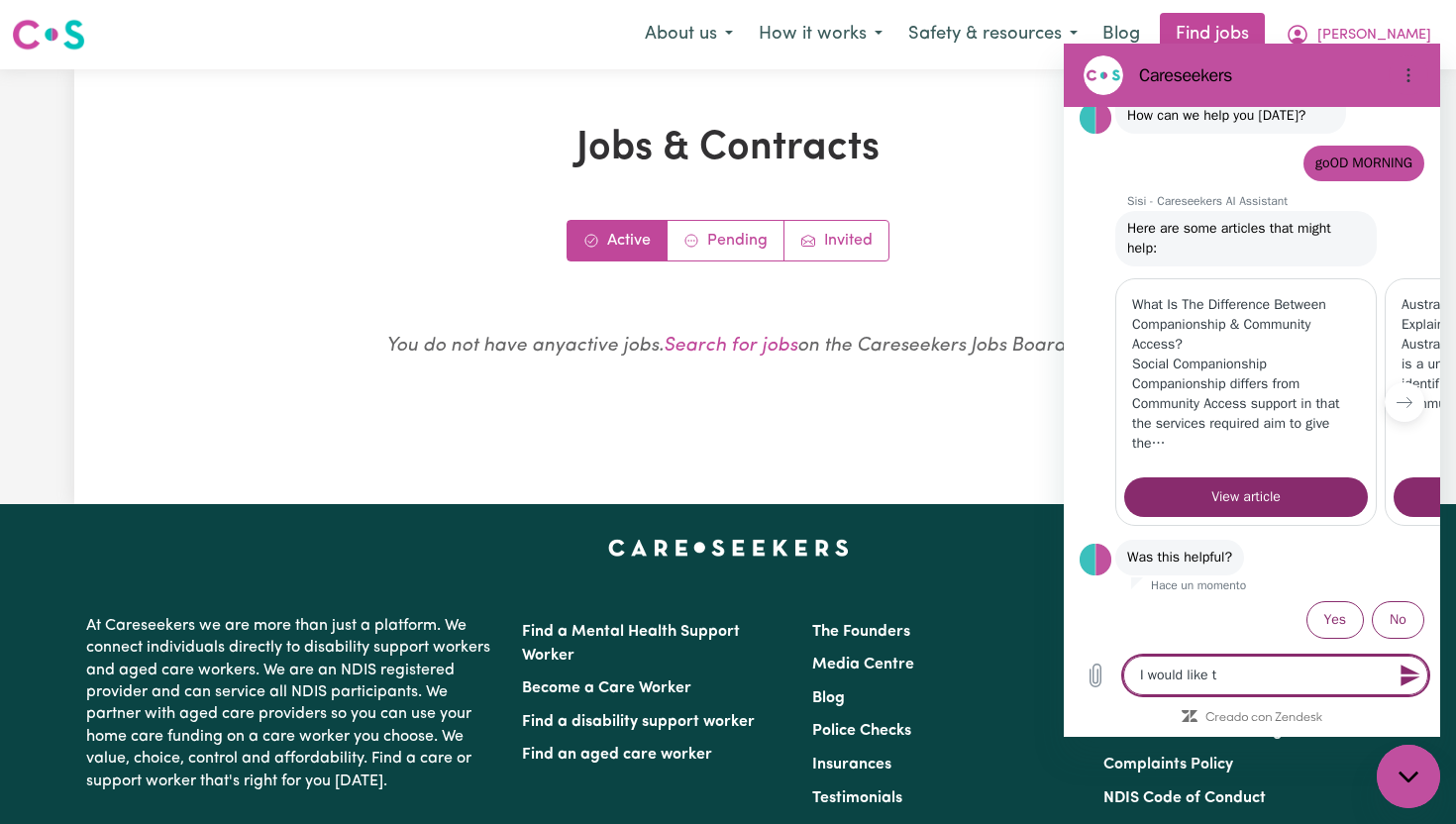 type on "I would like to" 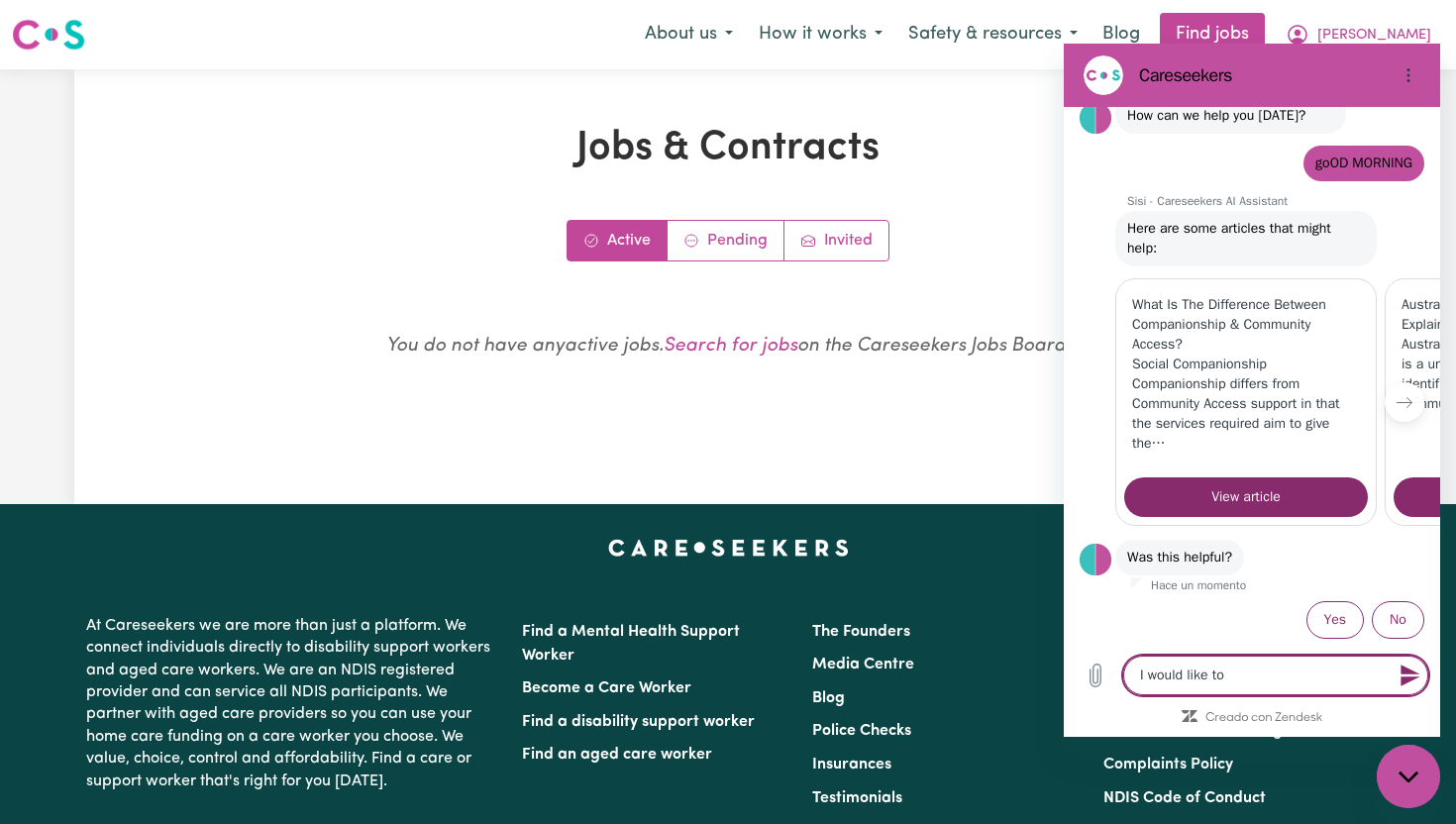 type on "I would like to" 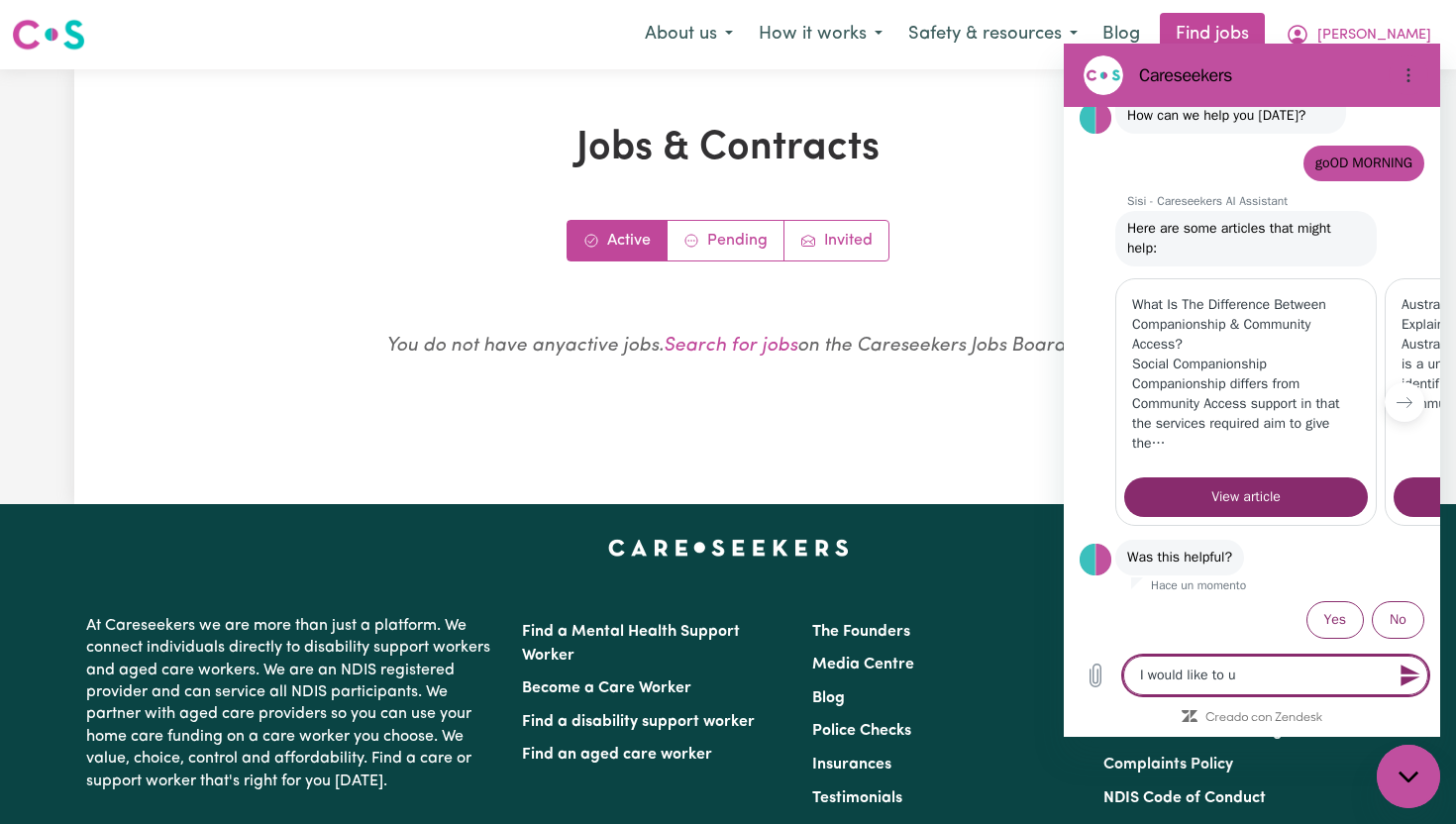 type on "I would like to up" 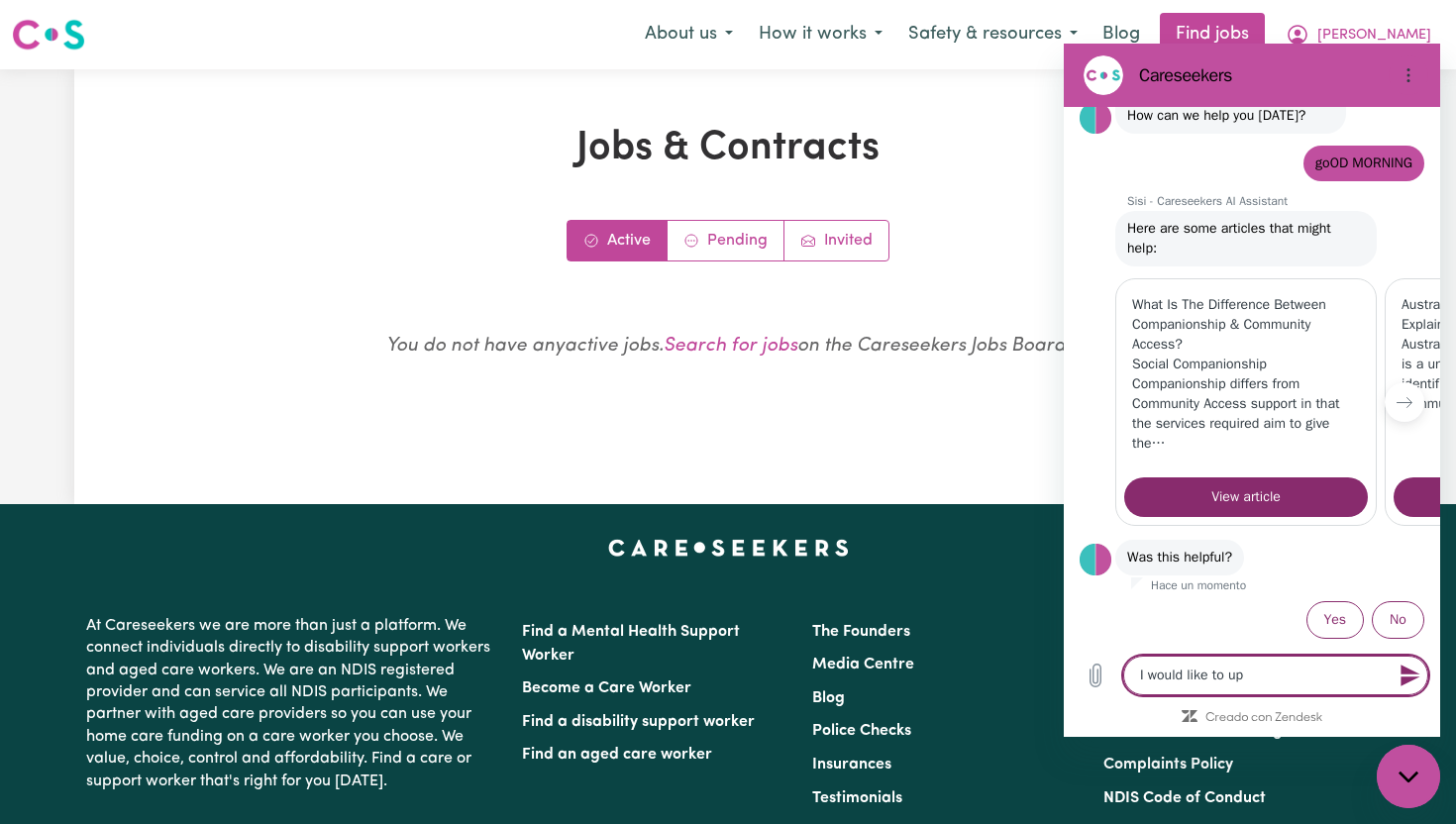 type on "I would like to upd" 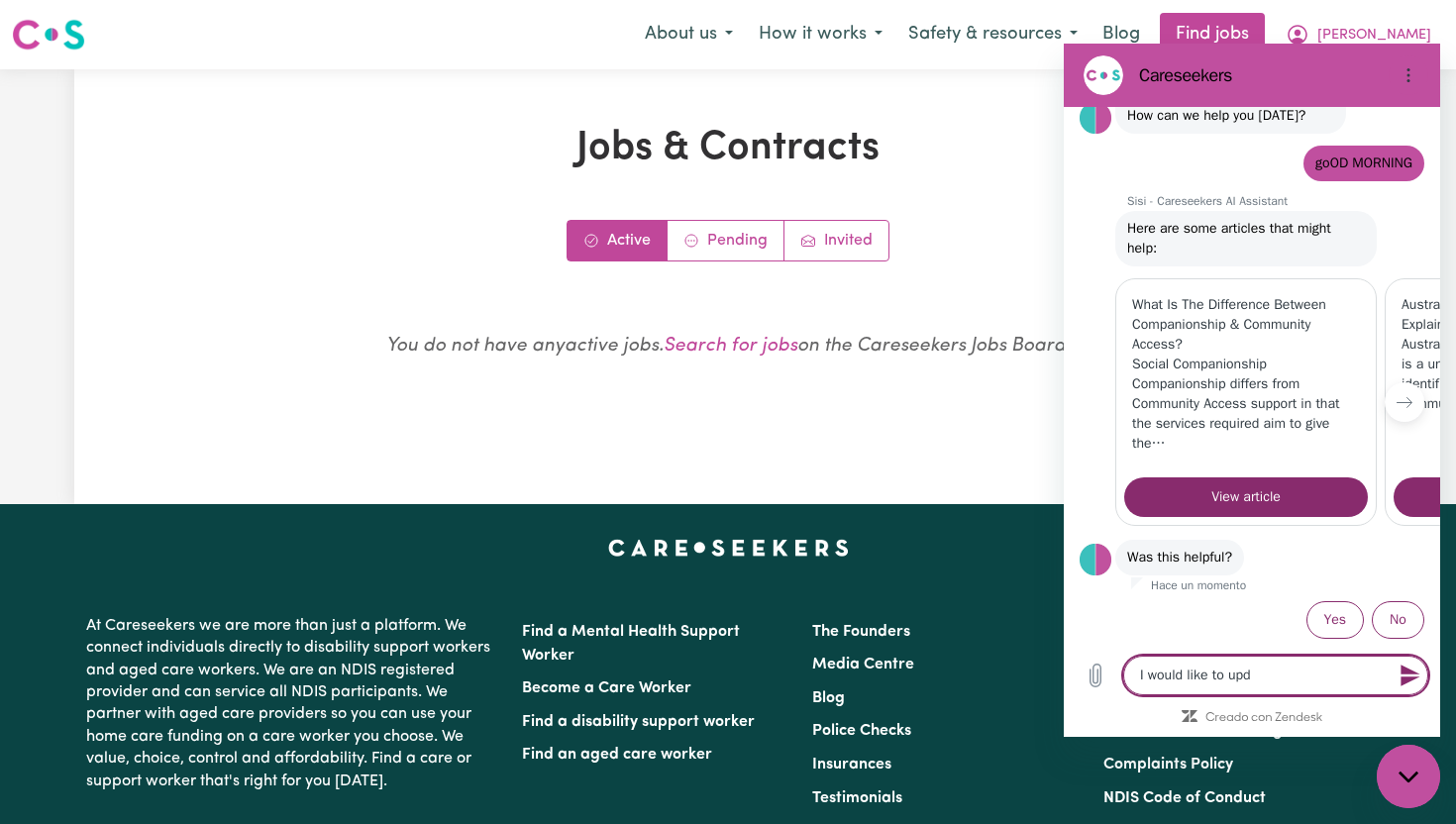 type on "I would like to upda" 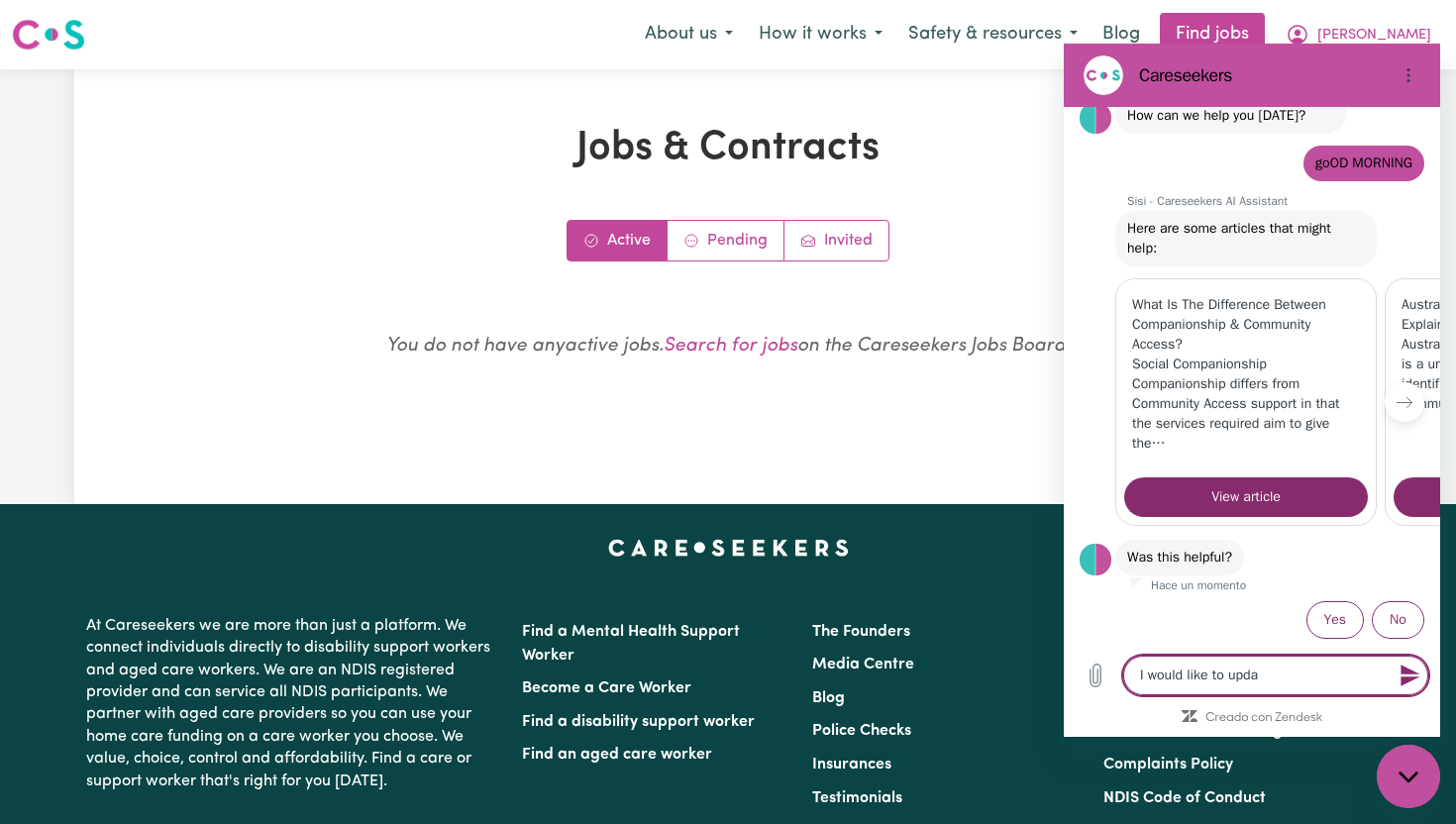 type on "I would like to updat" 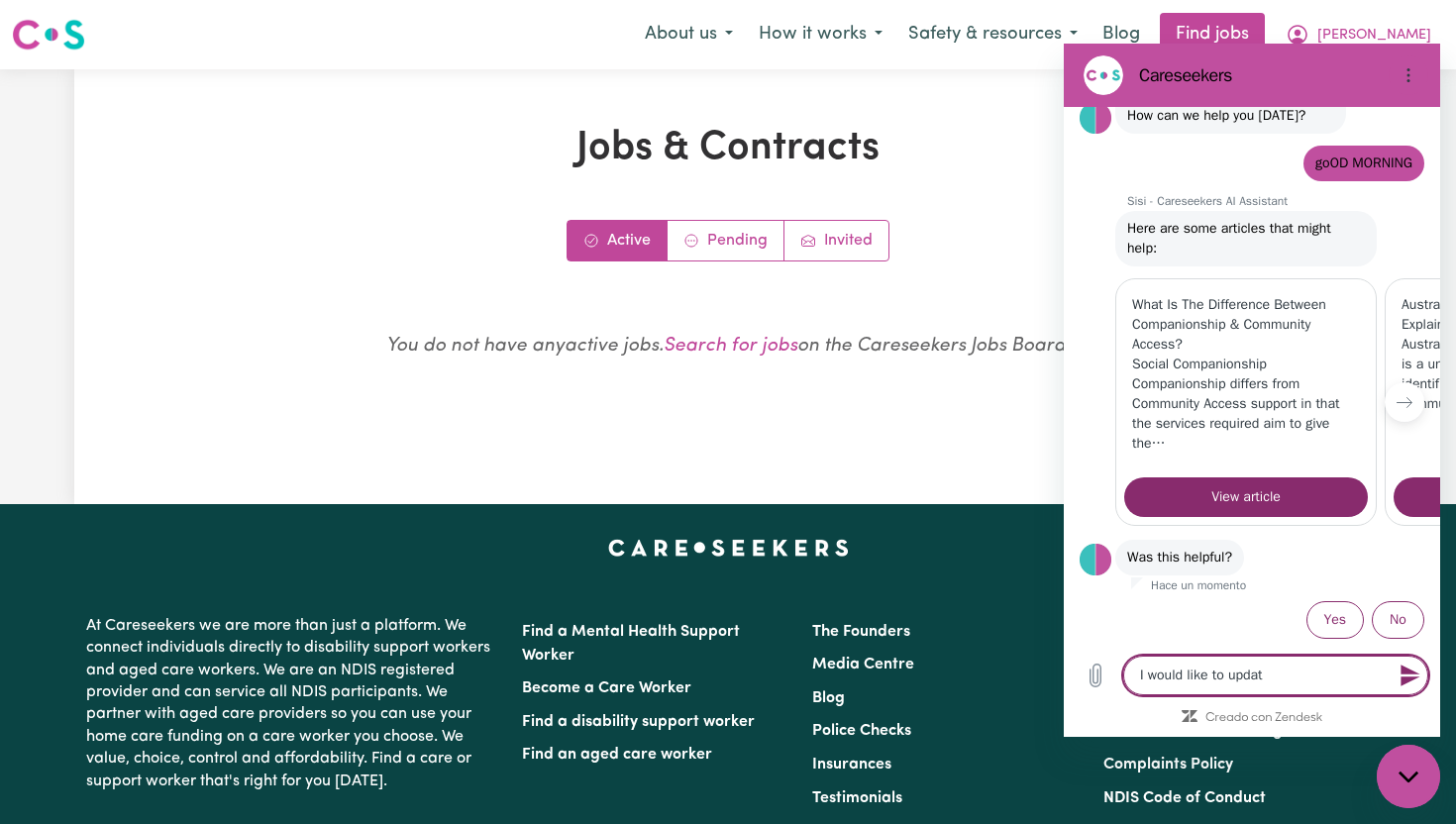 type on "I would like to update" 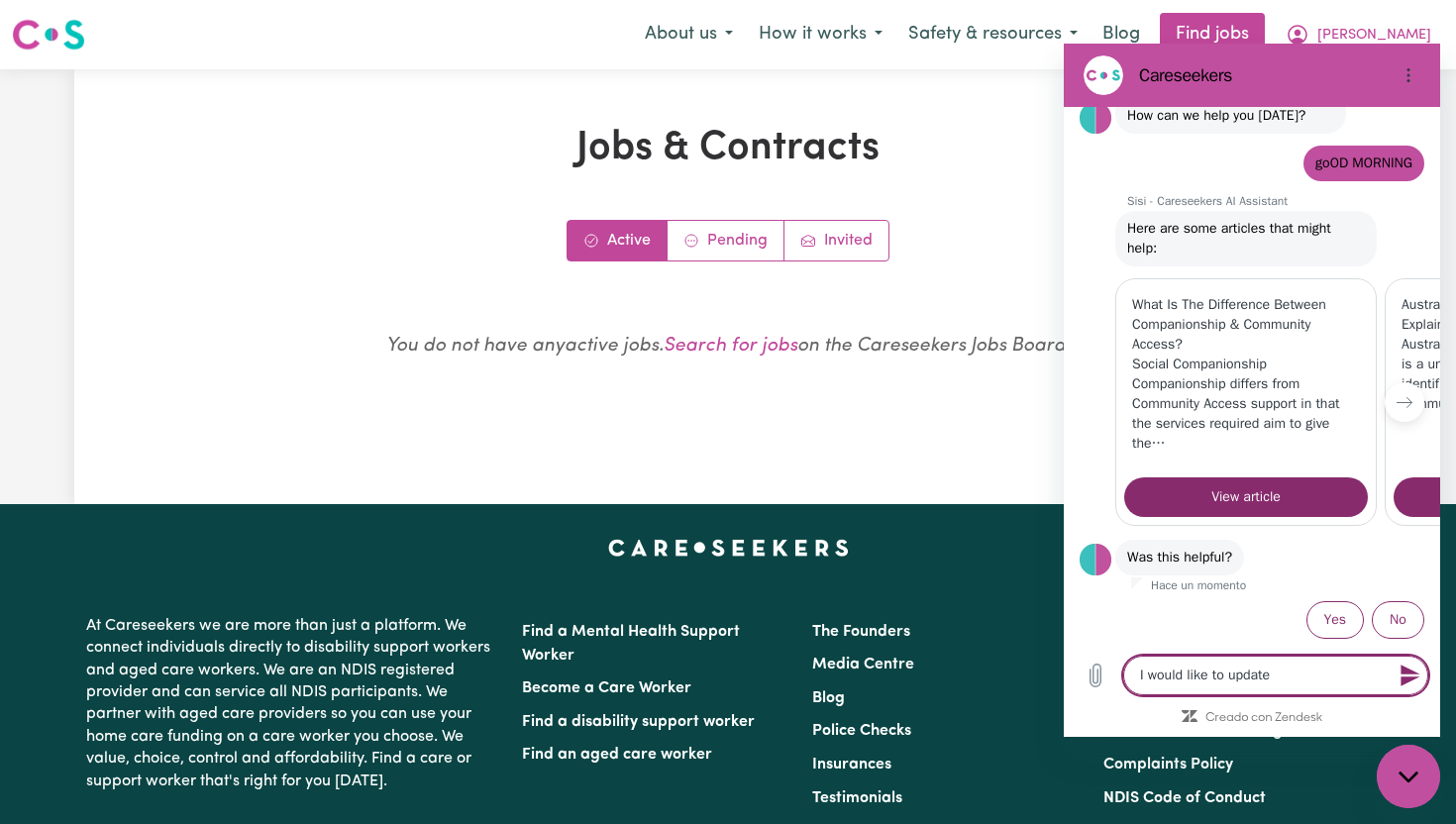 type on "I would like to update" 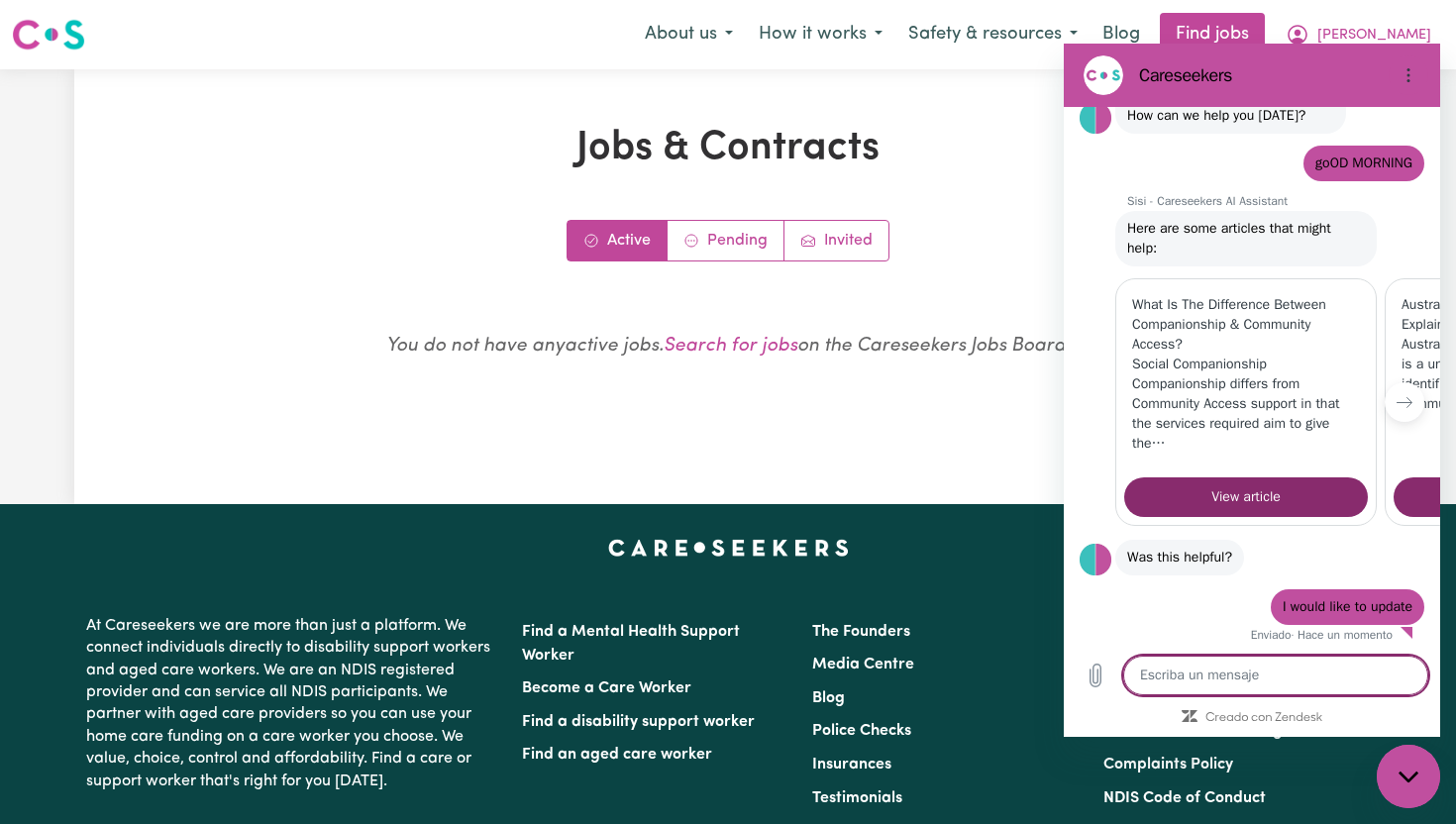 type on "x" 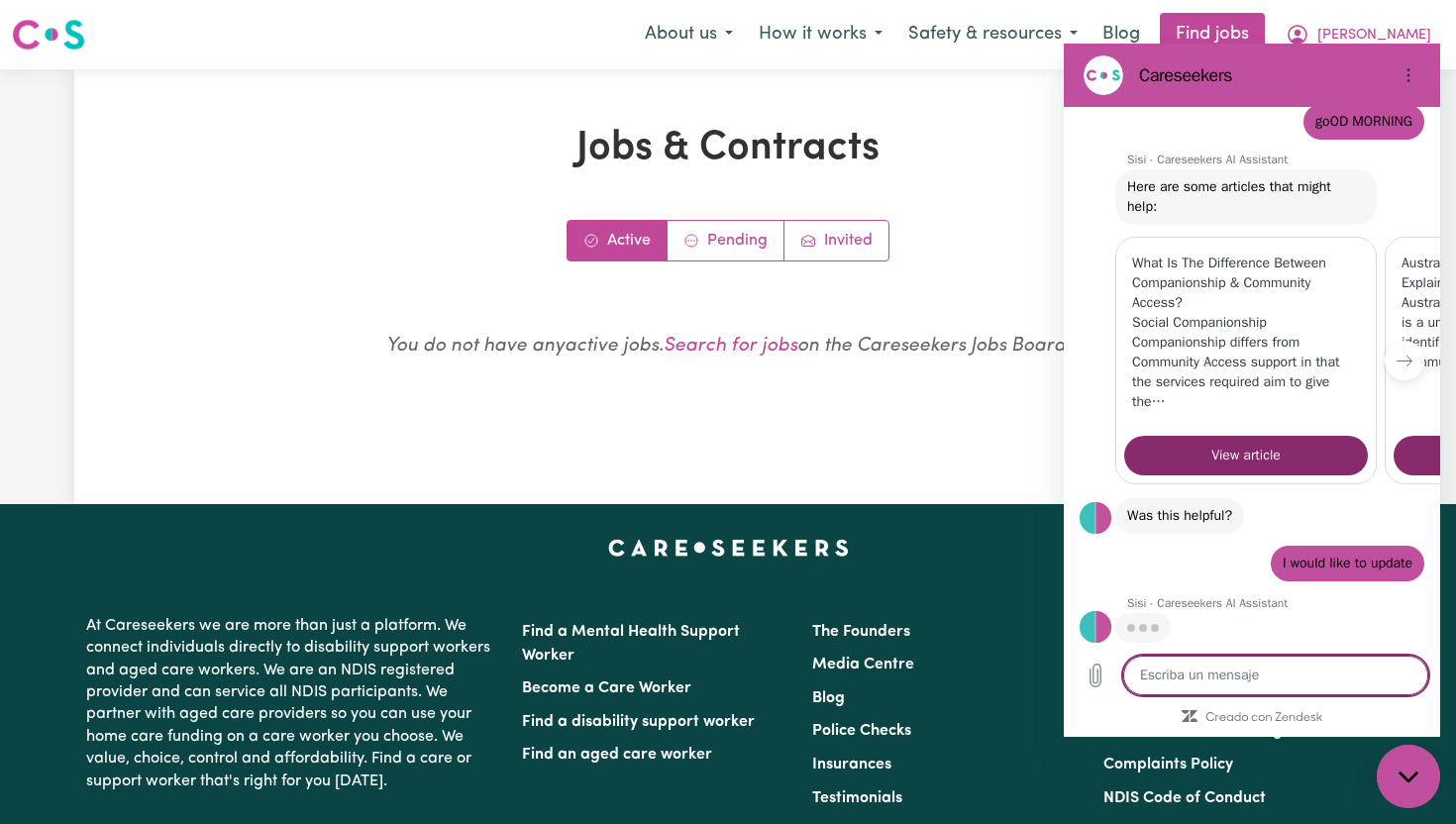 scroll, scrollTop: 146, scrollLeft: 0, axis: vertical 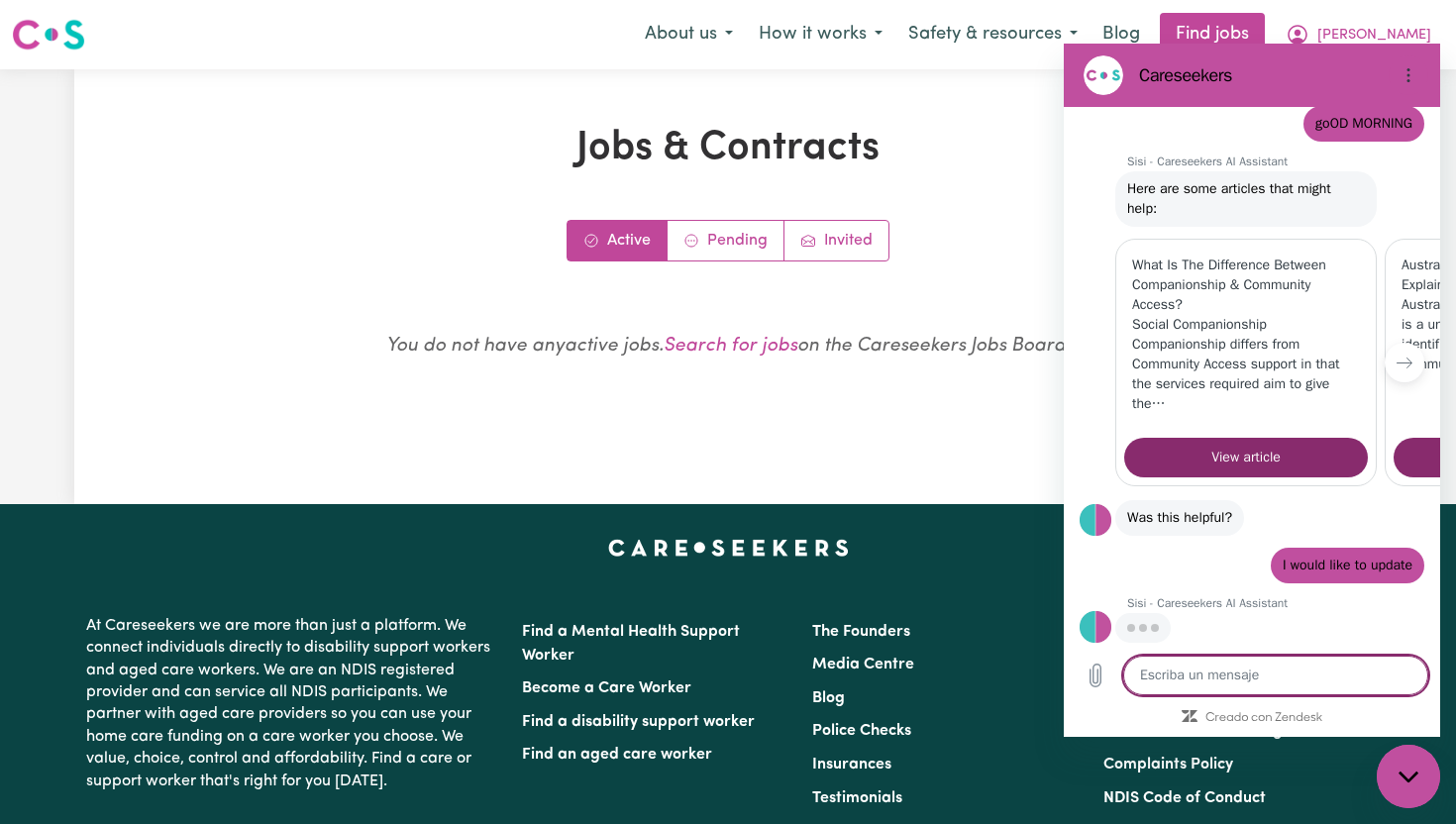 type on "m" 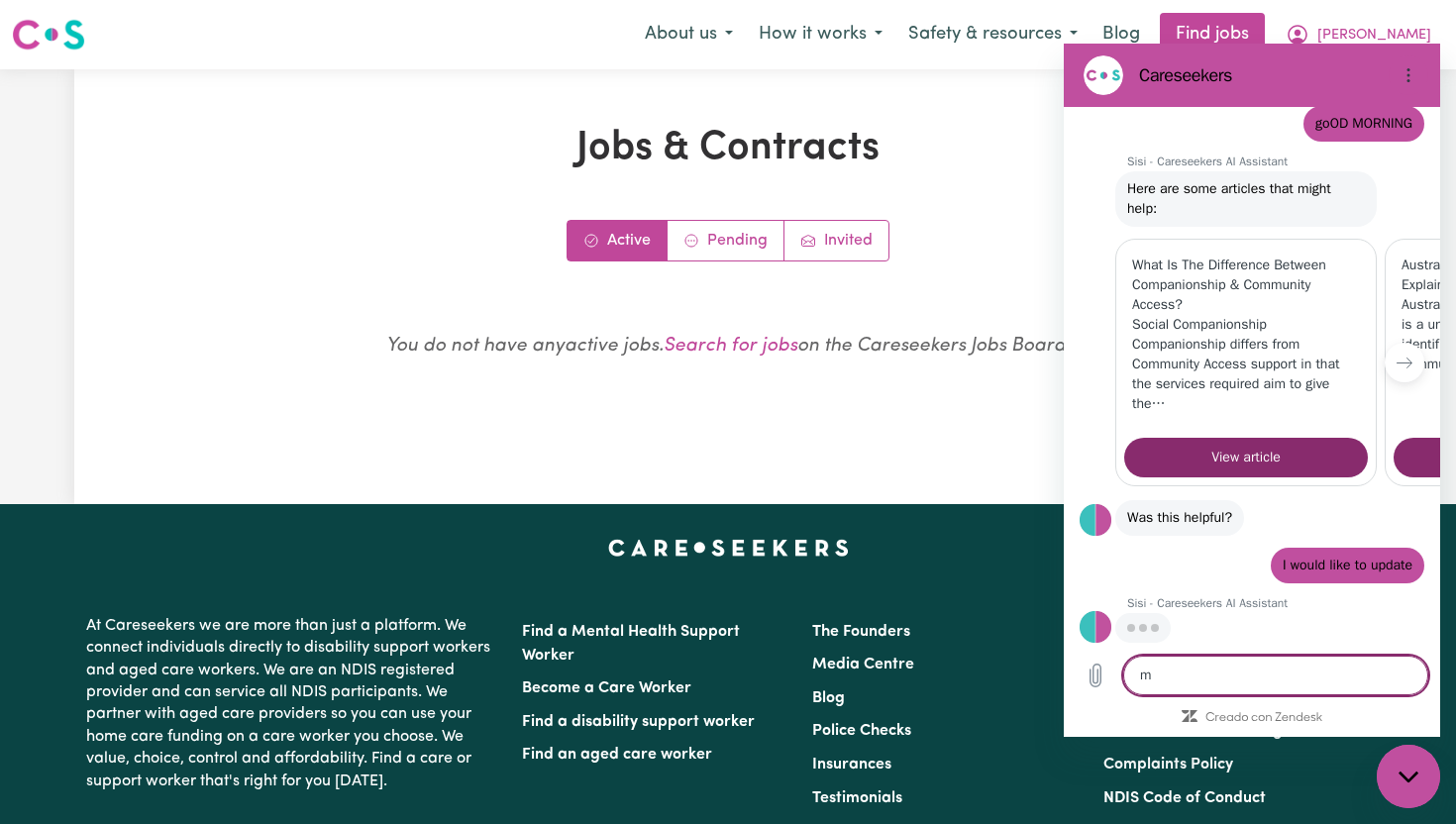 type on "x" 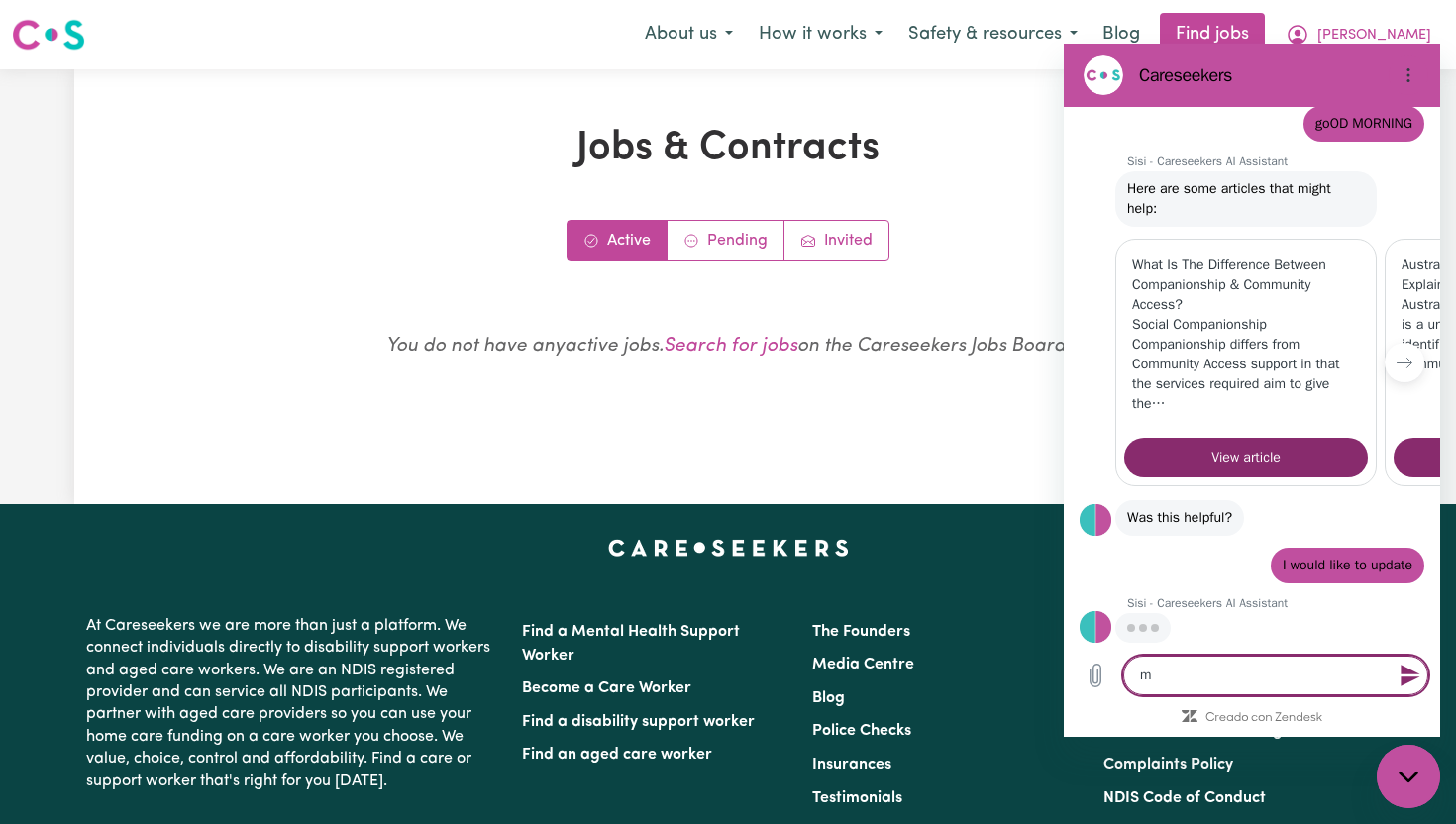 type on "my" 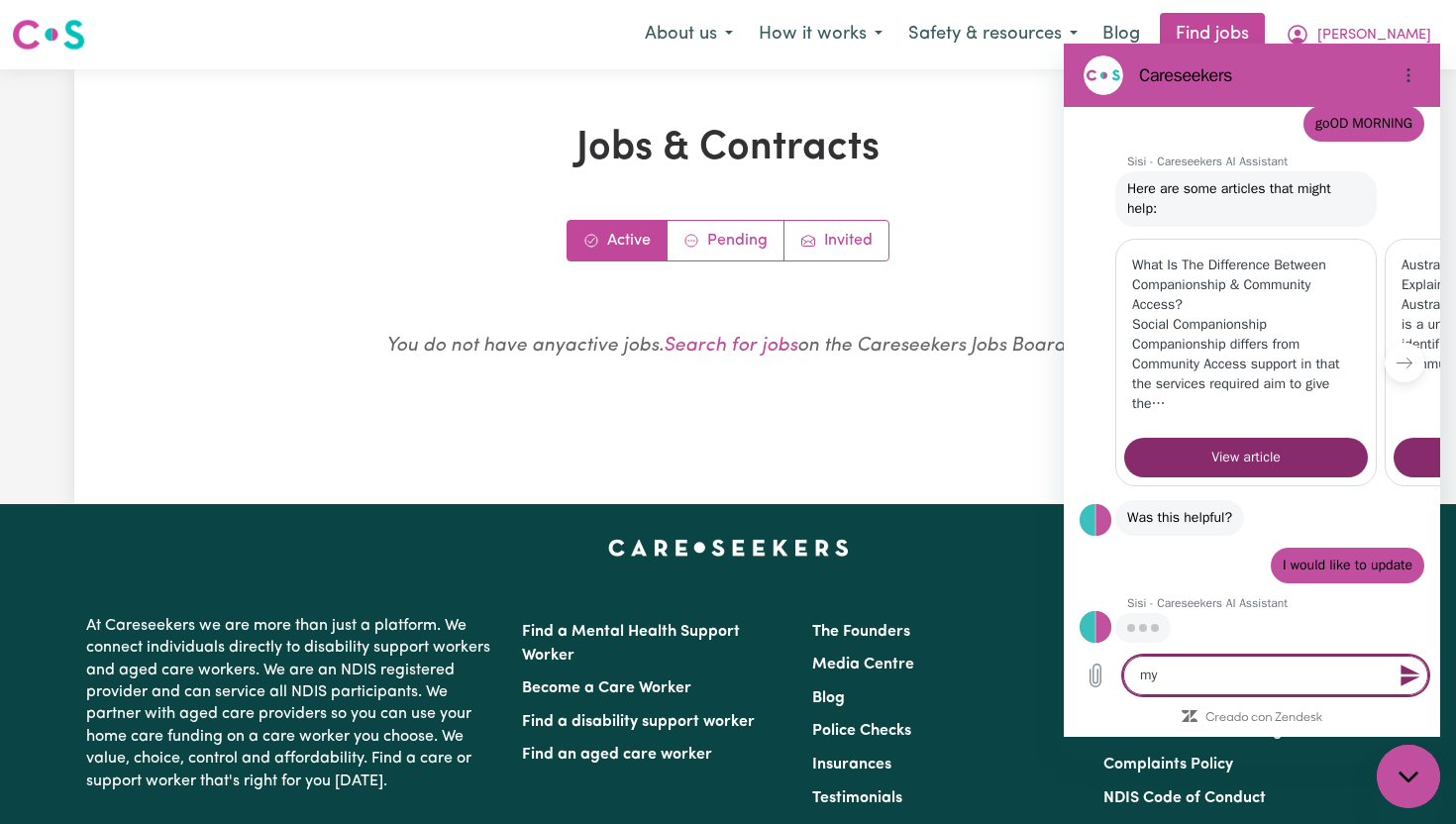 type on "my" 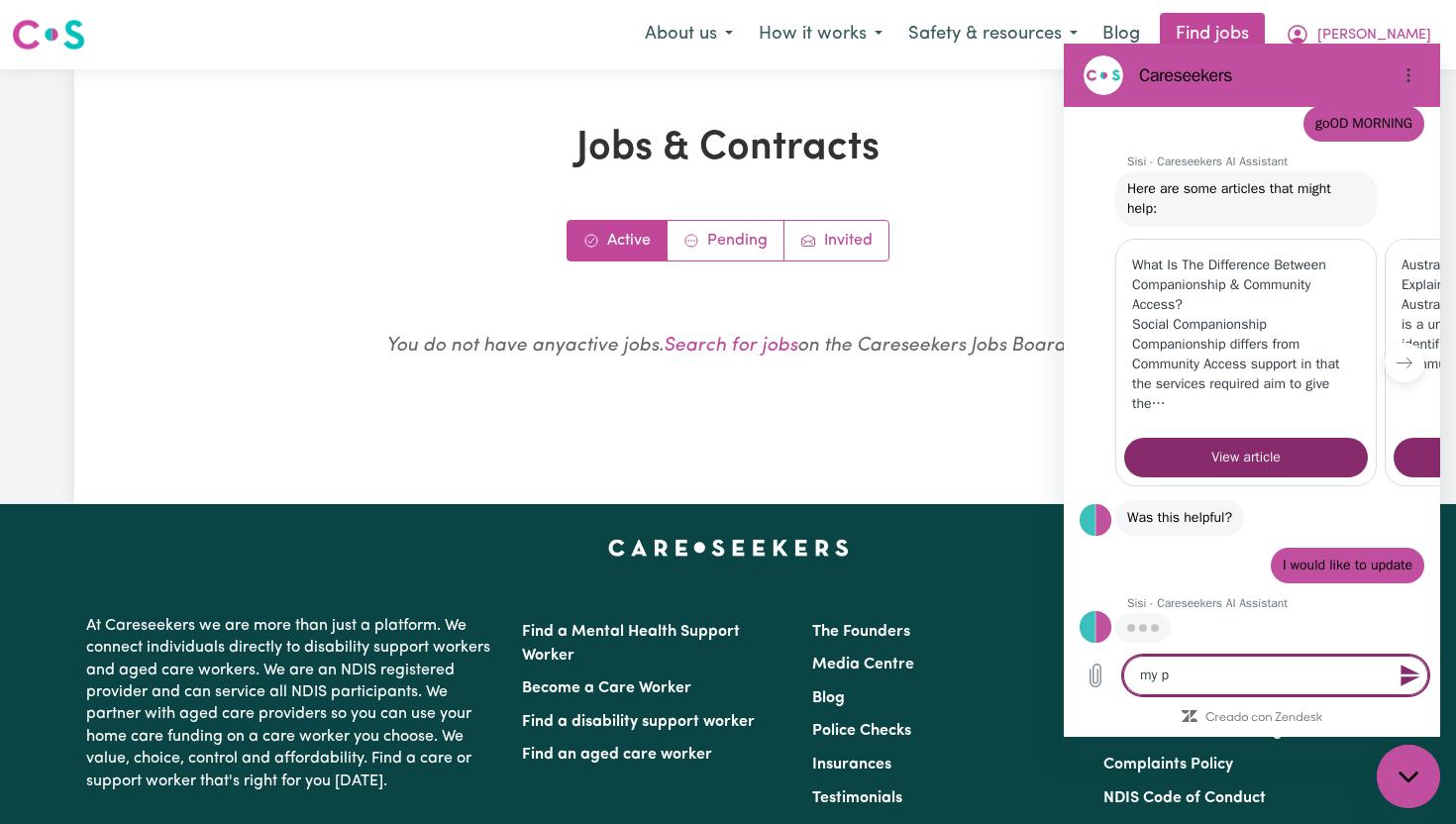 type on "my pr" 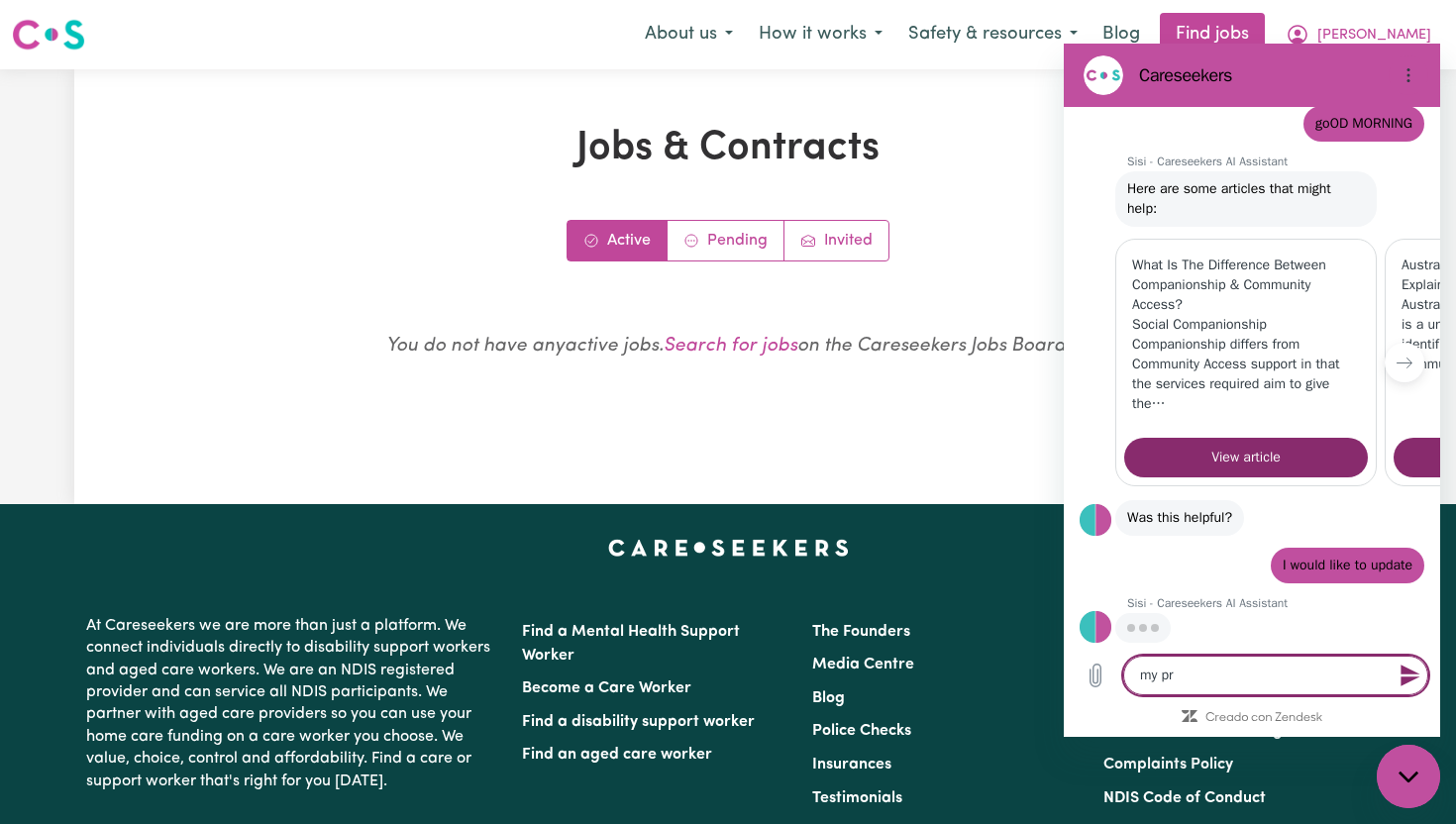type on "my pro" 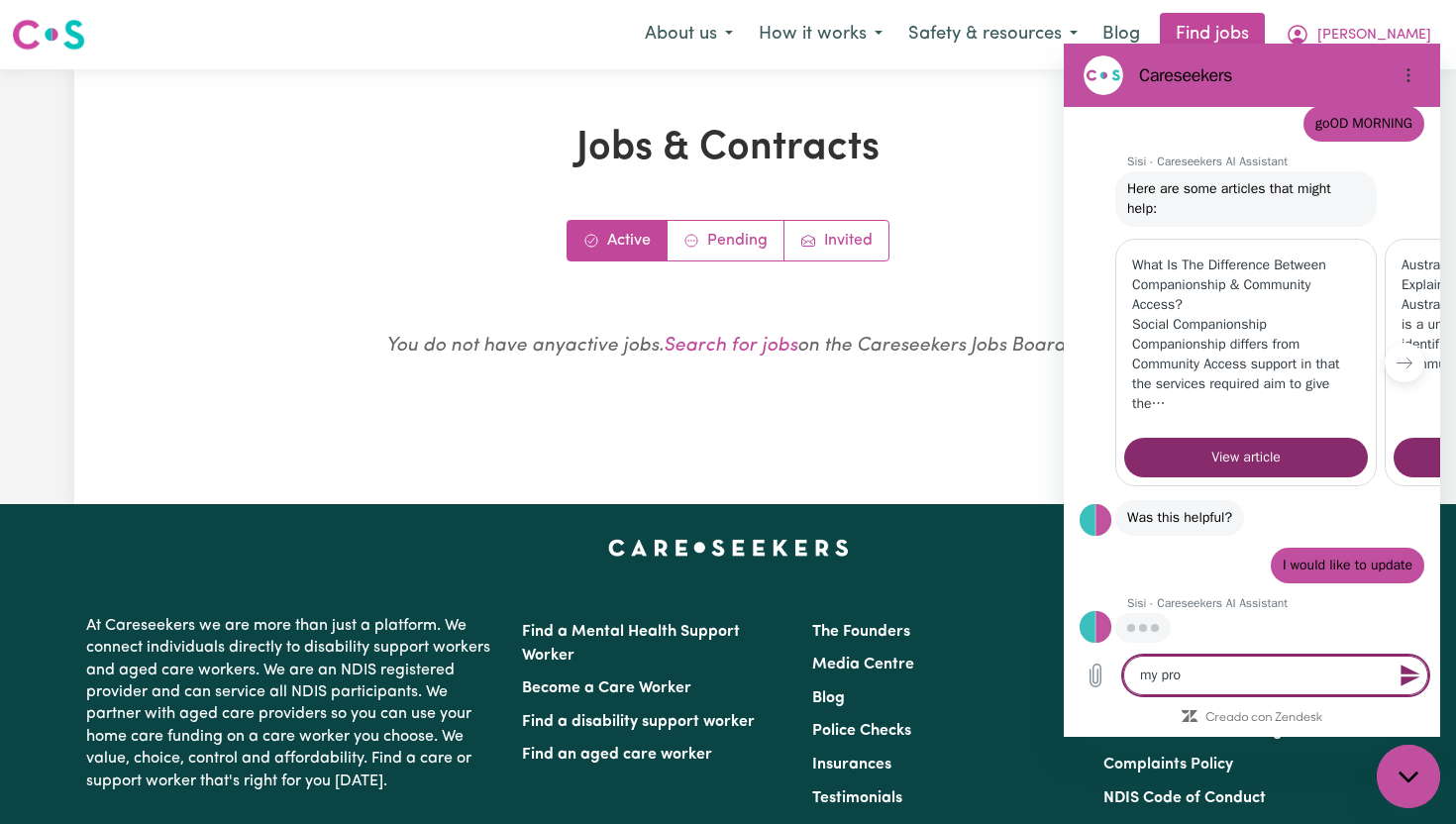 type on "my prof" 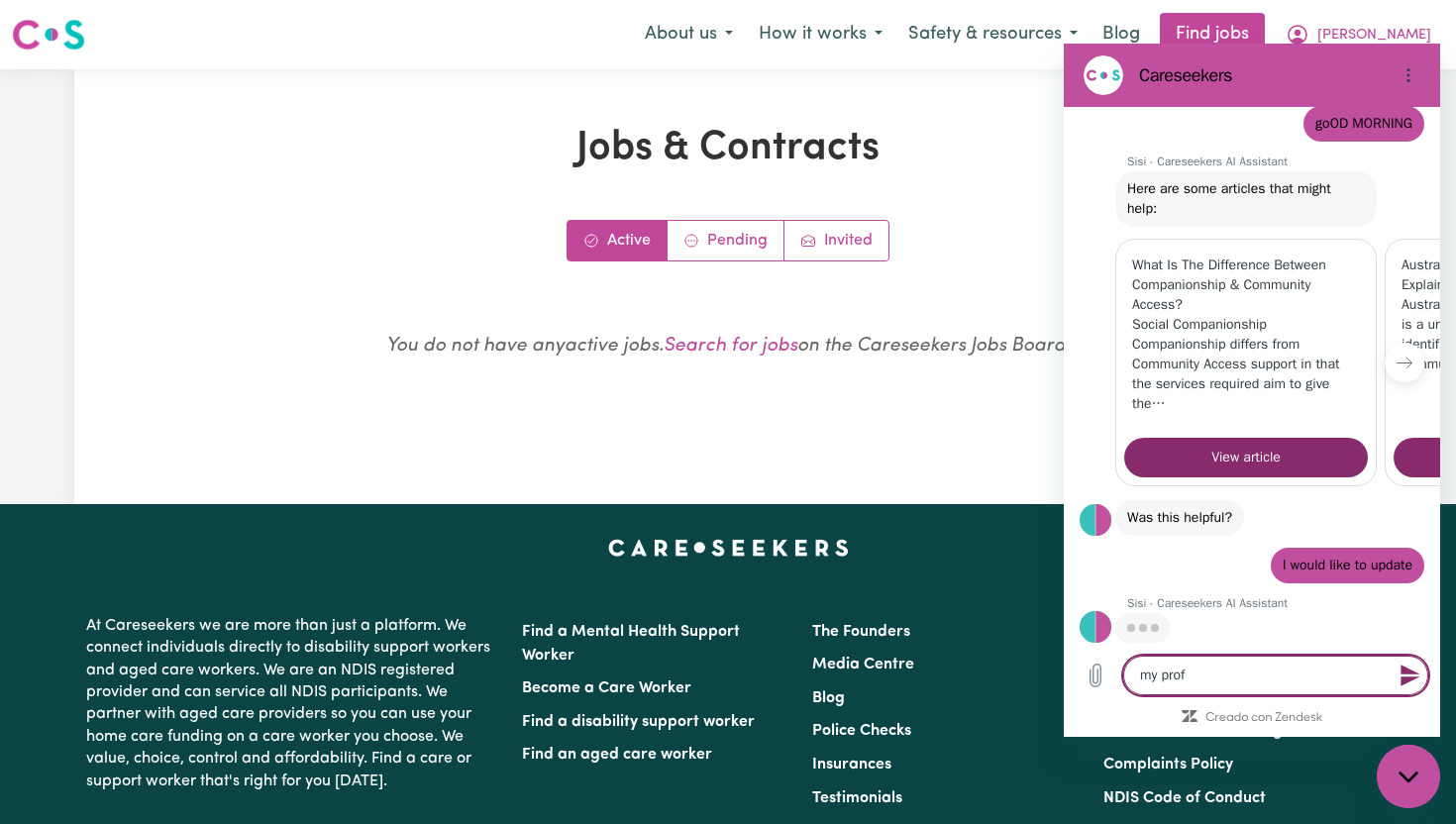 type on "my profi" 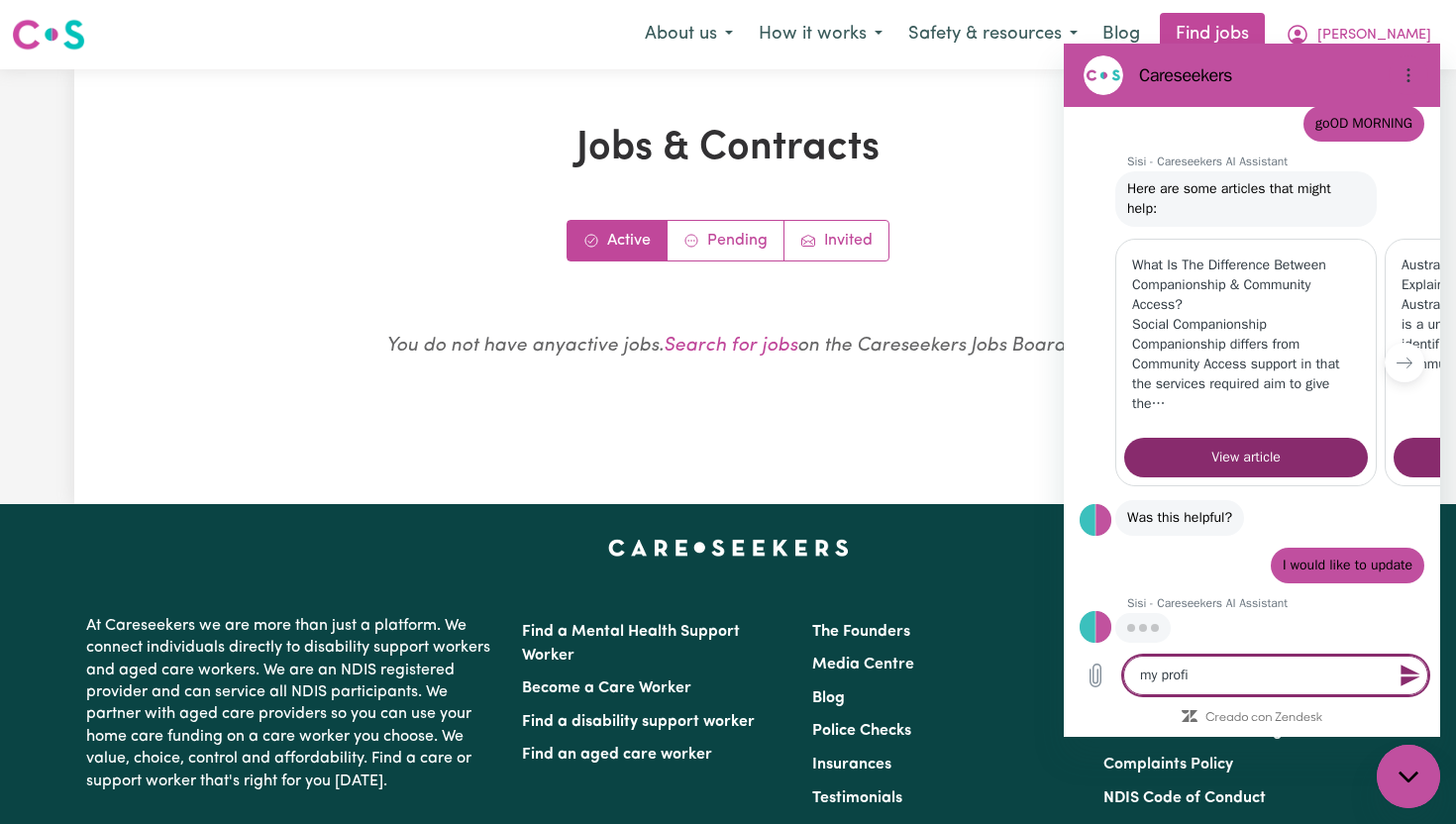 type on "my profil" 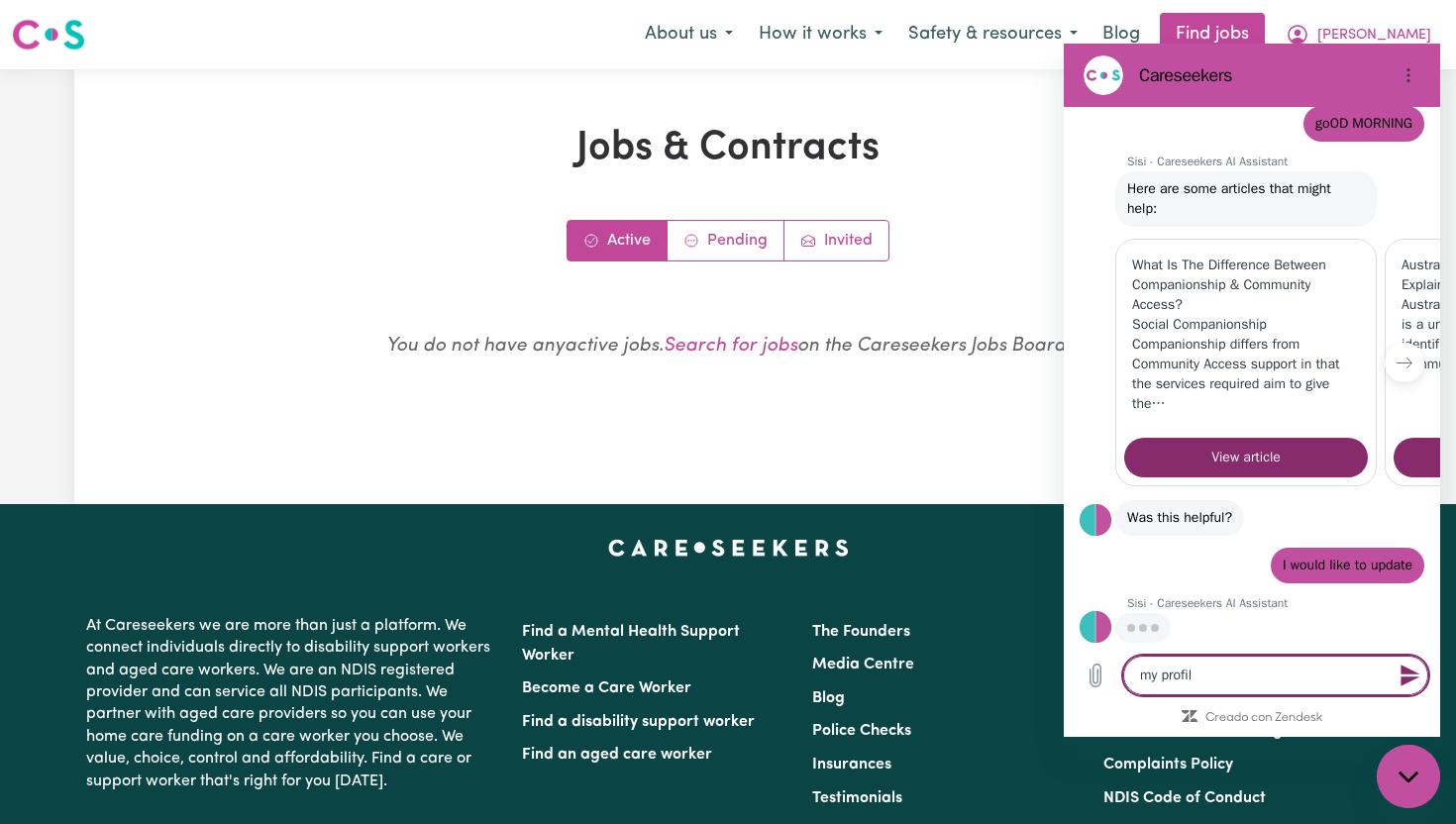 type on "my profile" 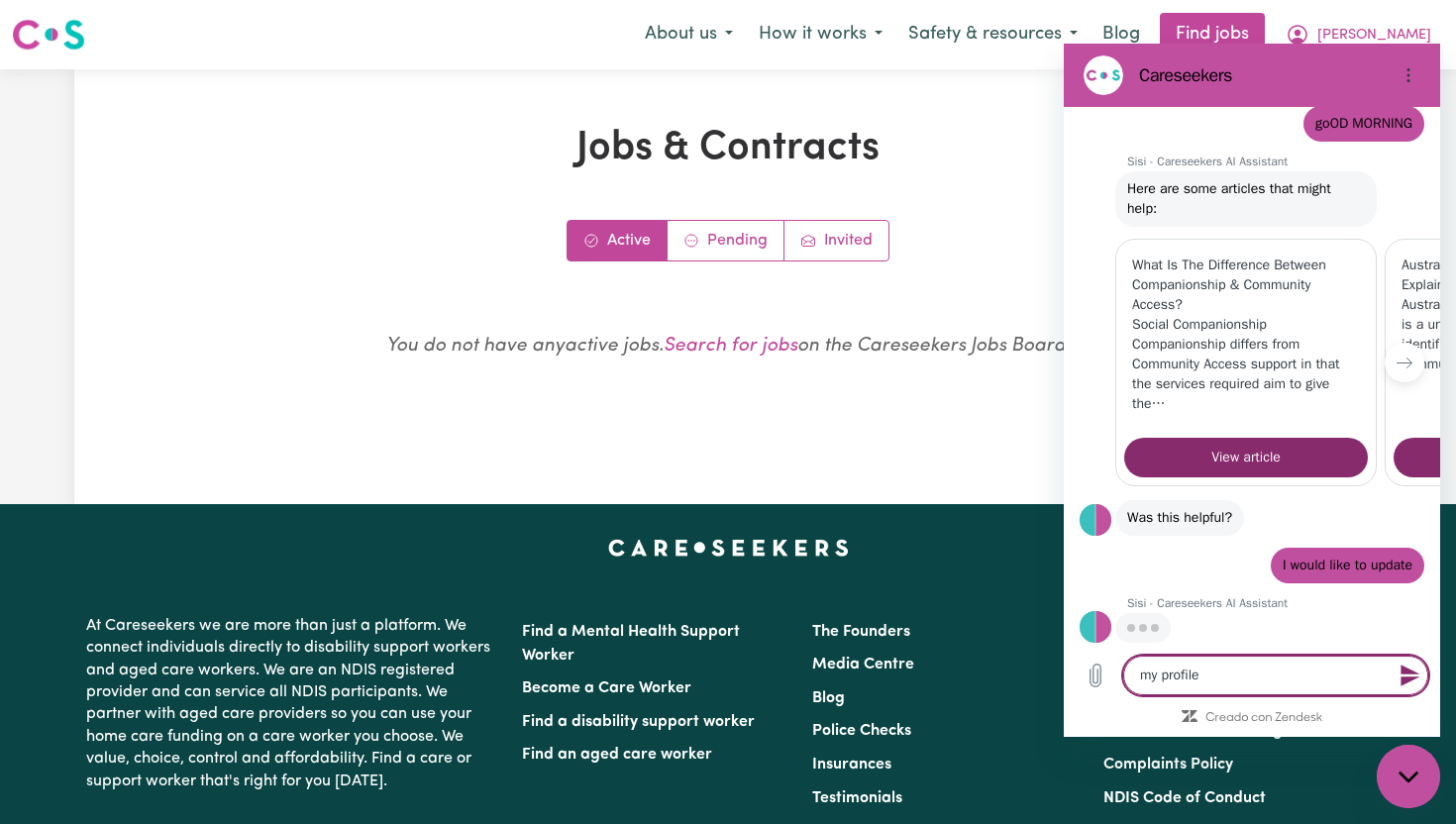 type on "my profile" 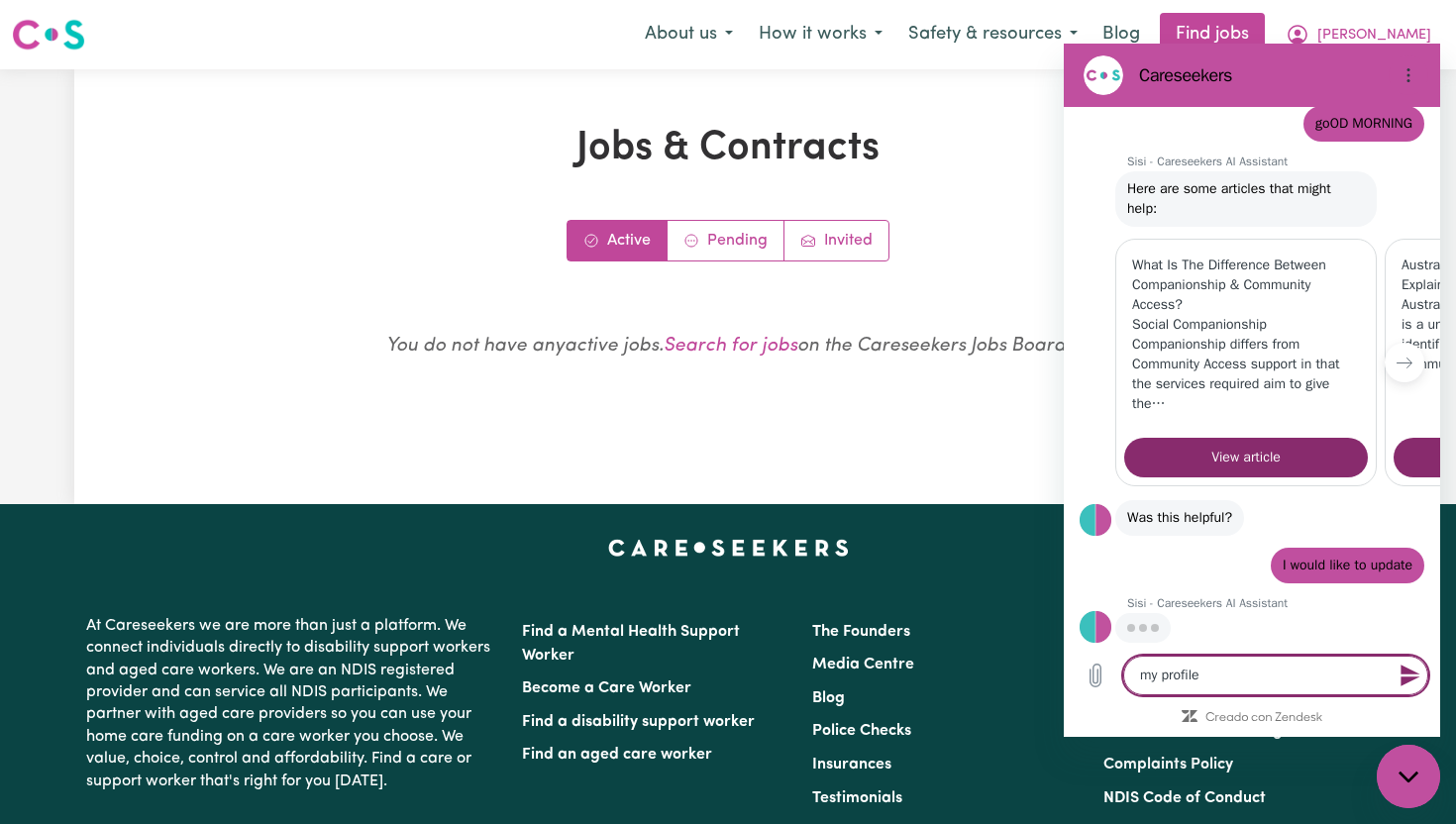 type on "my profile" 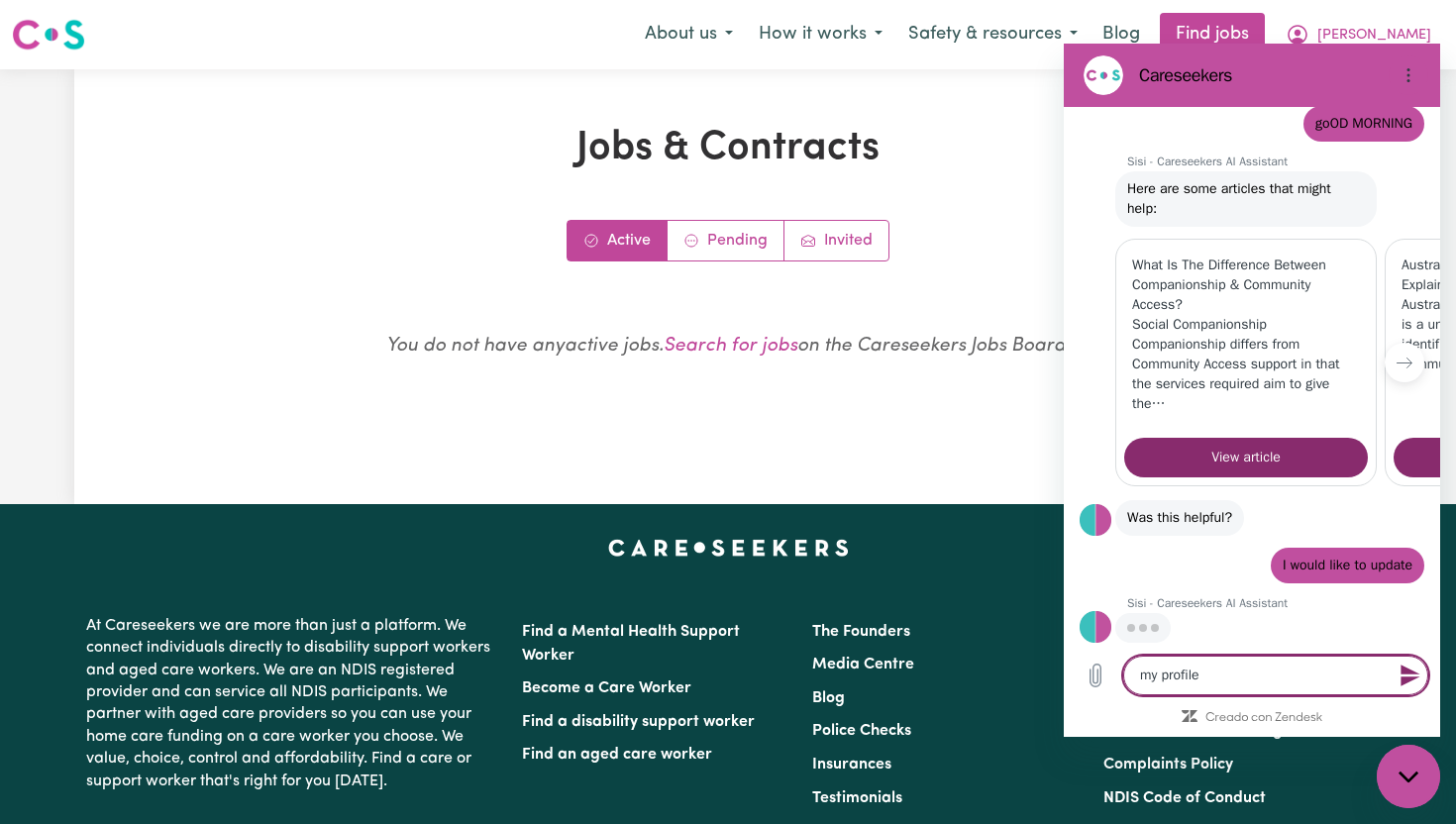 type on "x" 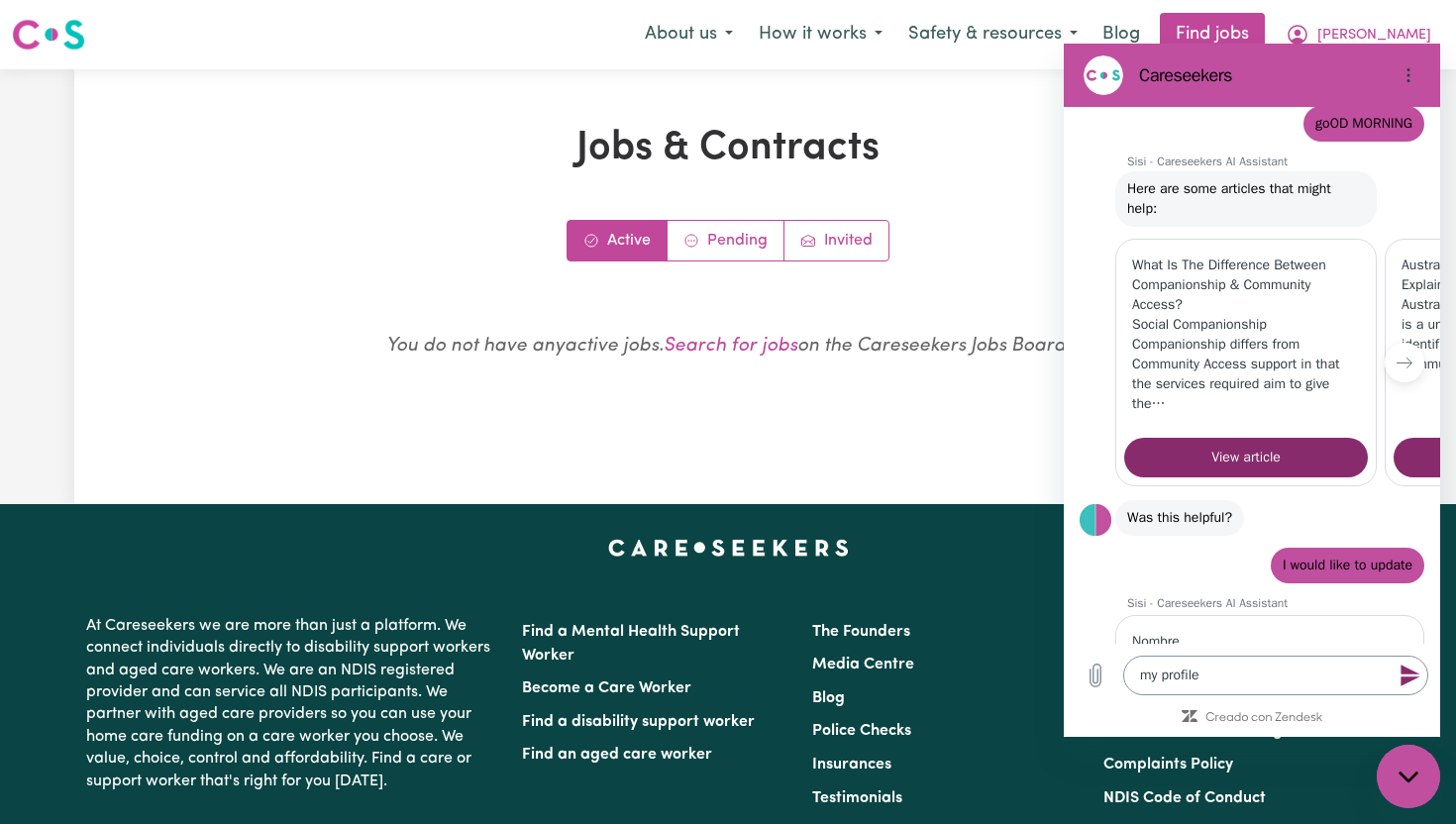 scroll, scrollTop: 276, scrollLeft: 0, axis: vertical 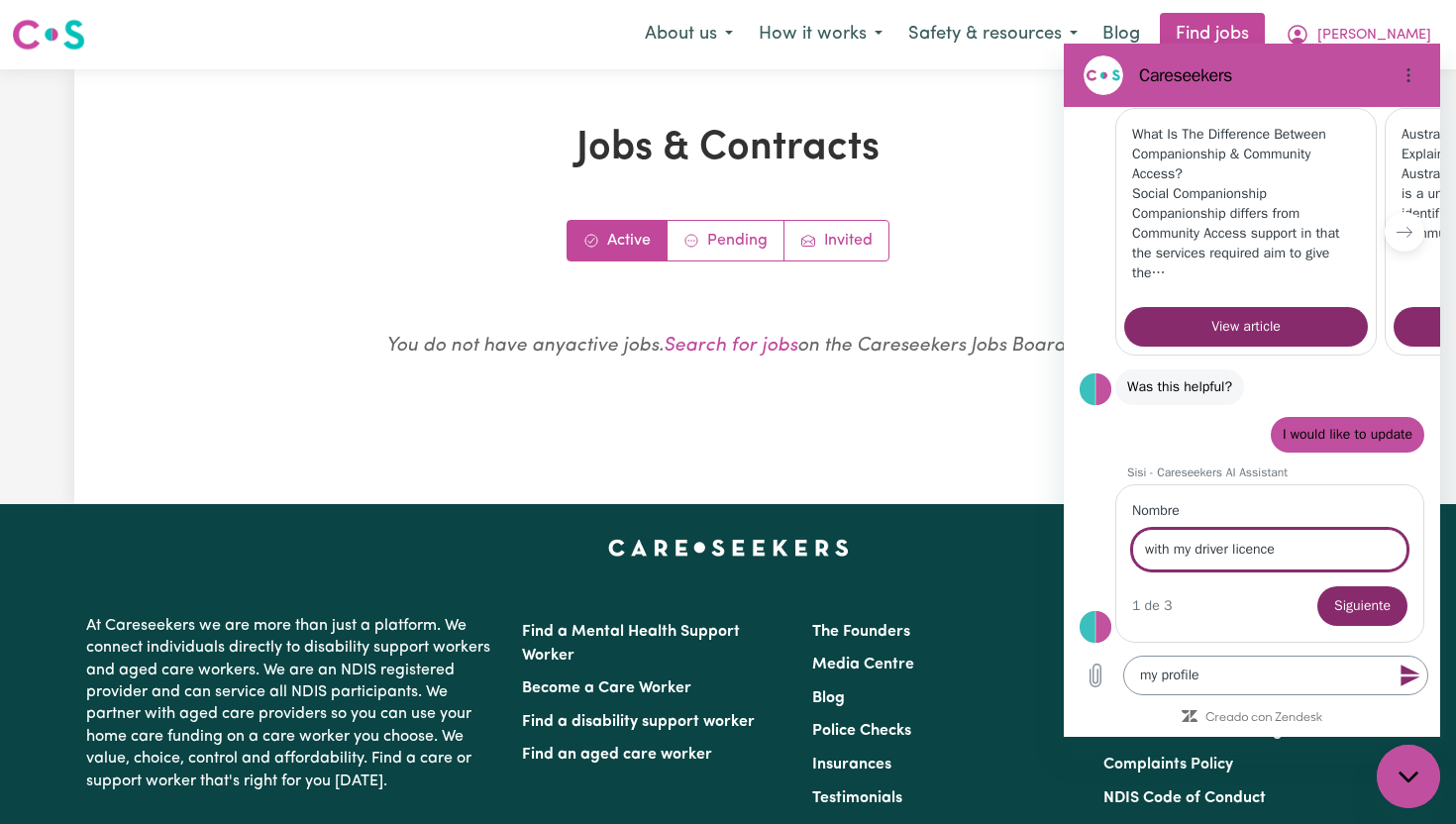 type on "with my driver licence" 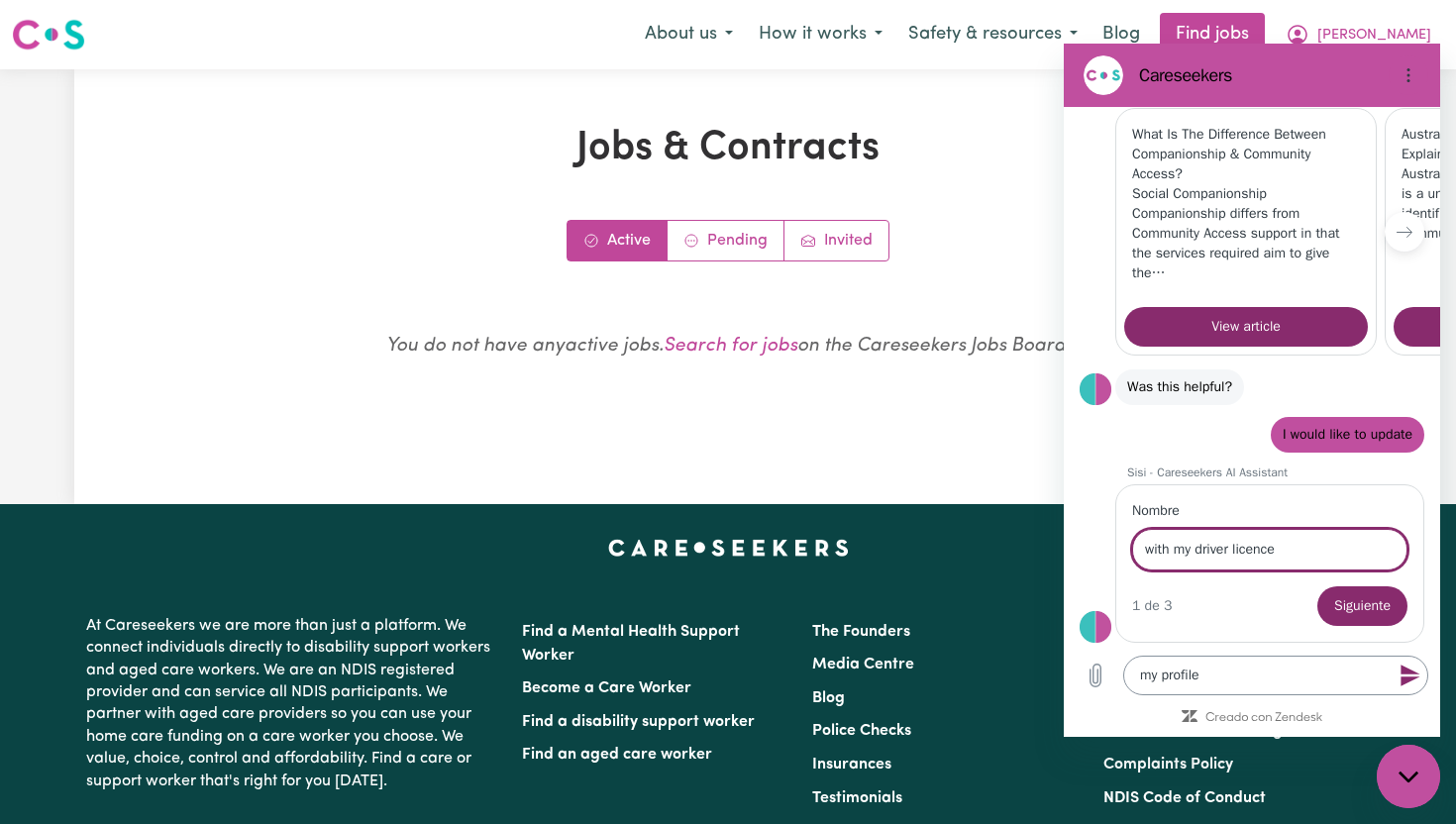 click on "Siguiente" at bounding box center [1362, 606] 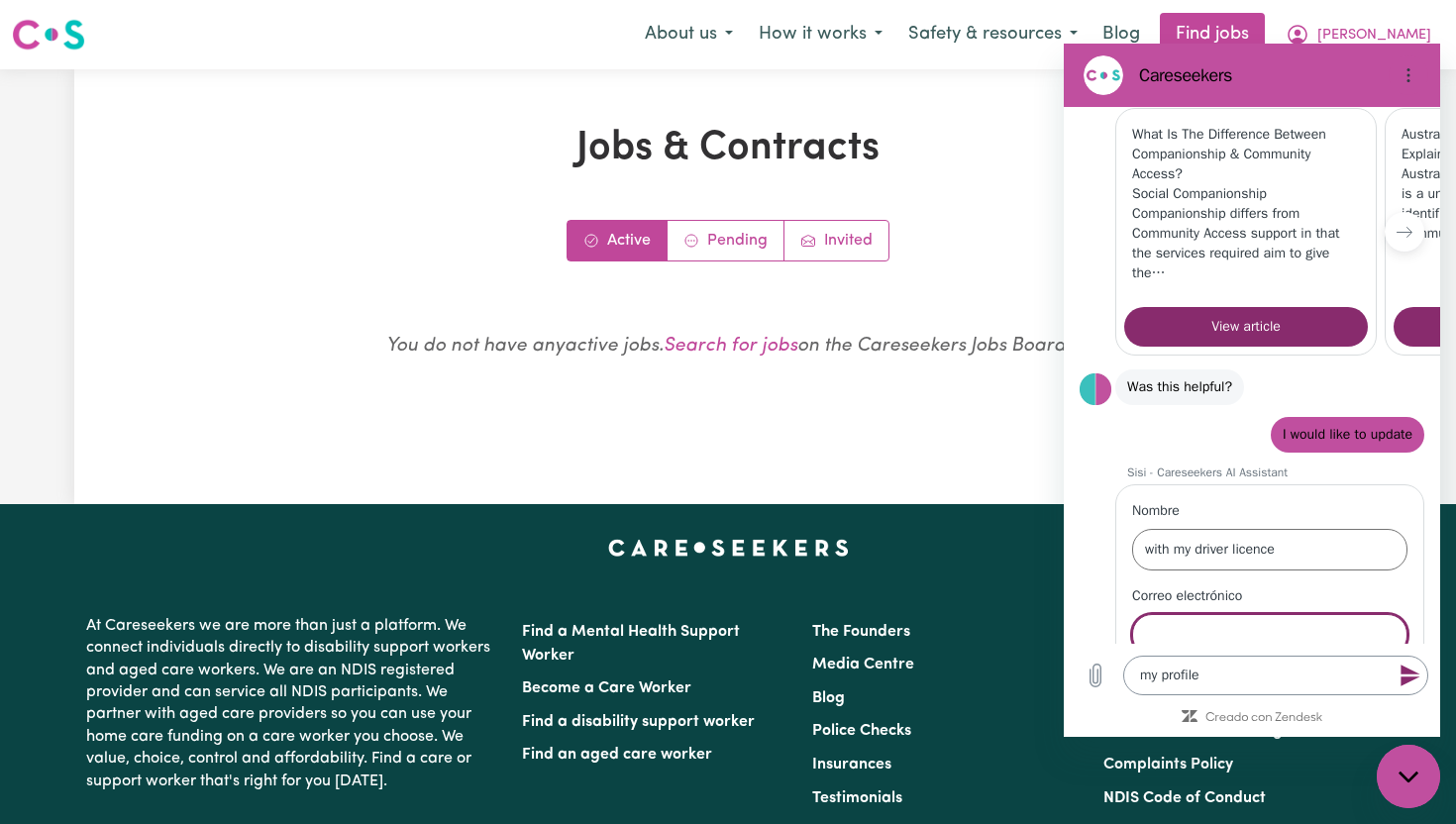 scroll, scrollTop: 361, scrollLeft: 0, axis: vertical 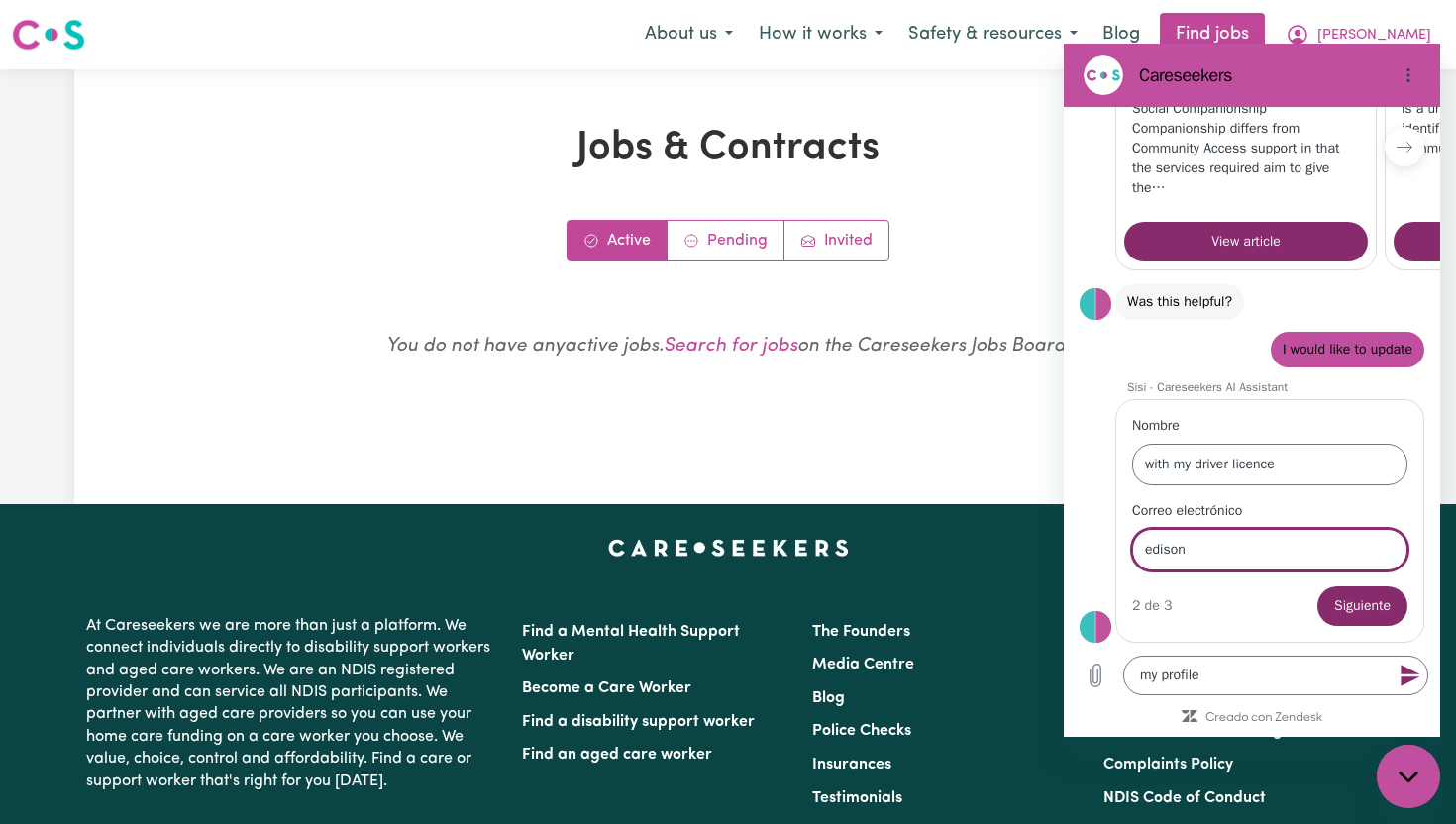 type on "[EMAIL_ADDRESS][DOMAIN_NAME]" 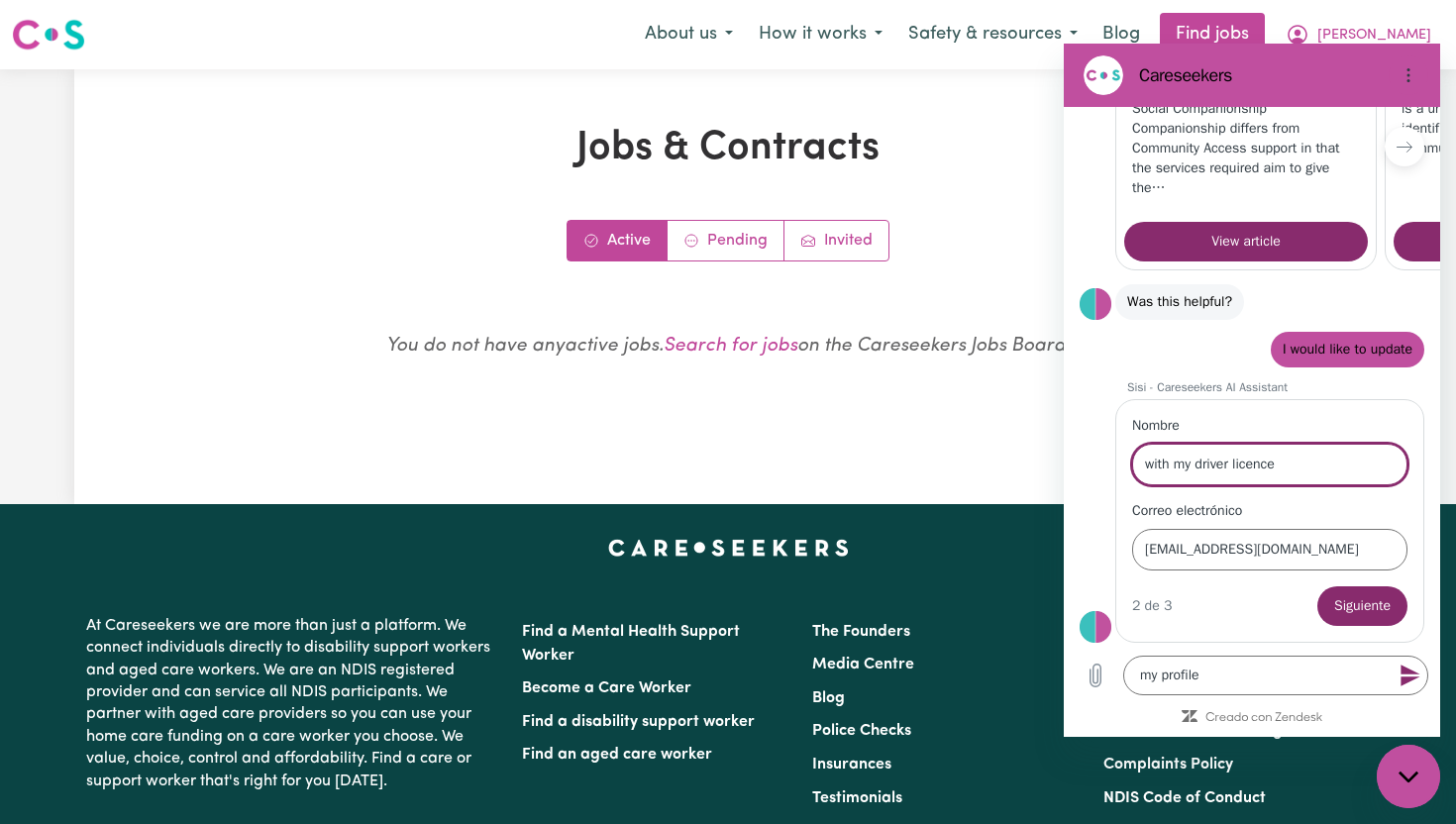 drag, startPoint x: 1300, startPoint y: 466, endPoint x: 1072, endPoint y: 453, distance: 228.37031 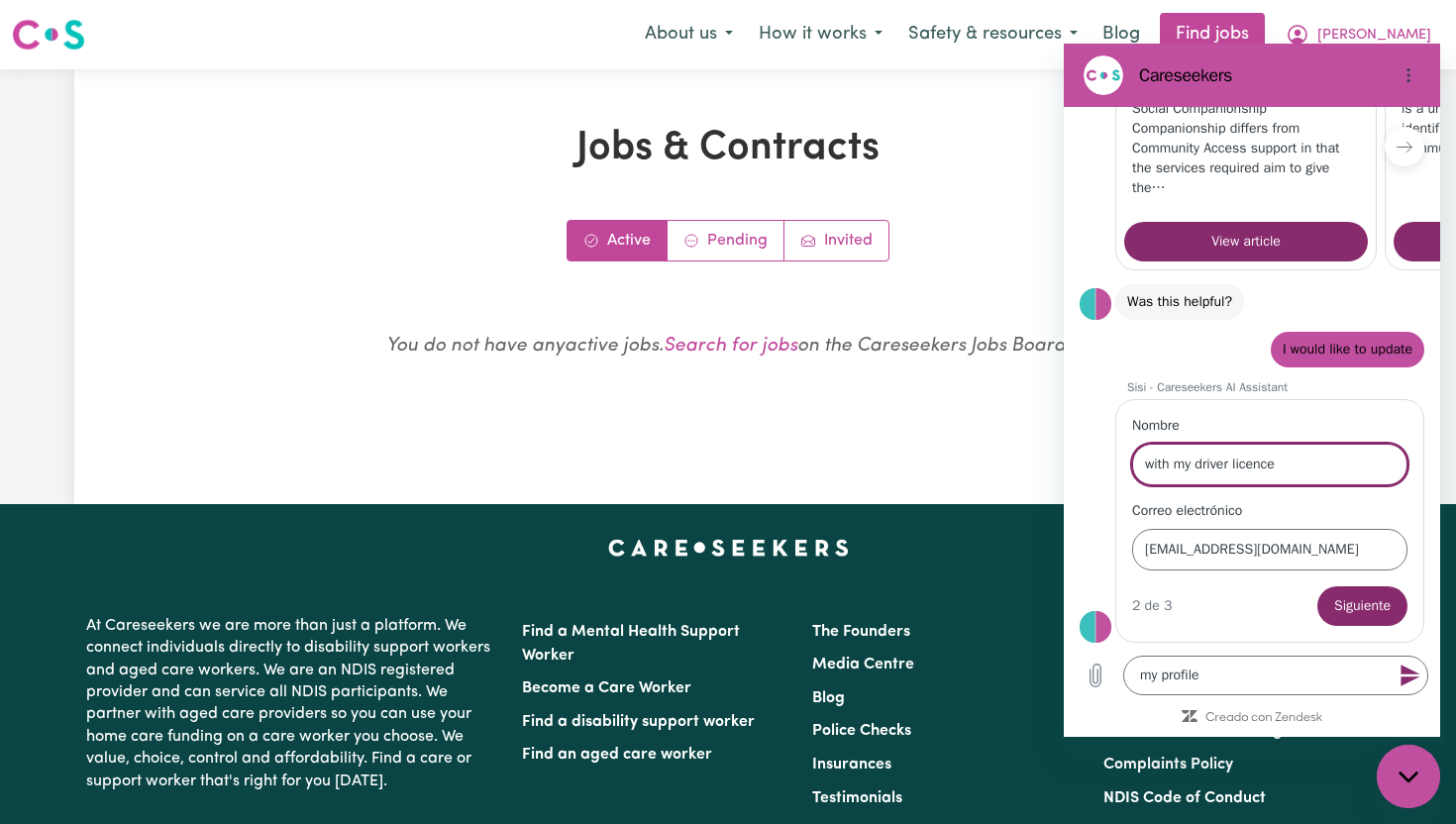 click on "10:52 a.m. Sisi - Careseekers AI Assistant Sisi - Careseekers AI Assistant dice:  Hi and Welcome to Careseekers :)
How can we help you [DATE]? 10:52 a.m.  dice:  goOD MORNING  Enviado  · 10:57 a.m. Sisi - Careseekers AI Assistant Sisi - Careseekers AI Assistant dice:  Here are some articles that might help: Hace un momento What Is The Difference Between Companionship & Community Access? Social Companionship Companionship differs from Community Access support in that the services required aim to give the… View article Australian Business Number (ABN) Explained Australian Business Number An ABN is a unique 11 digit number that identifies your business to the community and government… View article Overnight Rates Overnight care and support is a valuable service that supports individuals in their homes and can provide vital respite for… View article Sisi - Careseekers AI Assistant dice:  Was this helpful? Hace un momento  dice:  I would like to update  Enviado  · Hace un momento Nombre 2 de 3 Siguiente" at bounding box center [1252, 375] 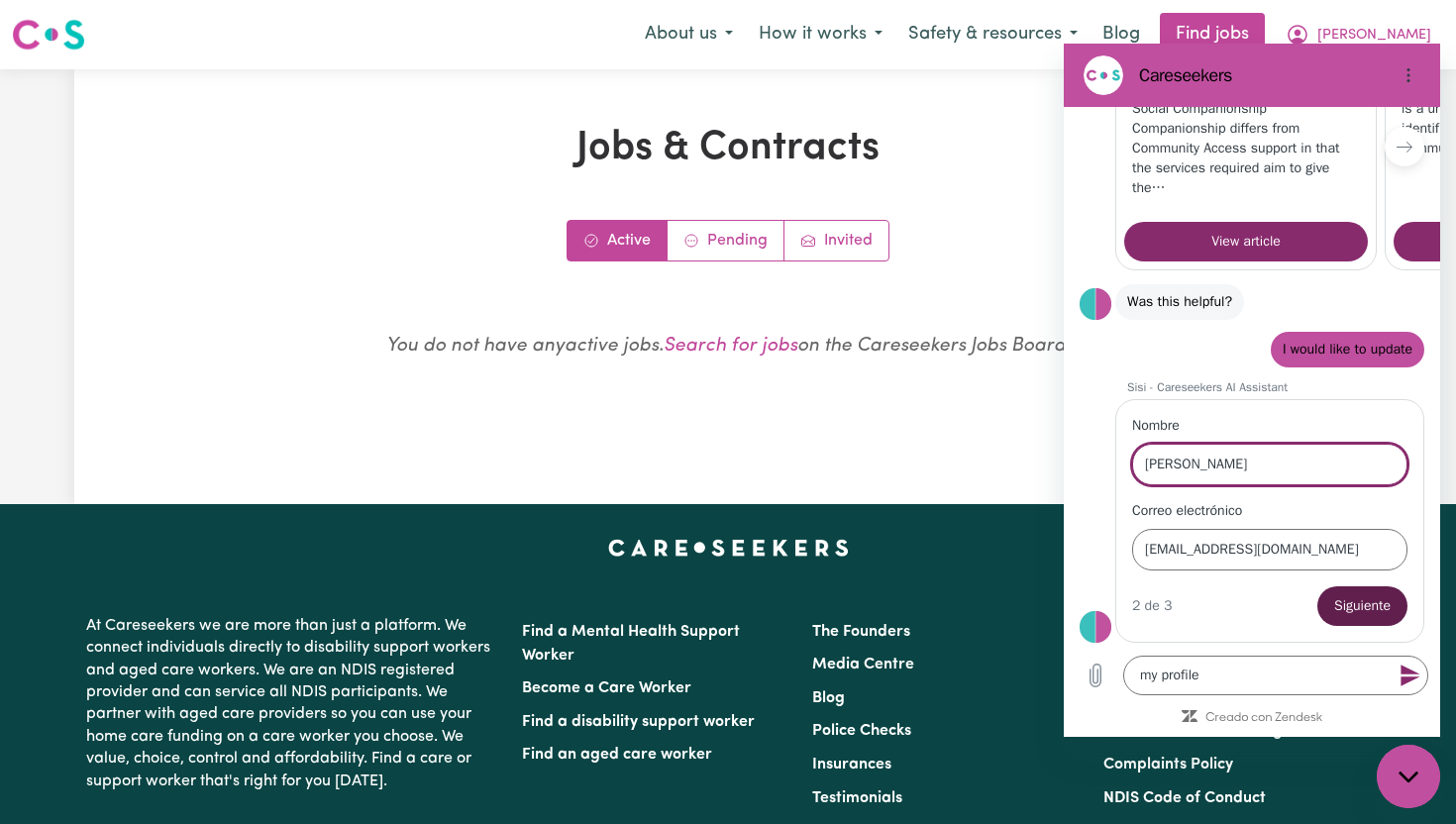 type on "[PERSON_NAME]" 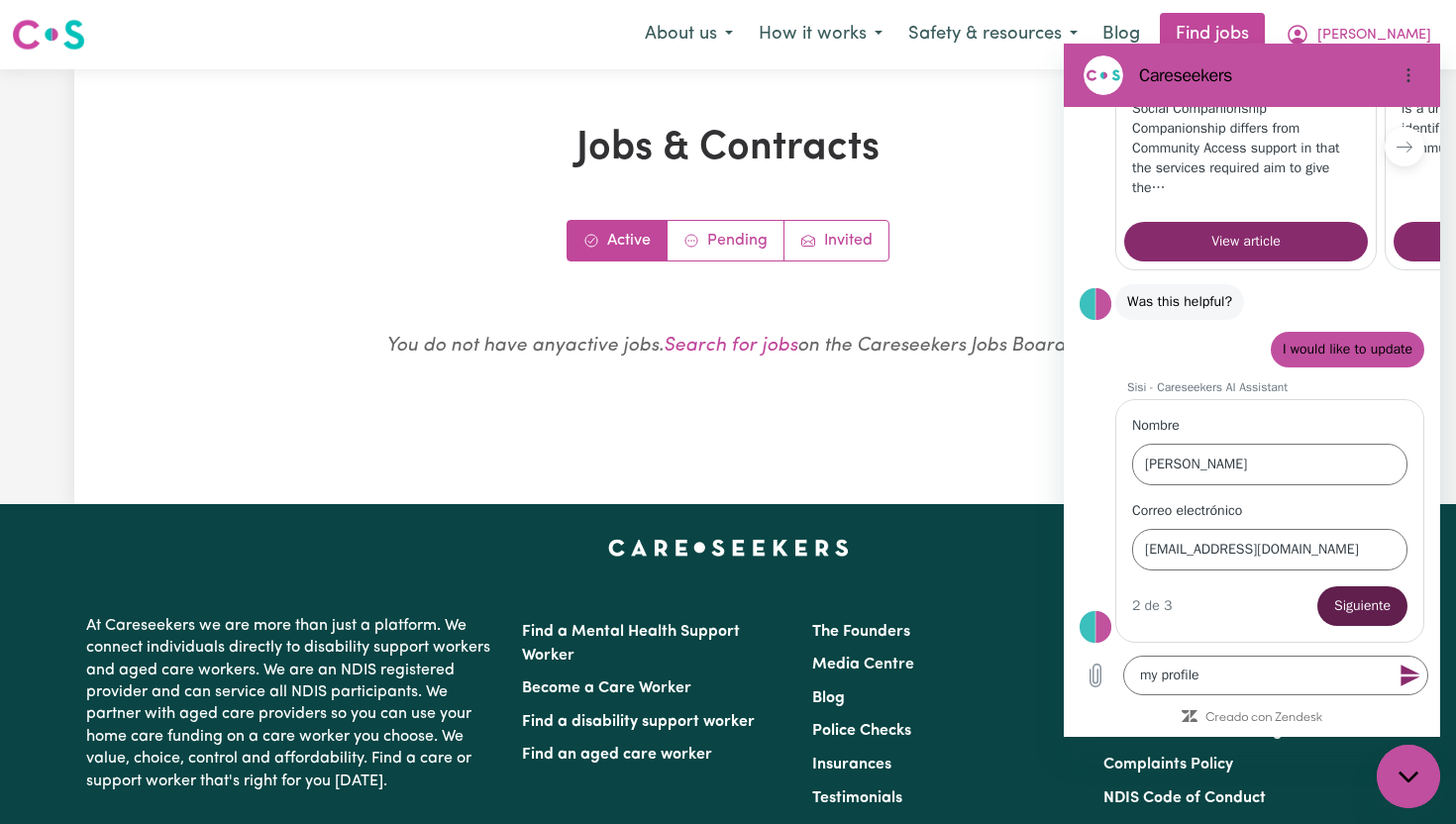 click on "Siguiente" at bounding box center [1362, 606] 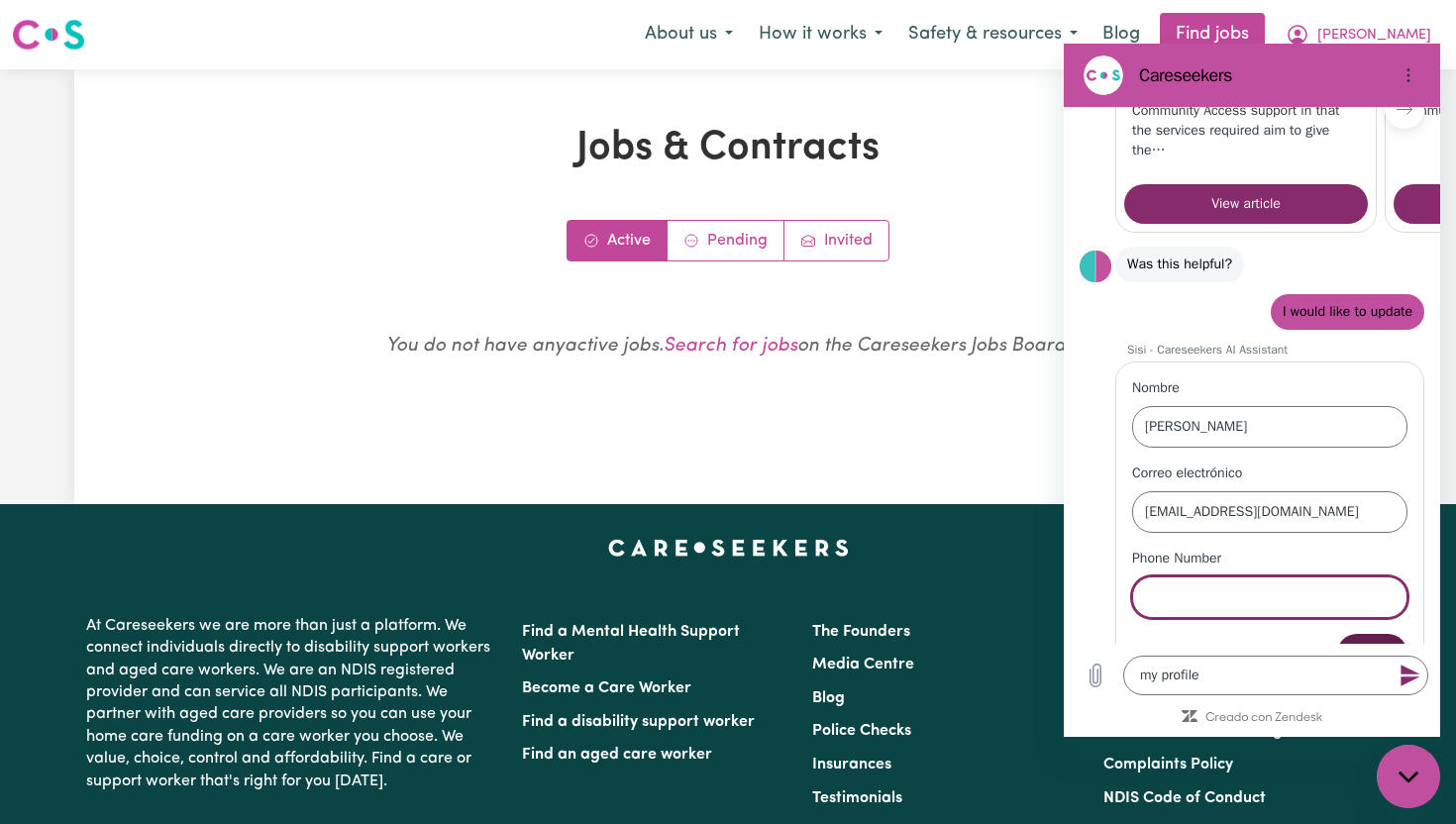 scroll, scrollTop: 447, scrollLeft: 0, axis: vertical 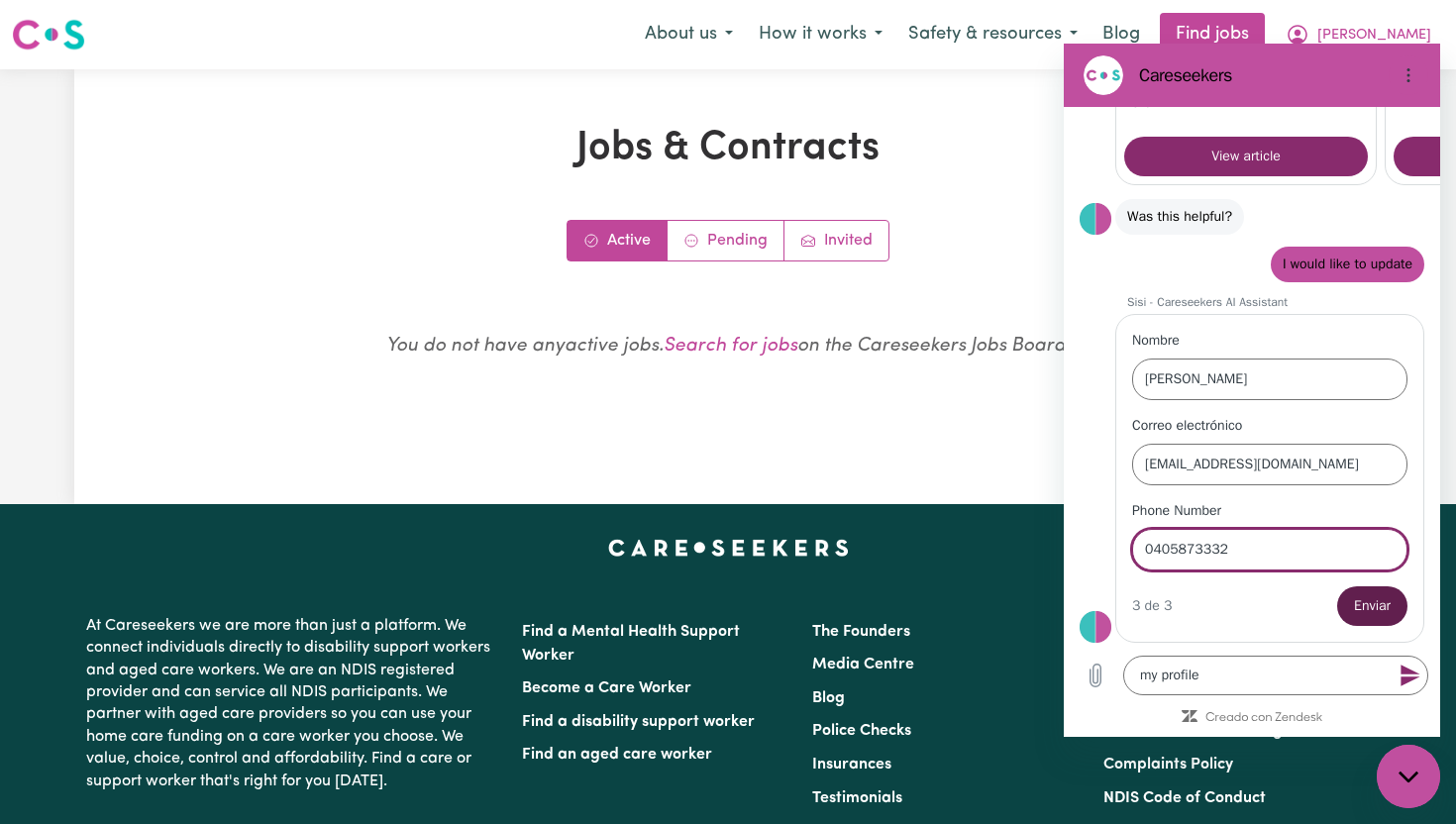 type on "0405873332" 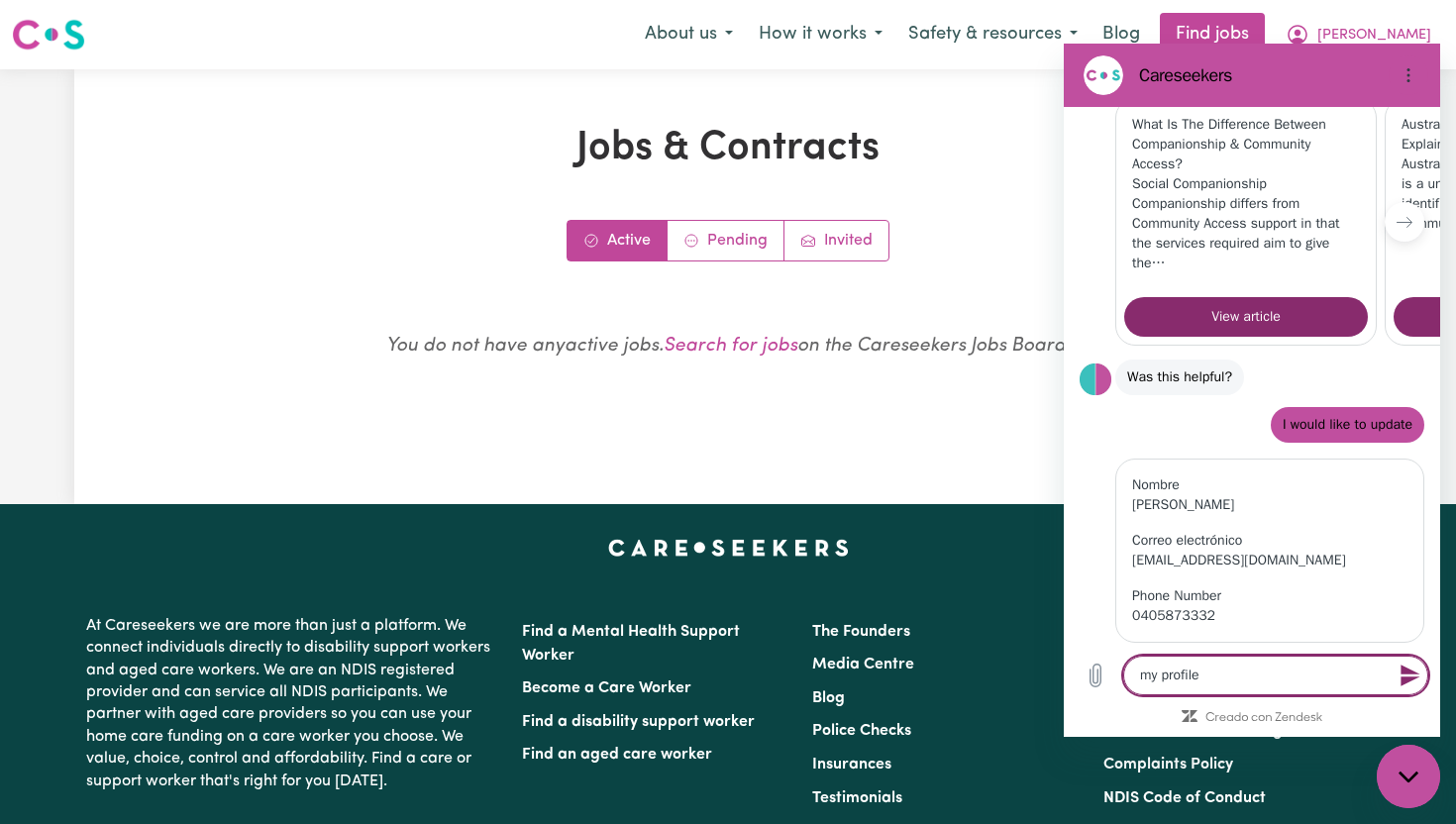 scroll, scrollTop: 330, scrollLeft: 0, axis: vertical 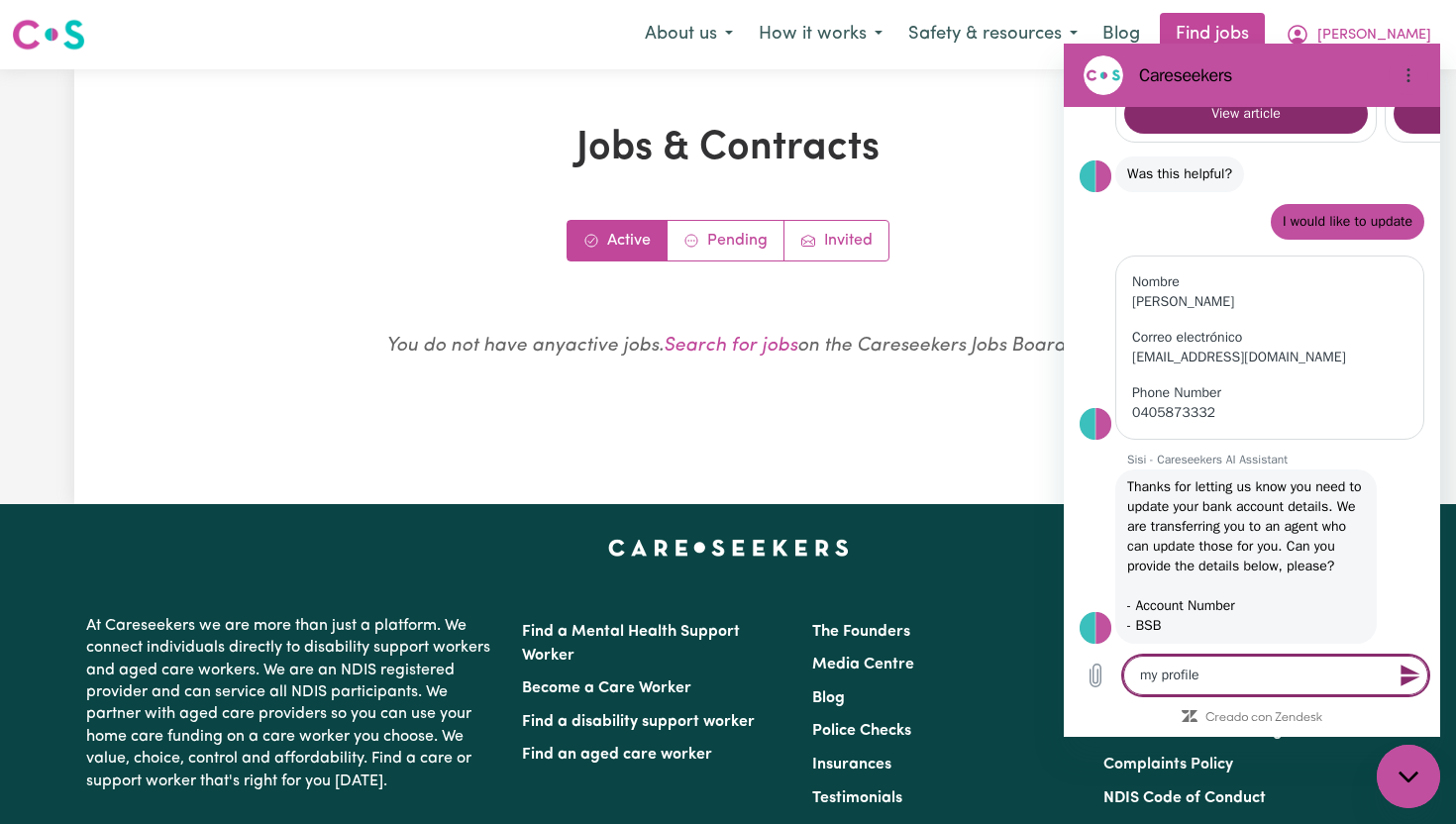 type on "x" 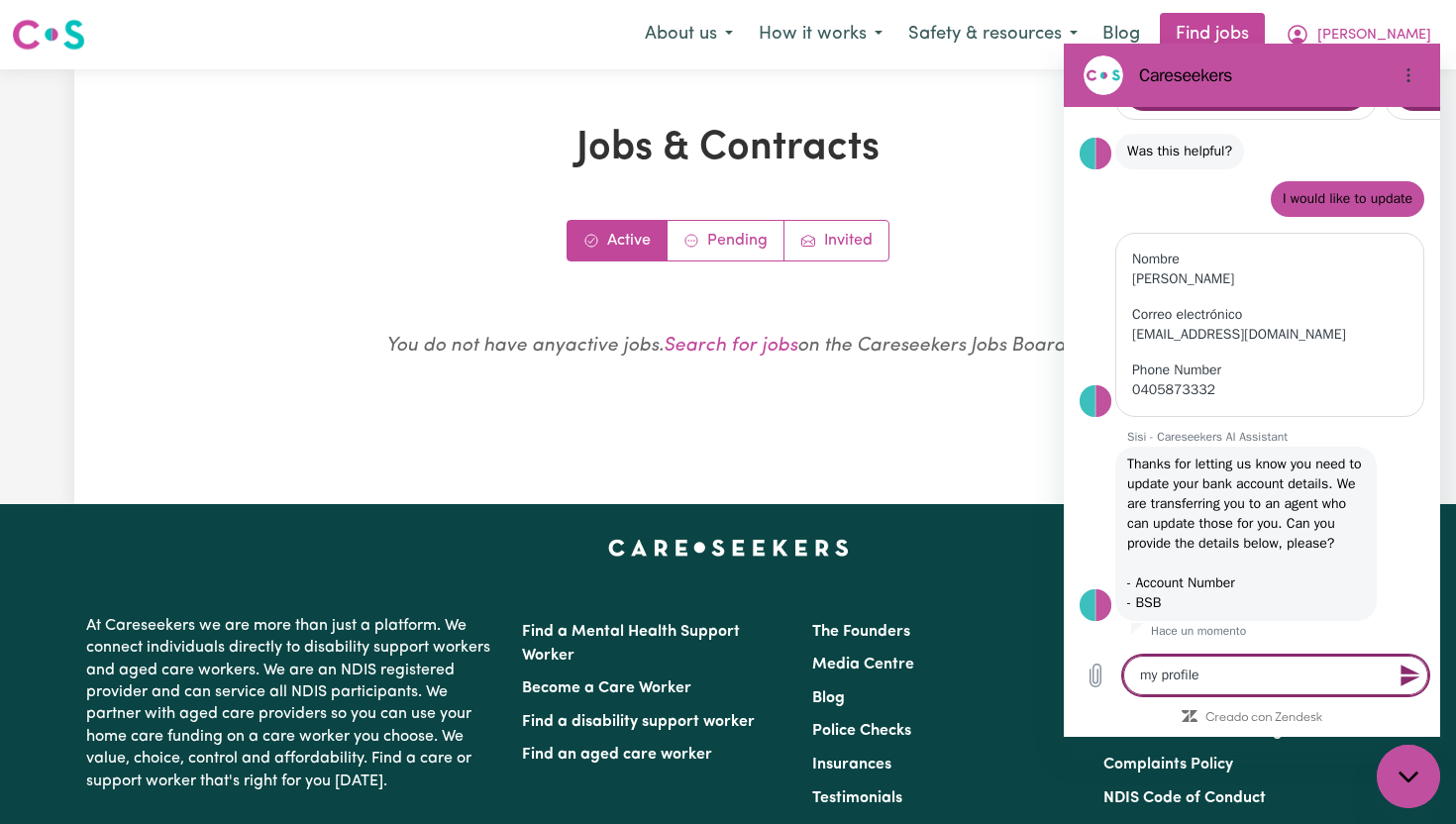 scroll, scrollTop: 532, scrollLeft: 0, axis: vertical 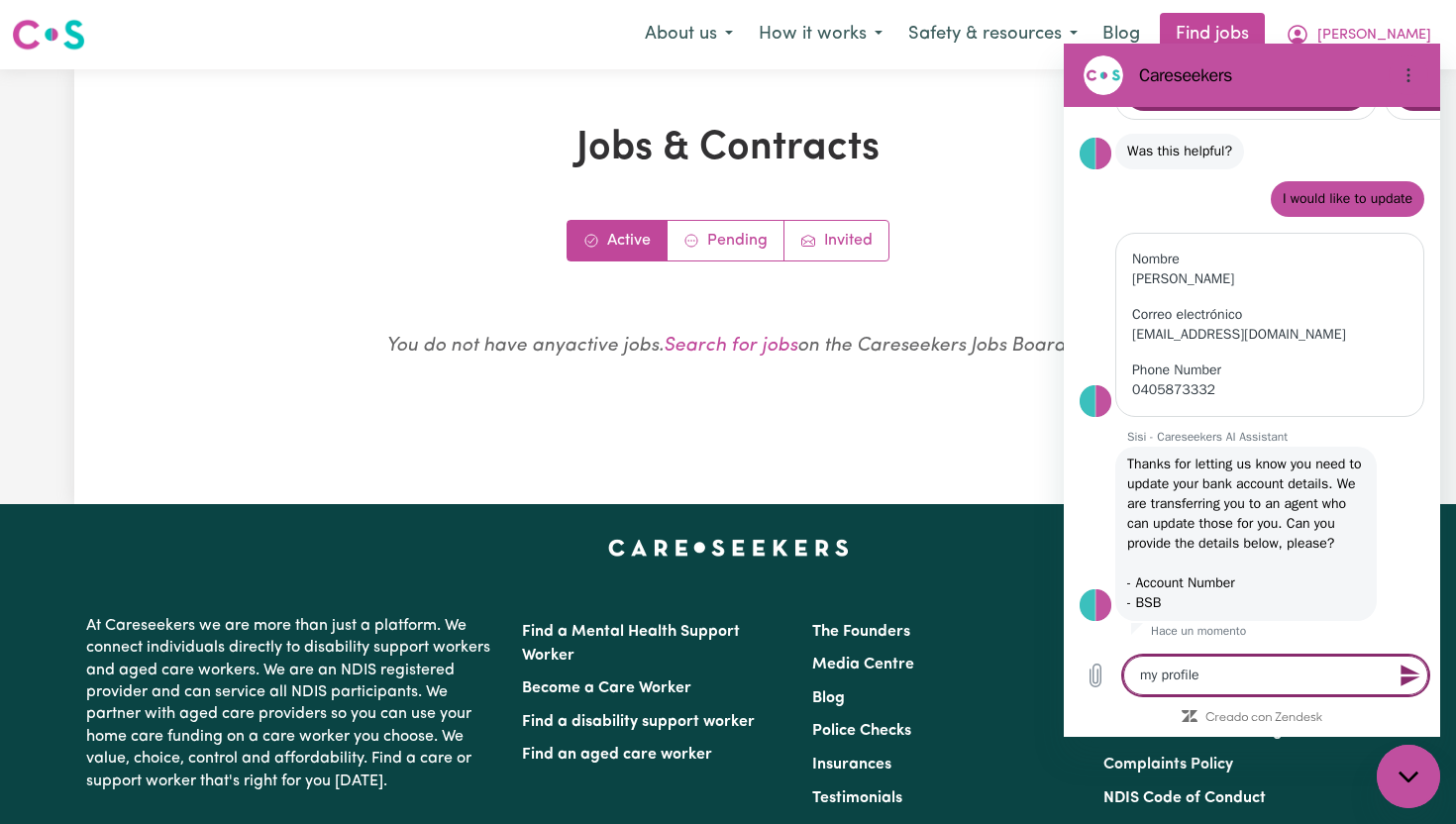 type on "my profile" 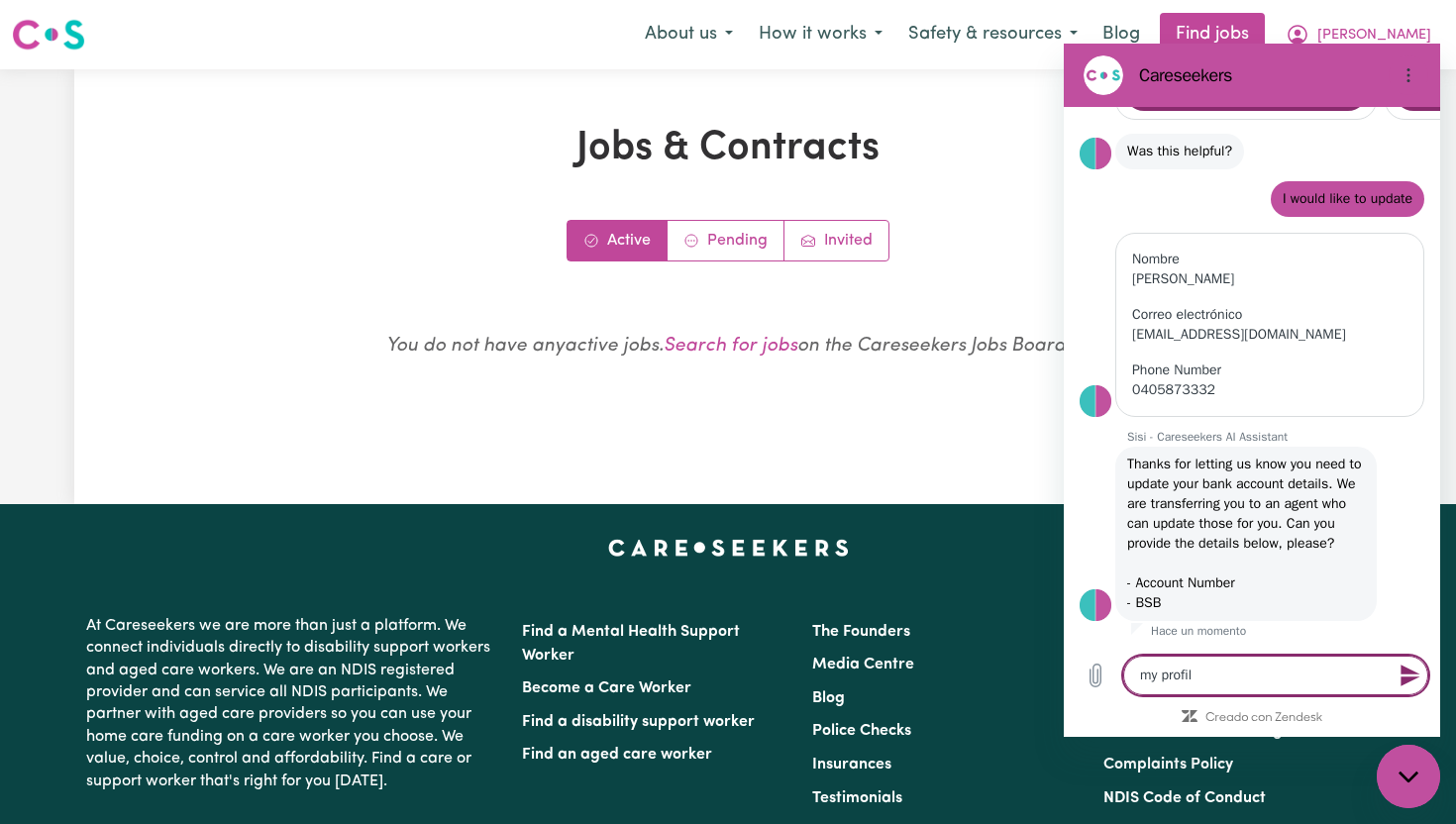 type on "my profi" 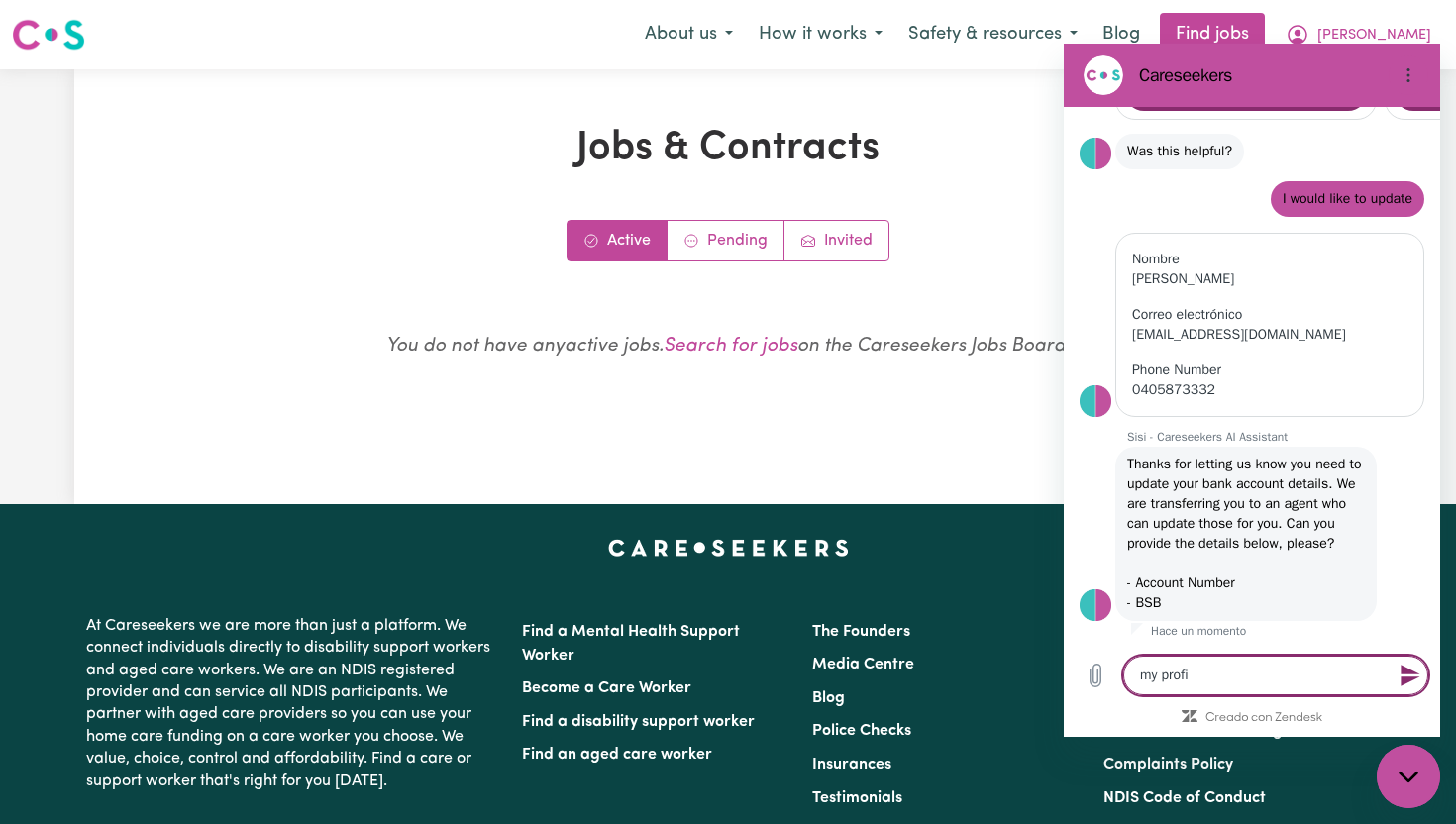 type on "my prof" 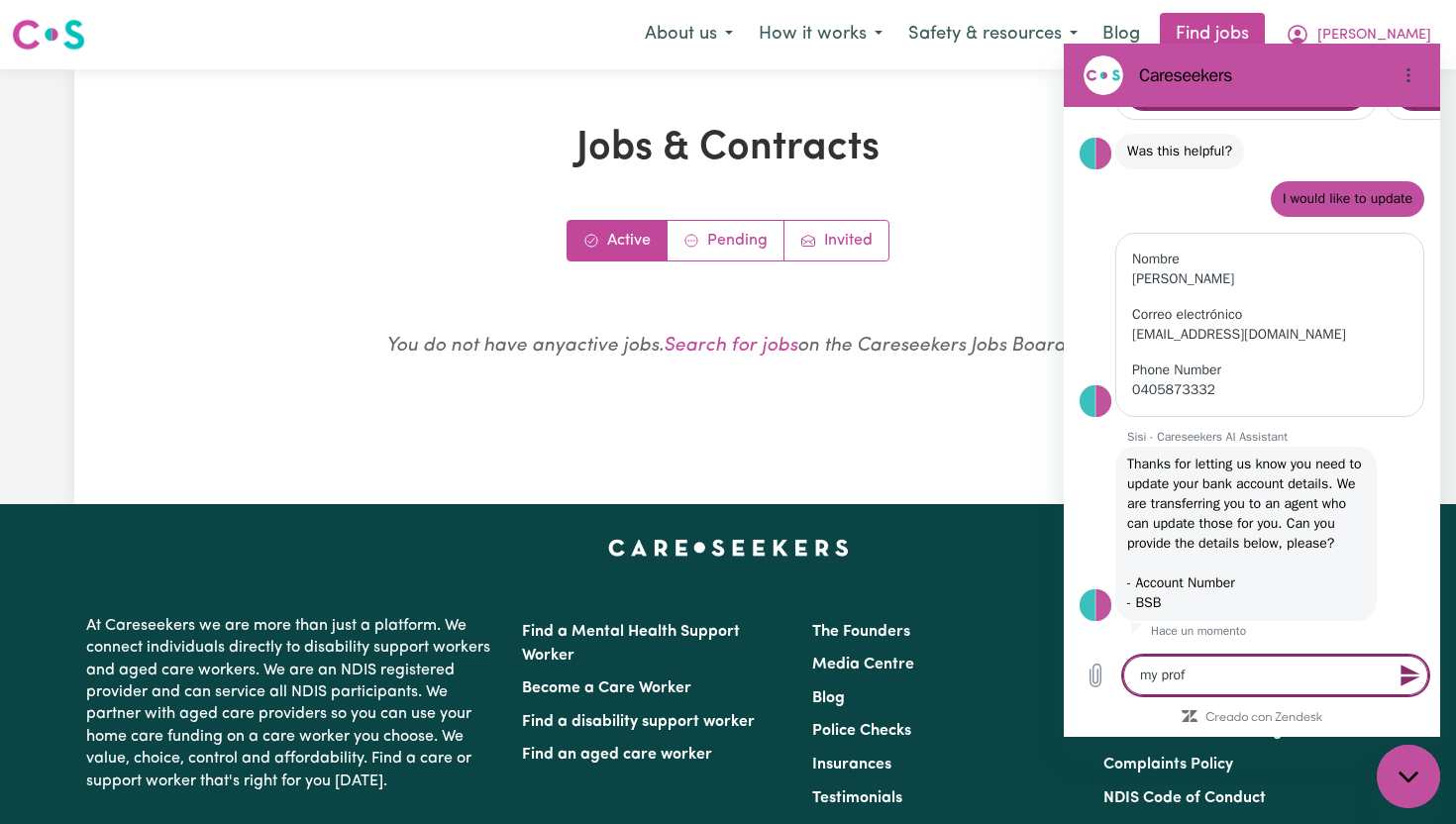 type on "my pro" 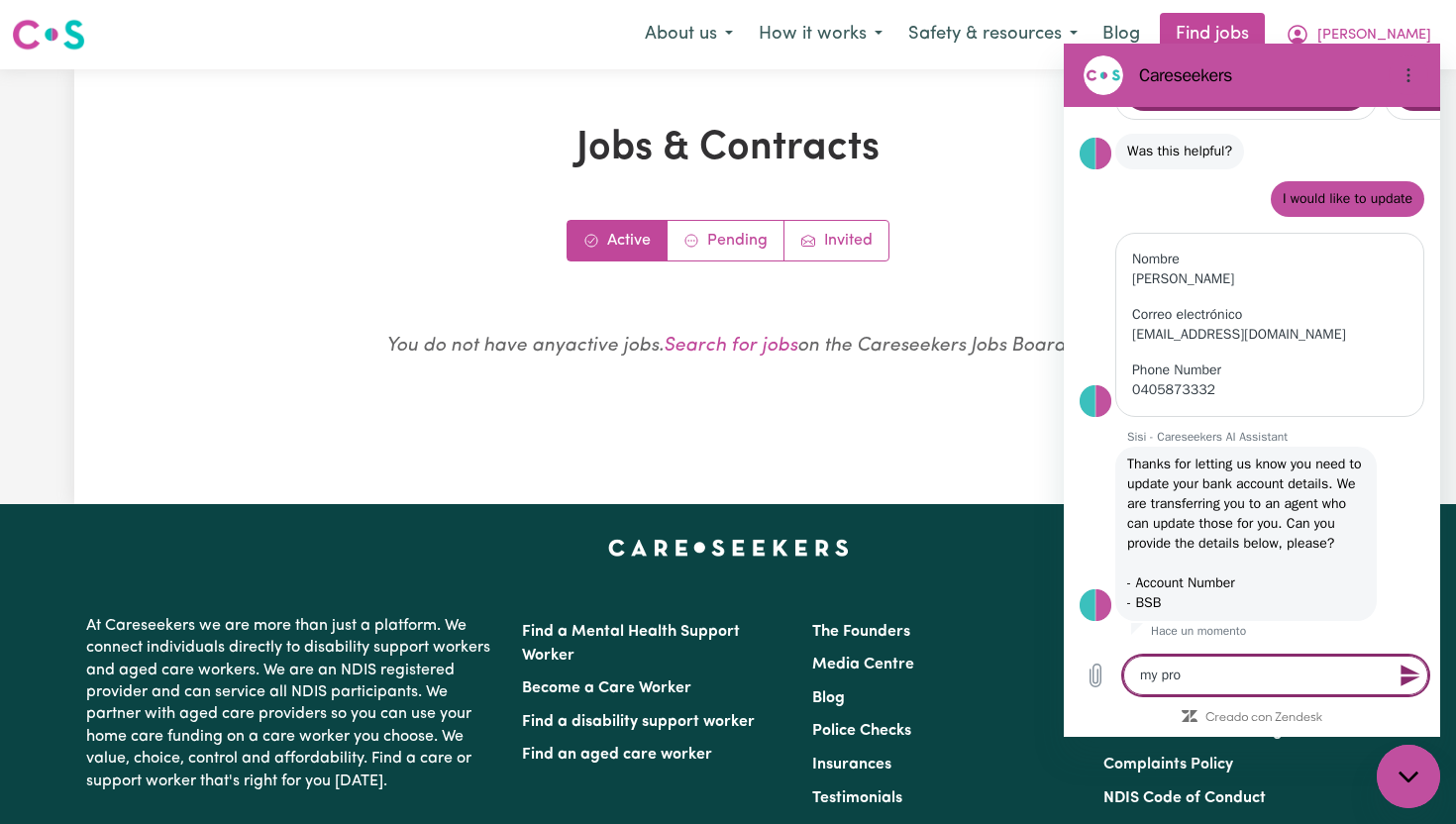 type on "my pr" 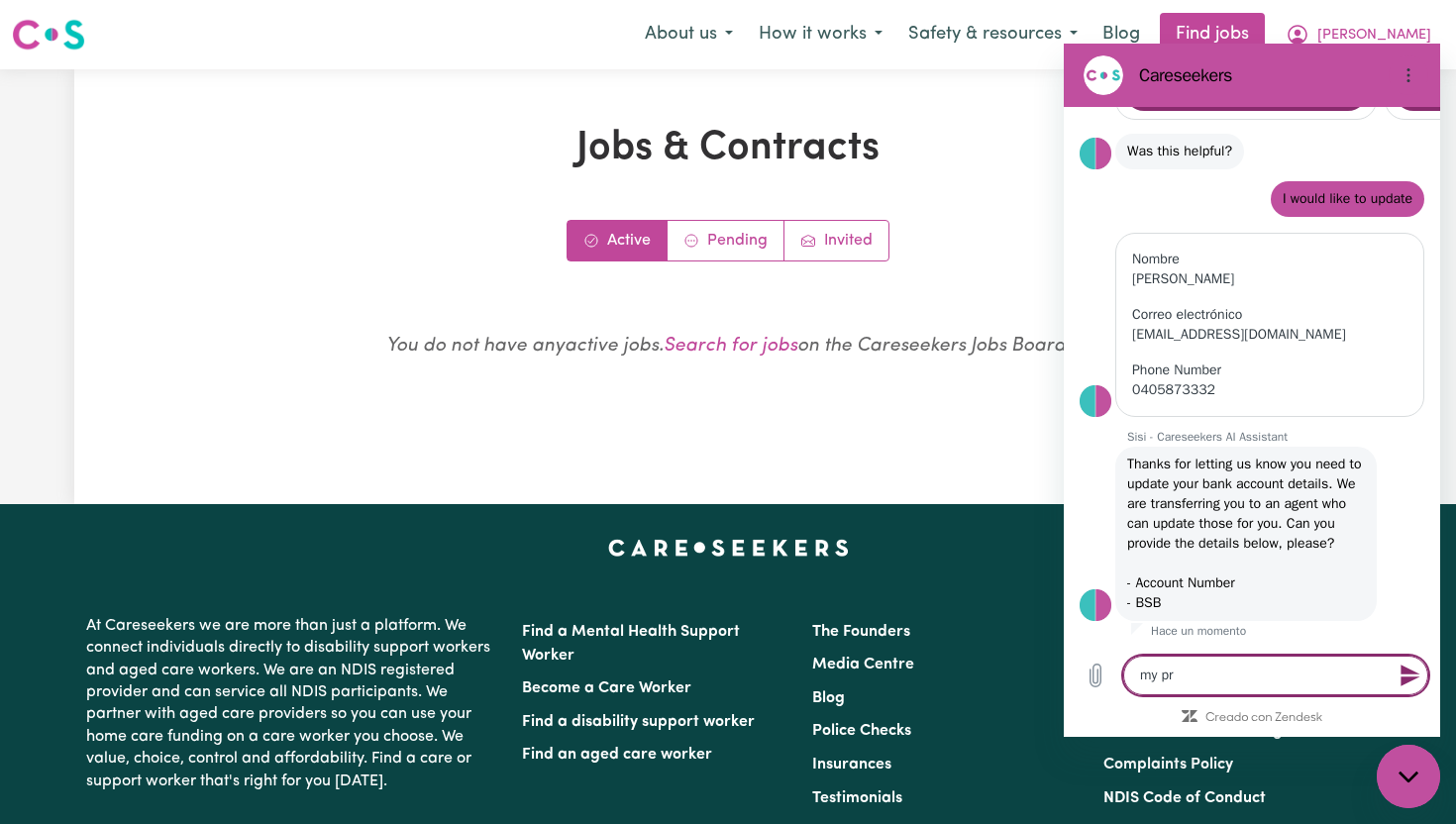 type on "my p" 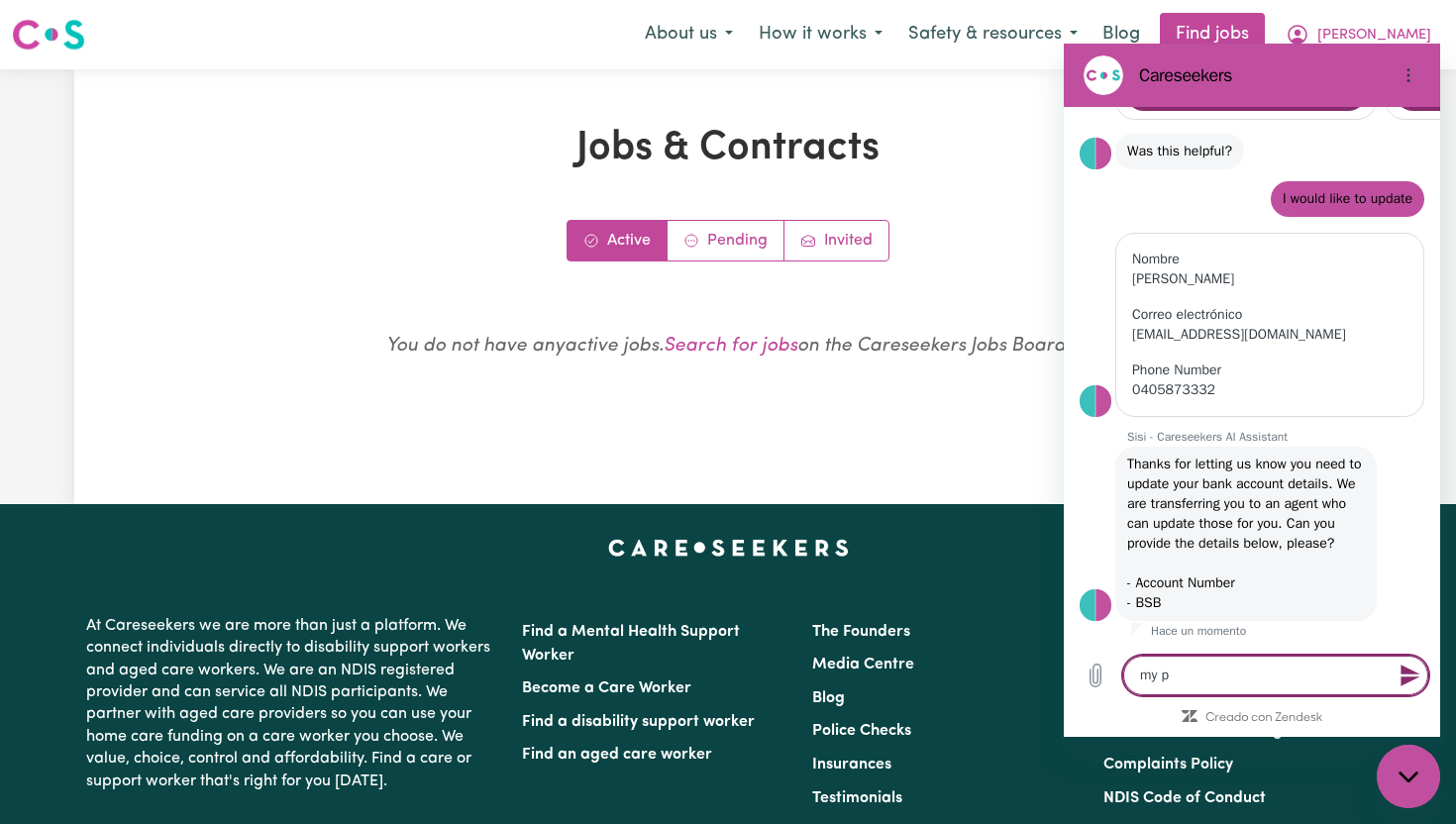 type on "my" 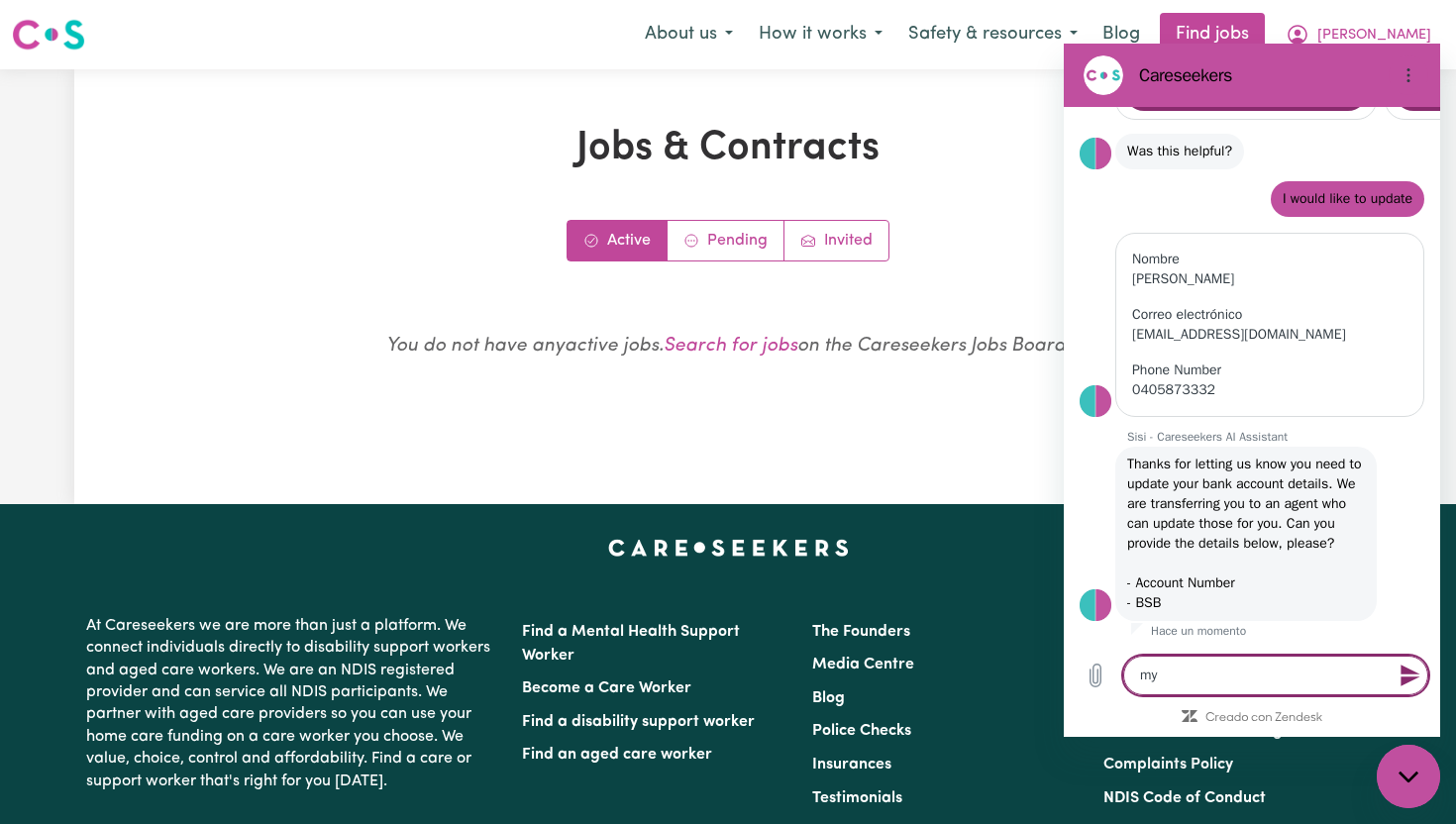 type on "my" 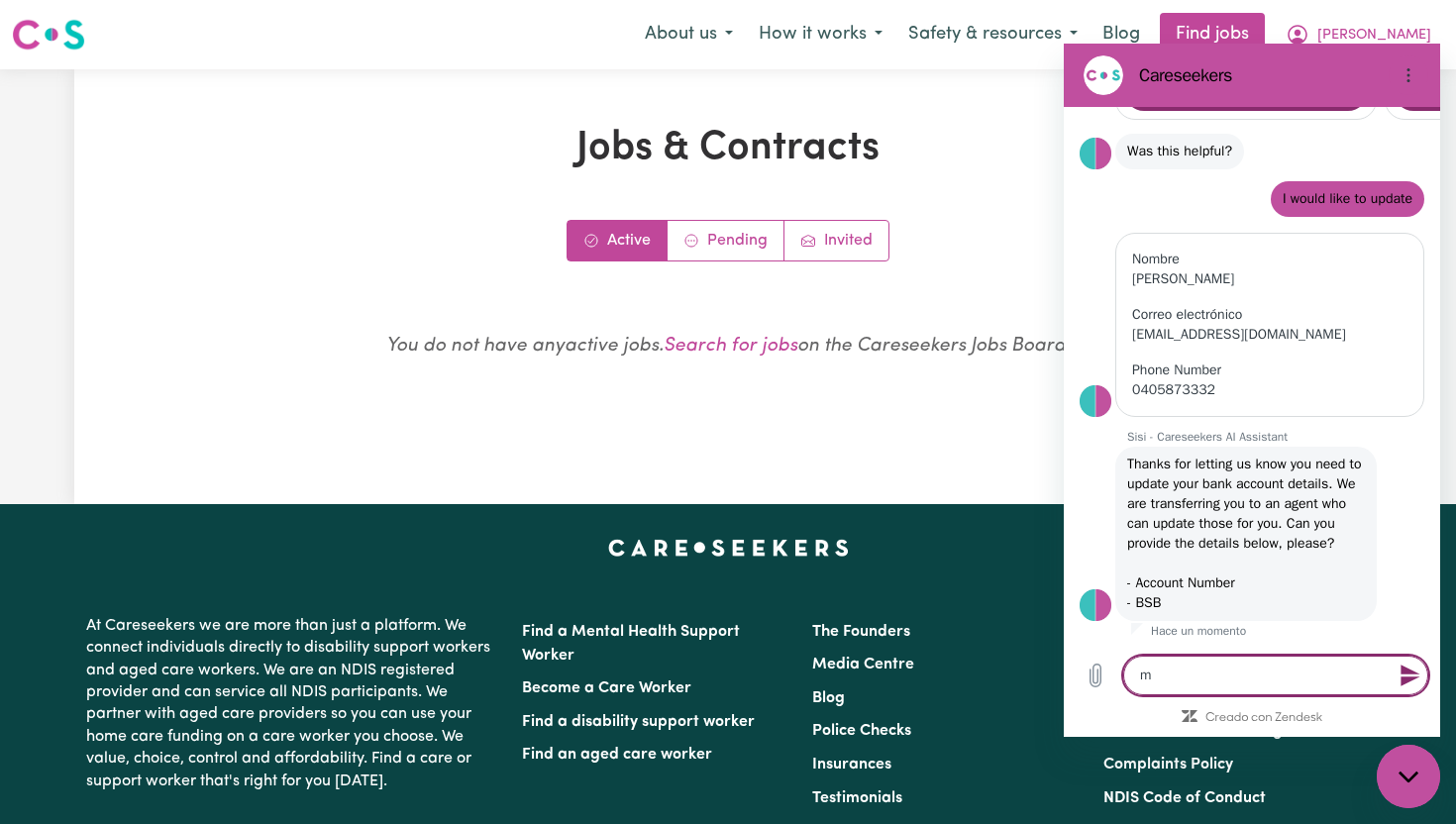 type 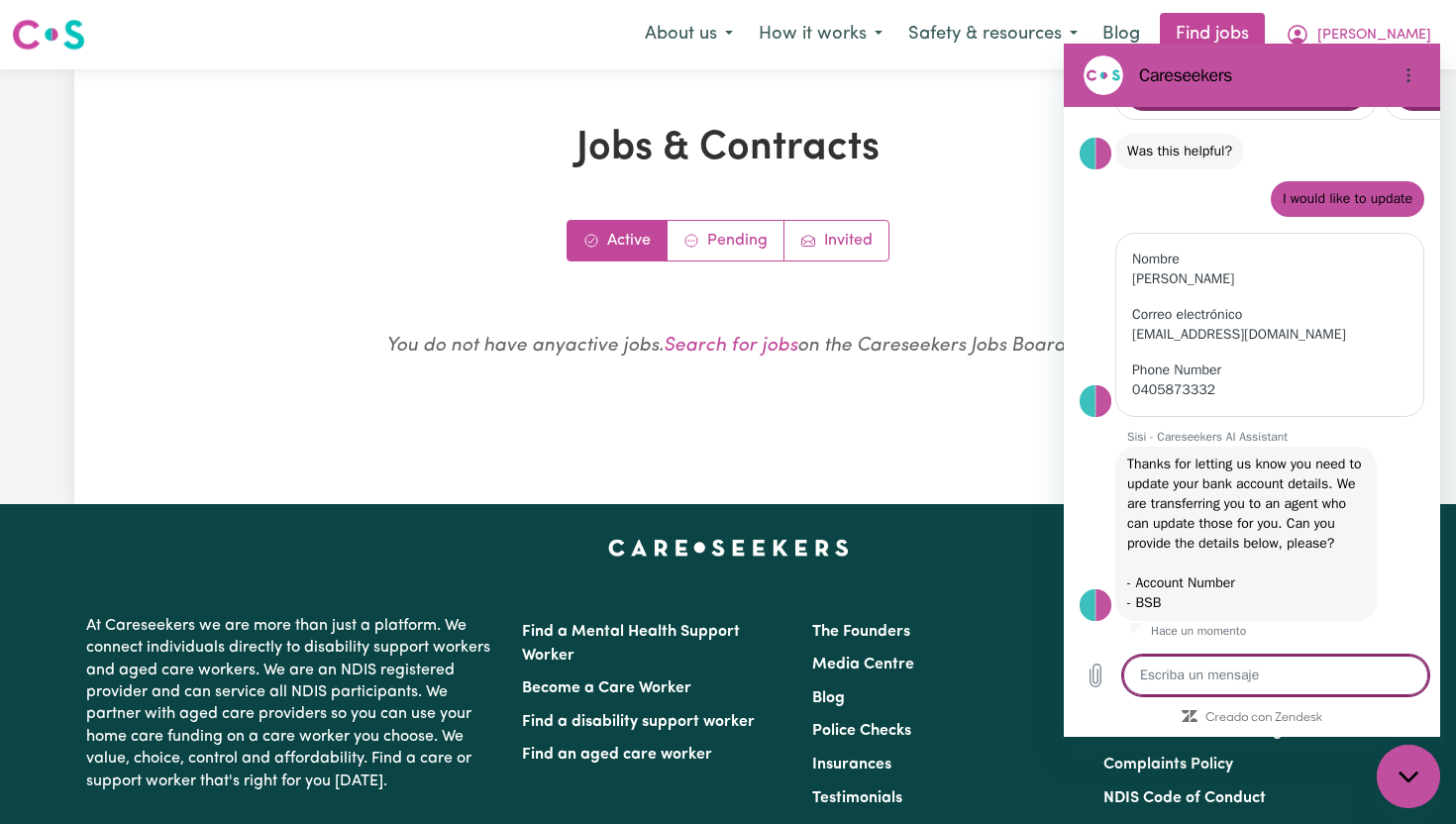 type on "I" 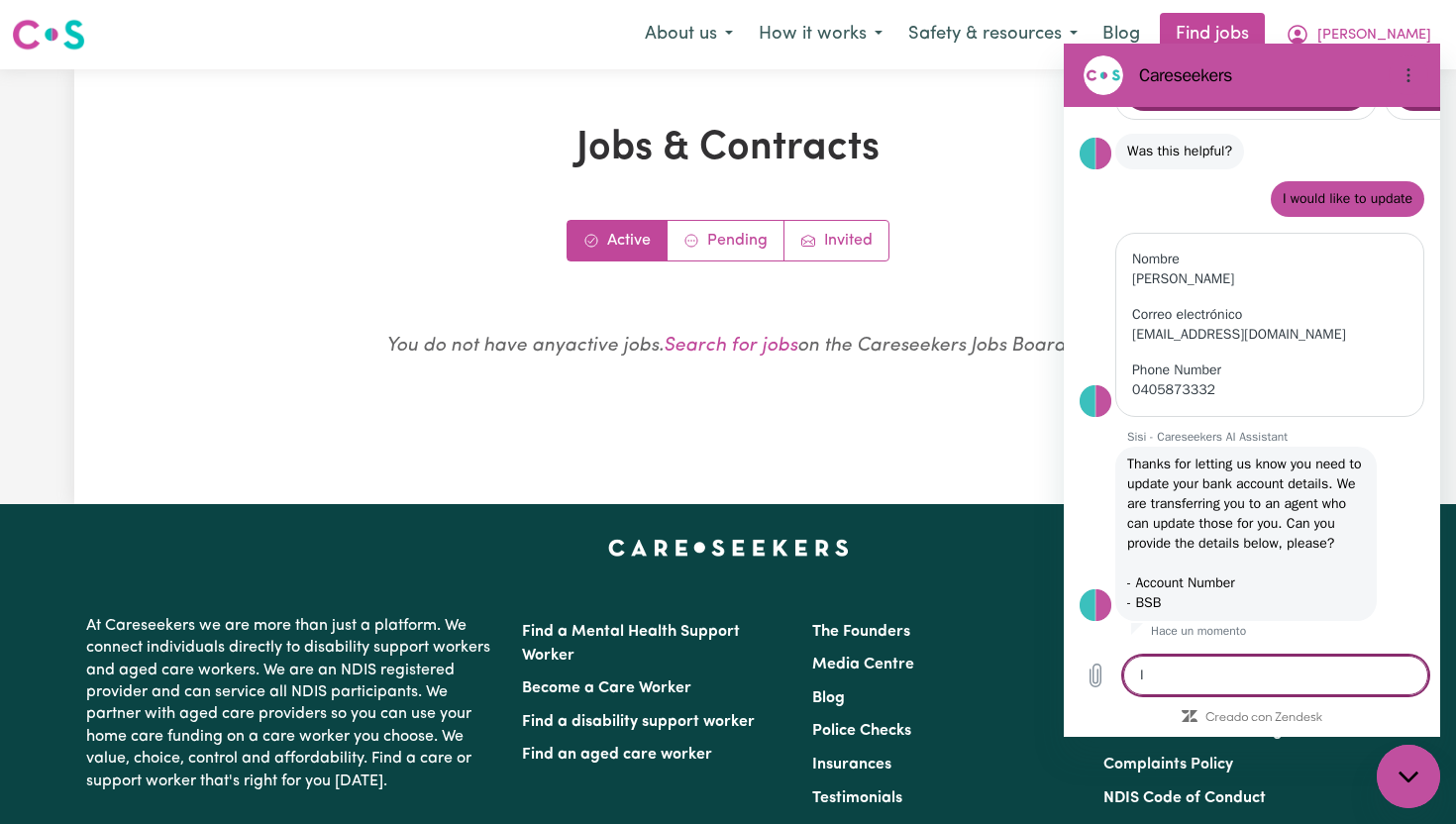 type on "I" 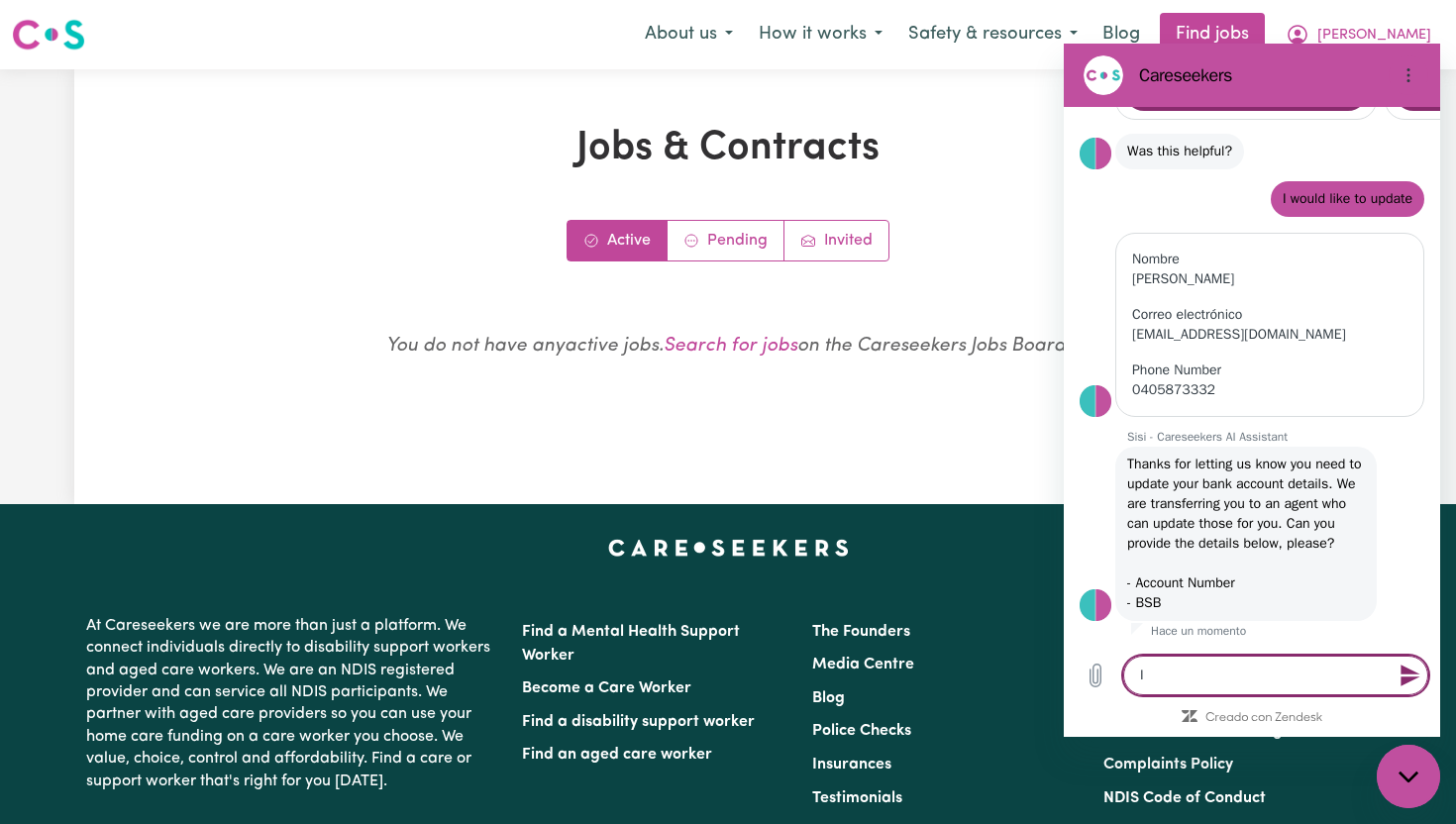 type on "I w" 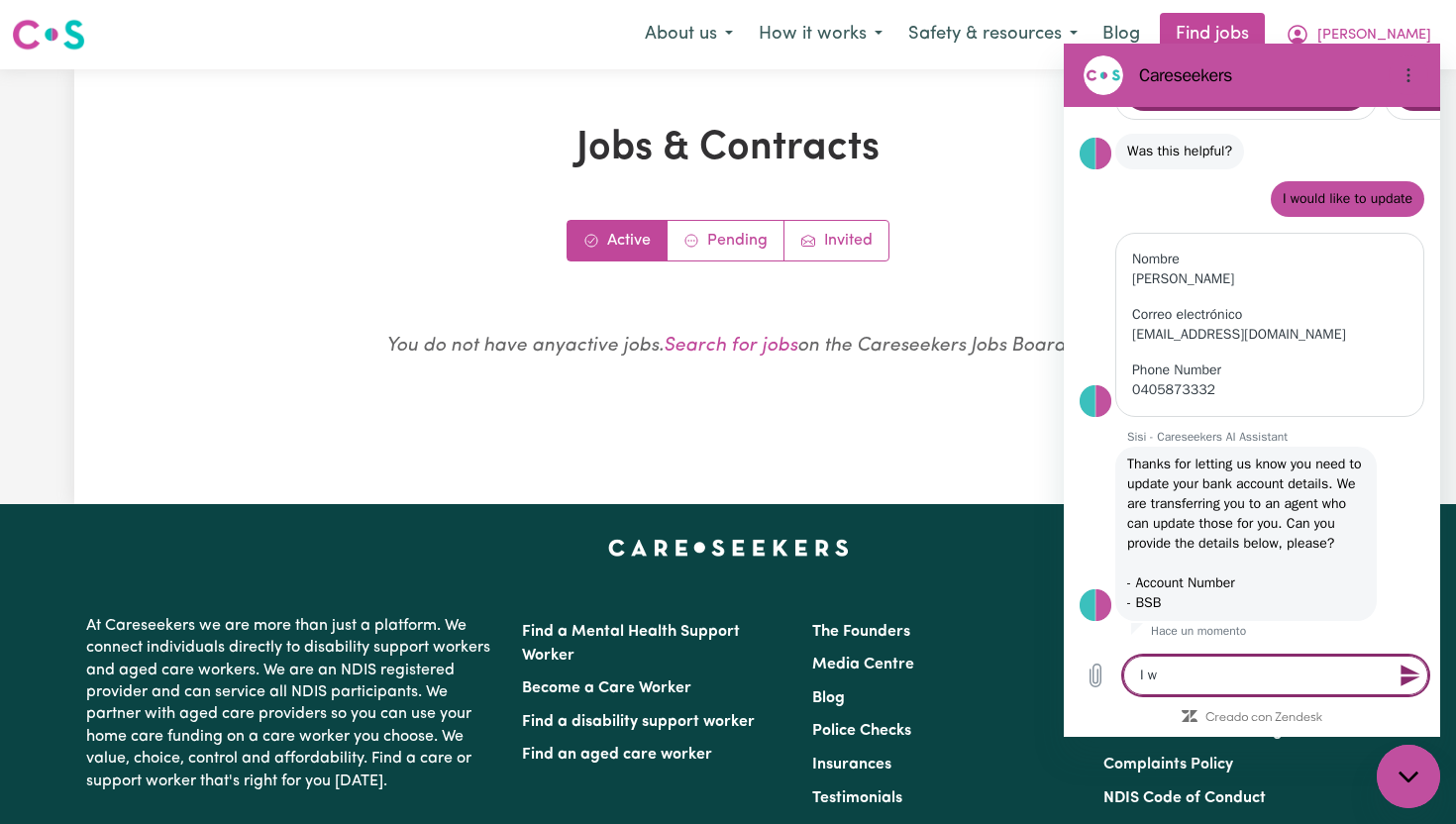type on "I wo" 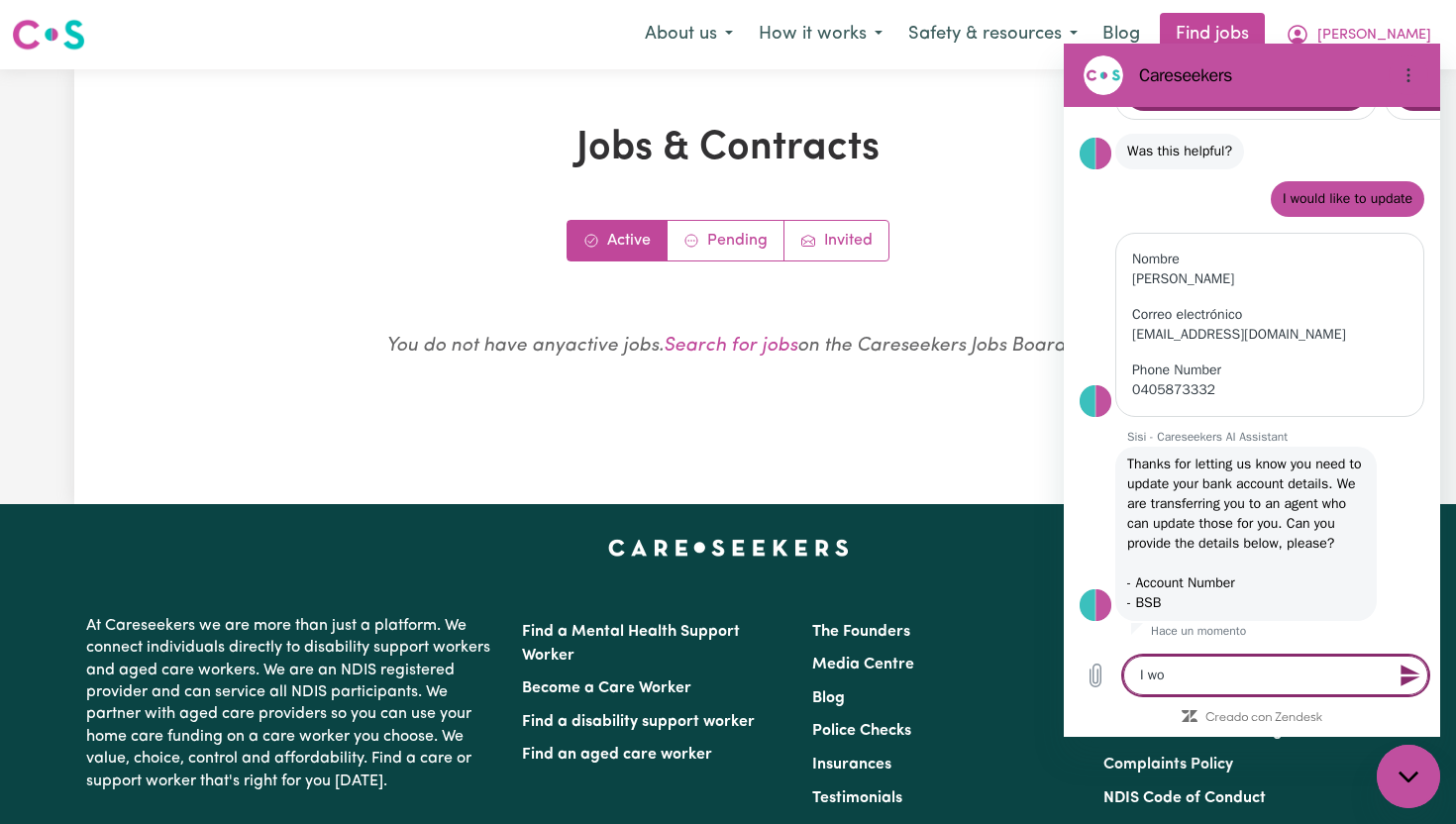 type on "I wou" 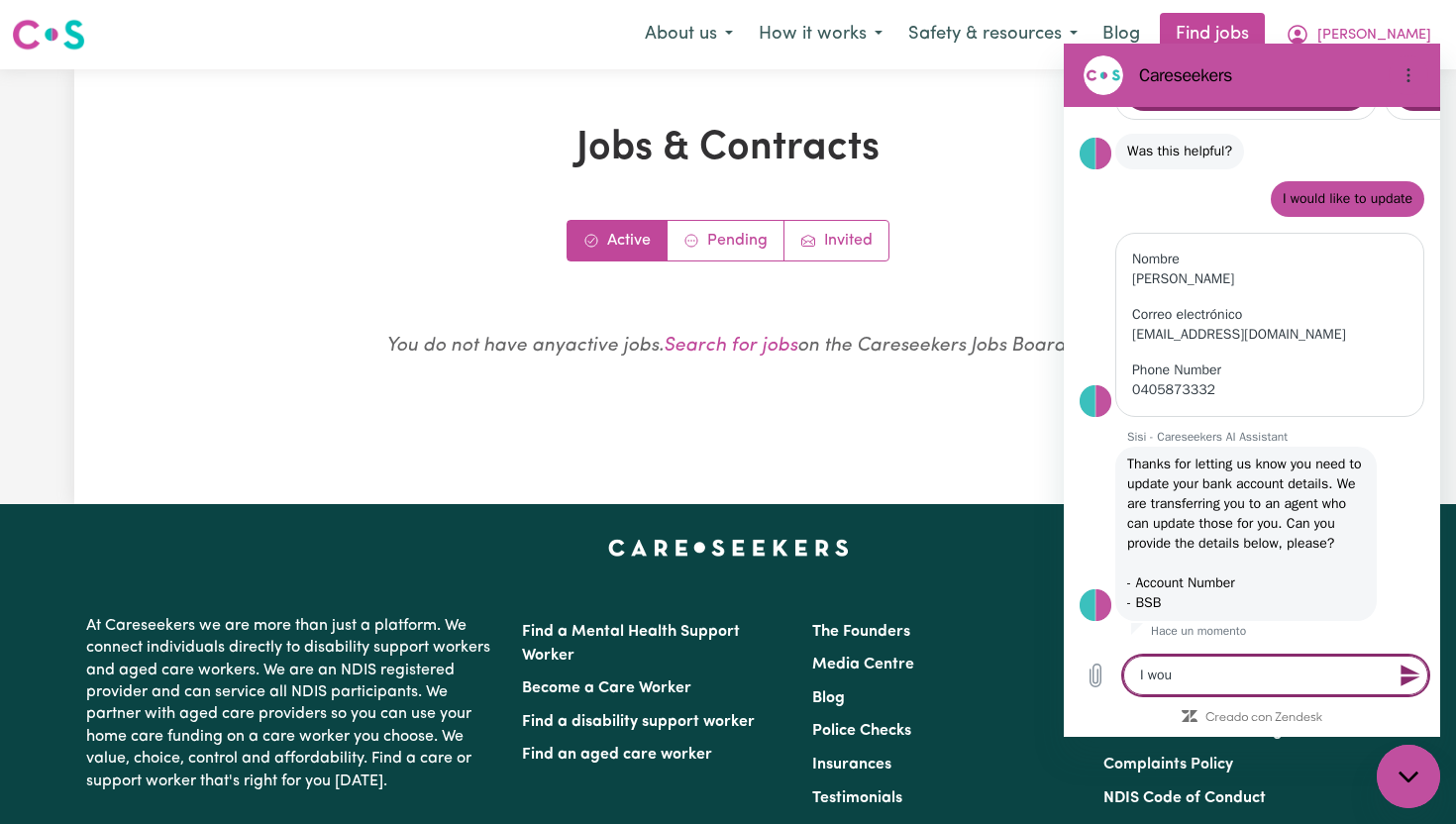 type on "I woul" 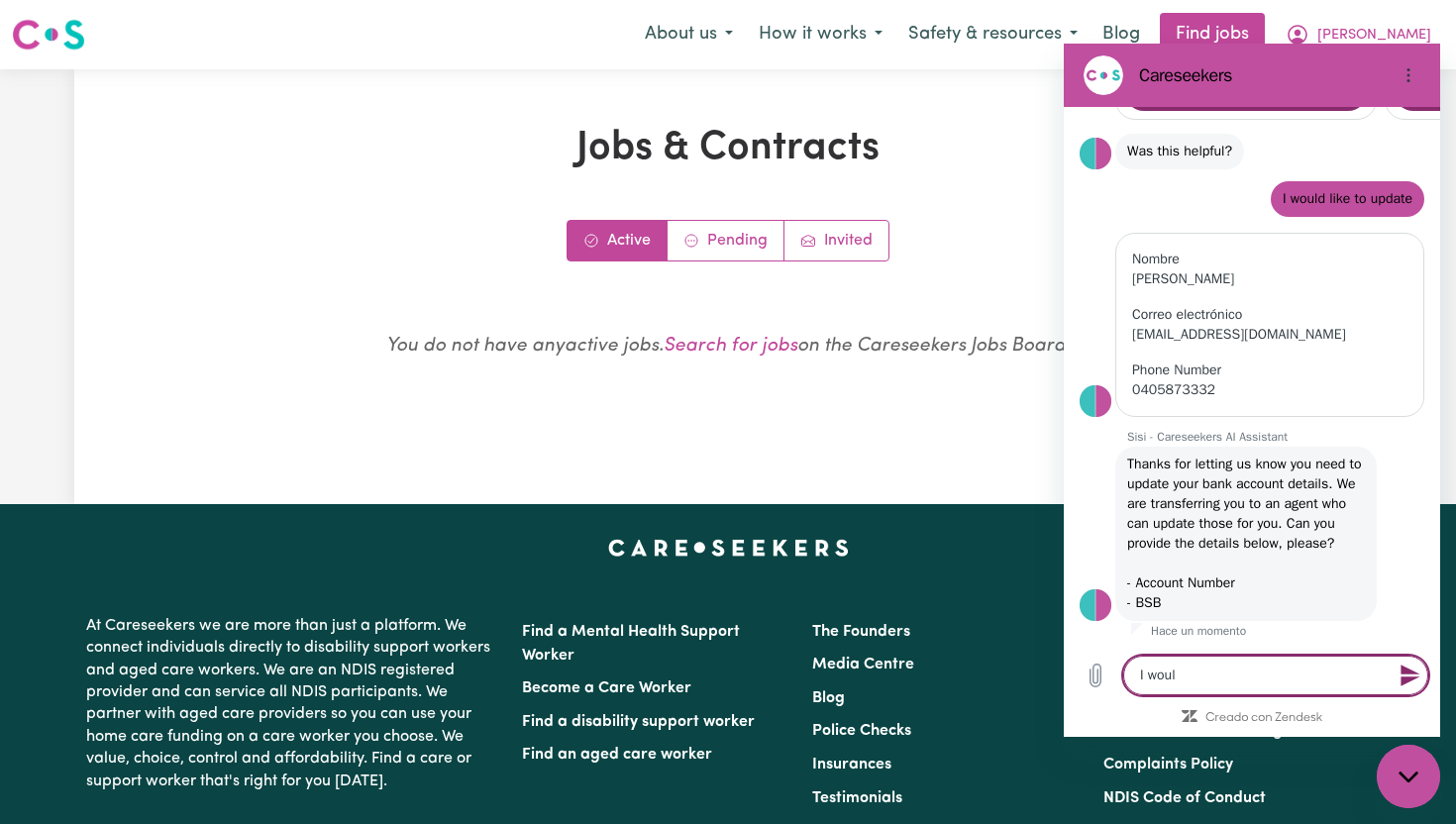 type on "I would" 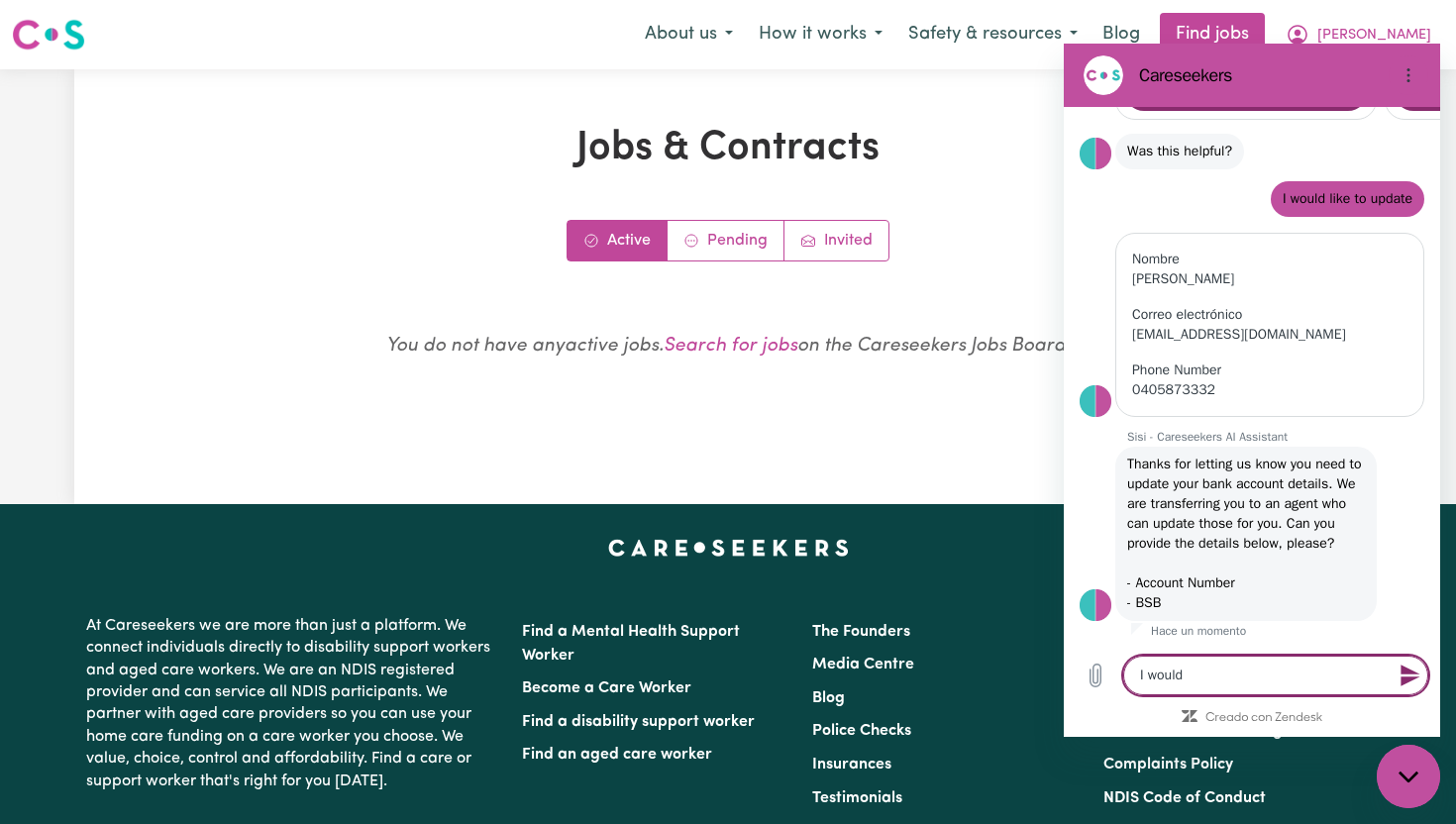 type on "I would" 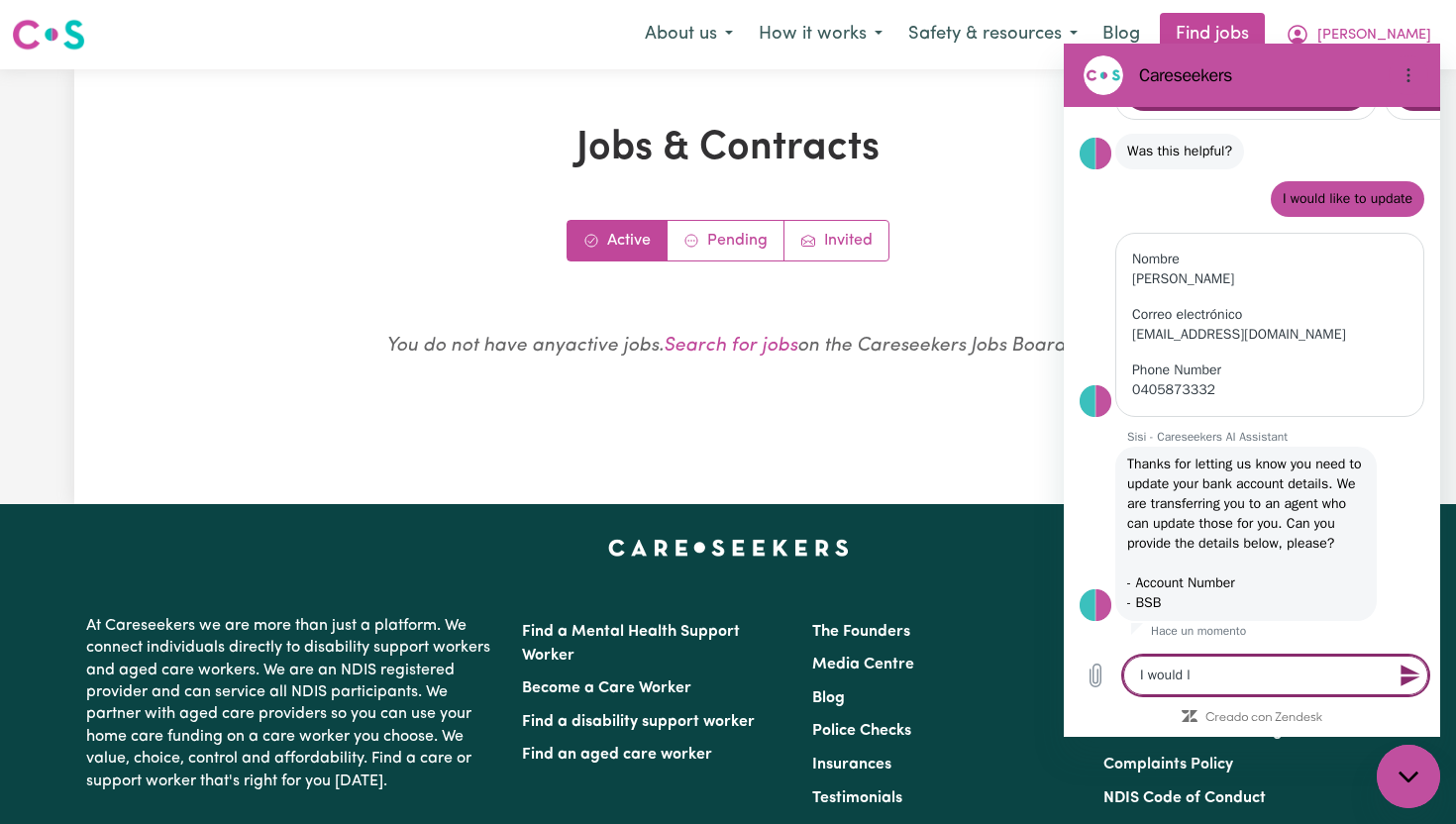 type on "I would li" 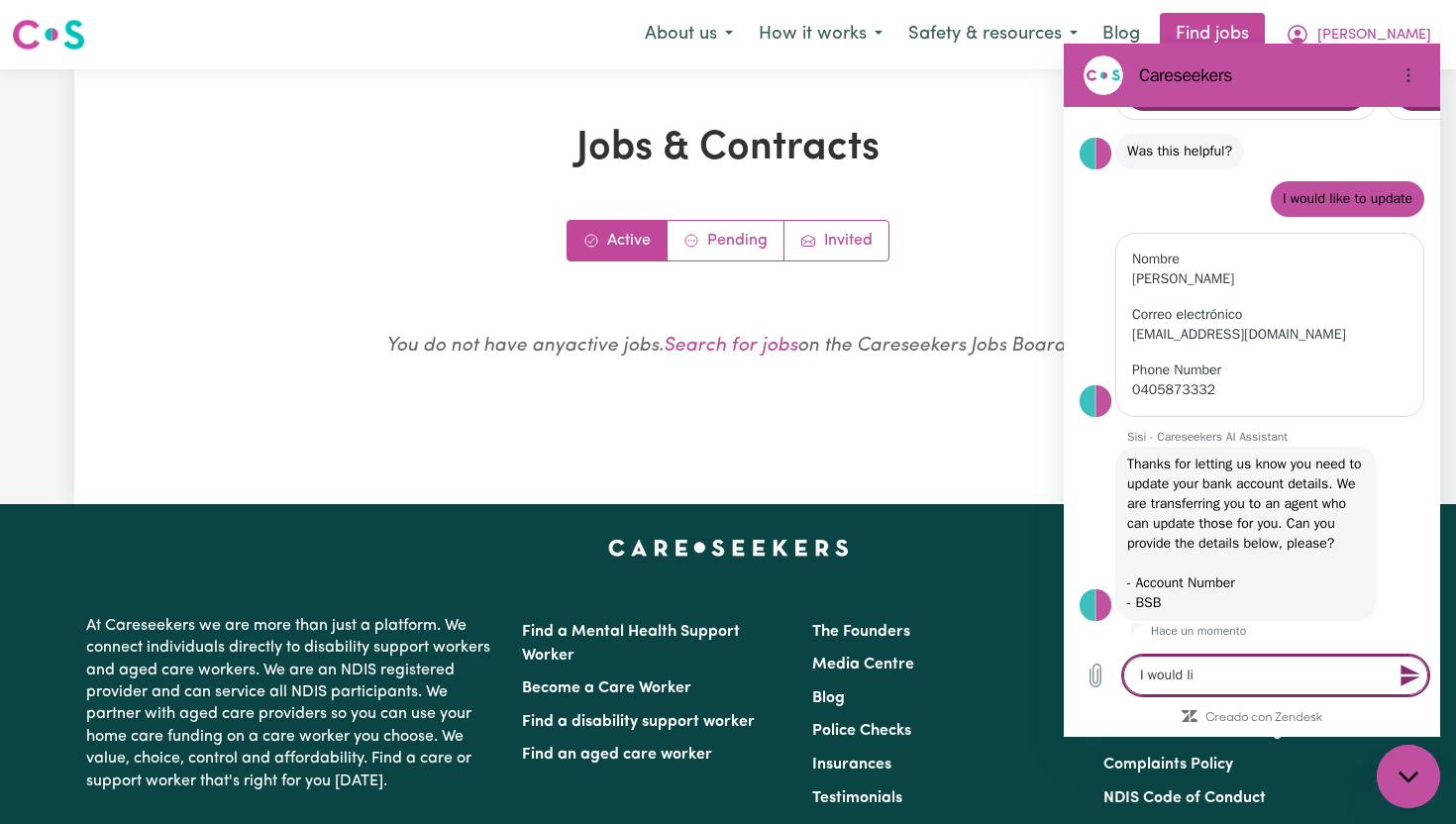 type on "I would lik" 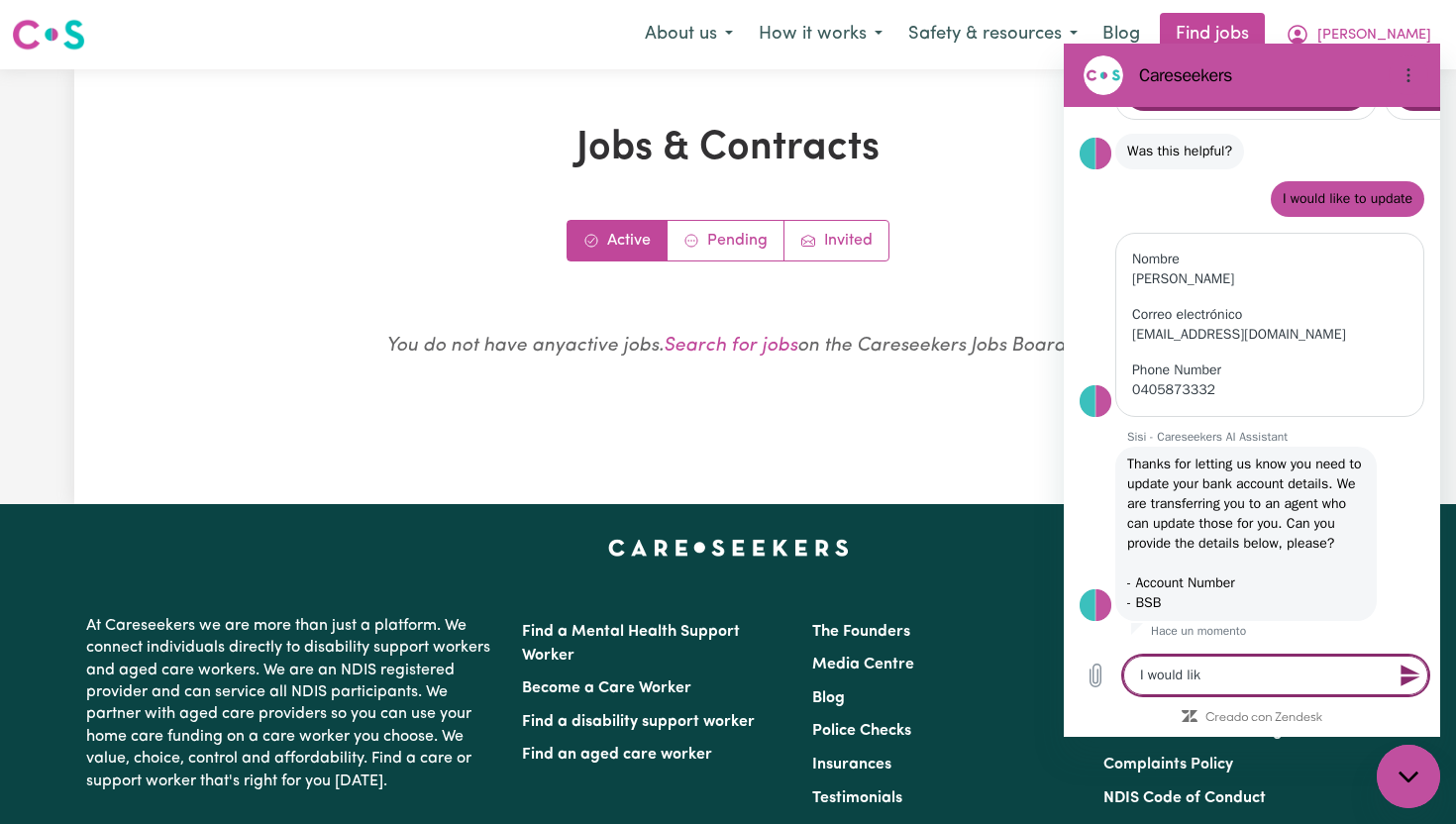 type on "I would like" 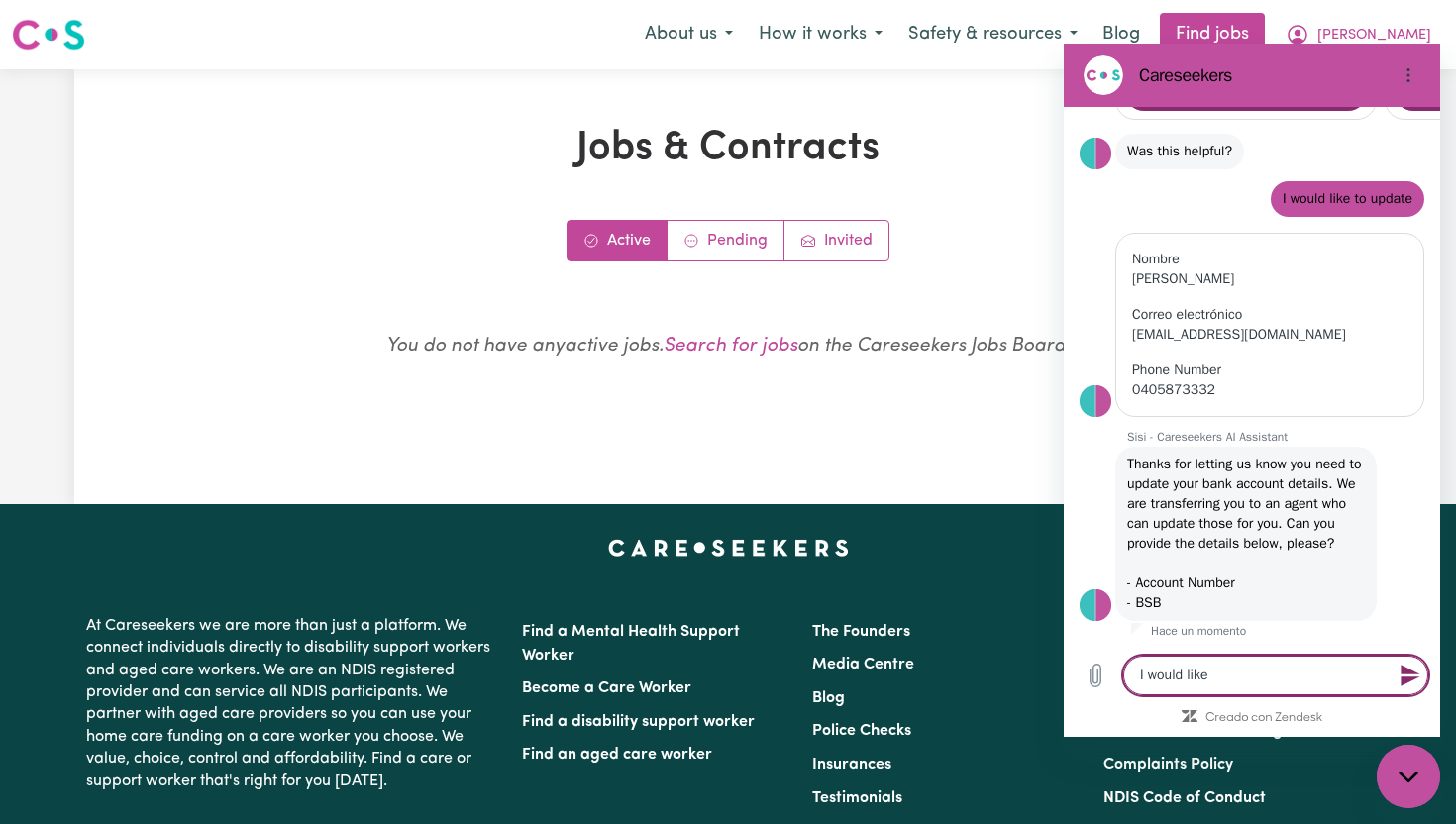 type on "I would like" 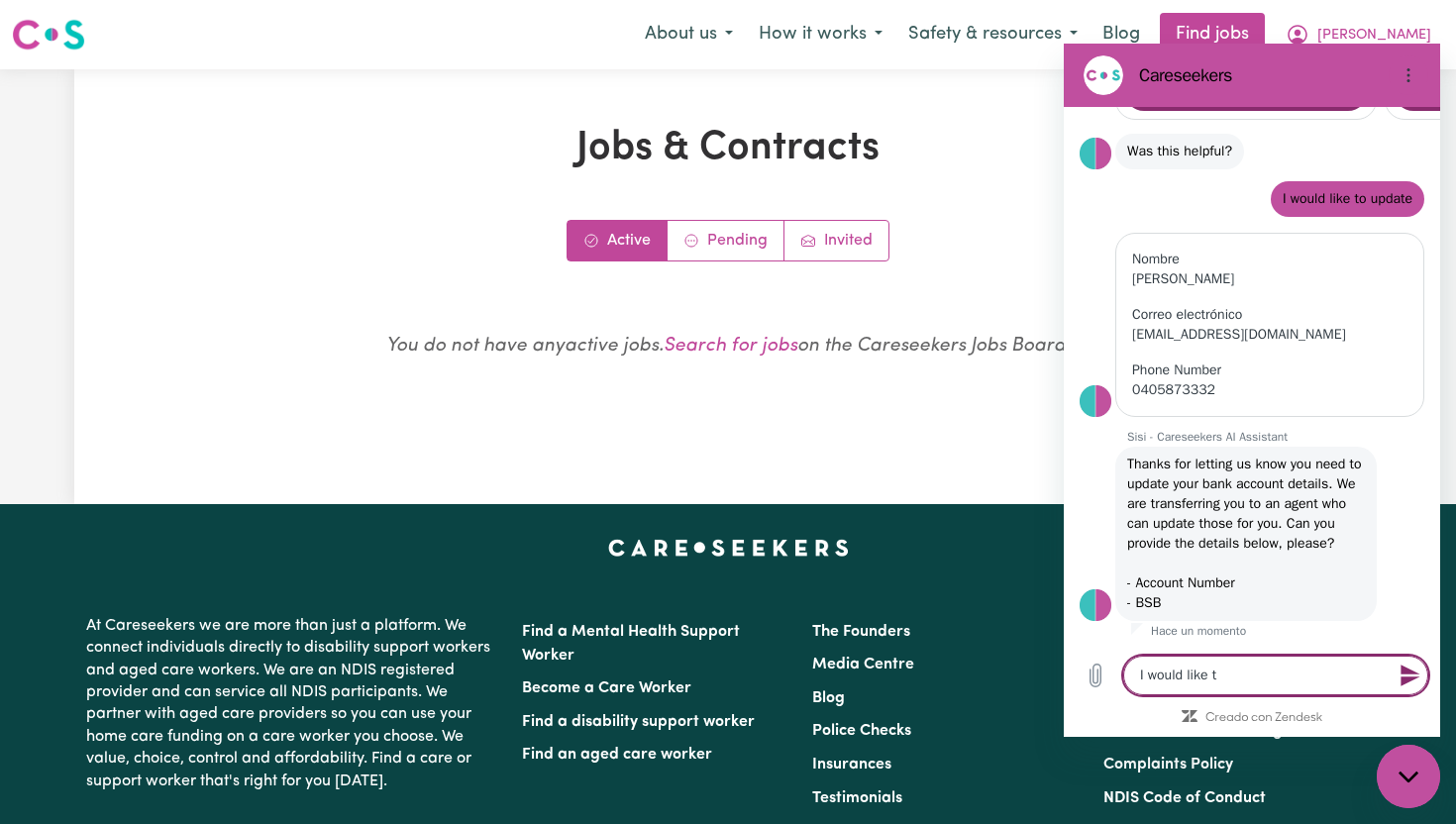 type on "I would like to" 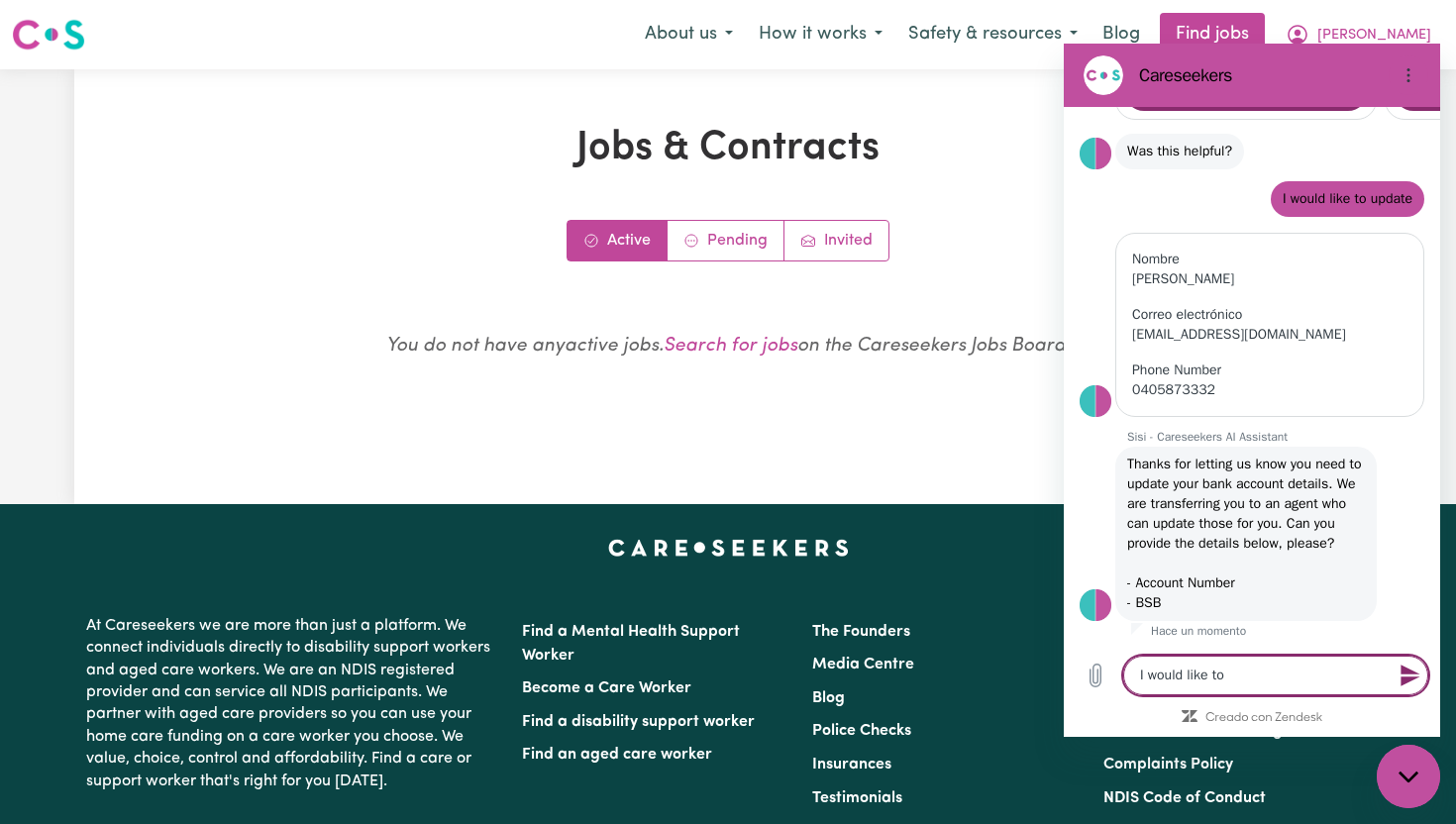 type on "x" 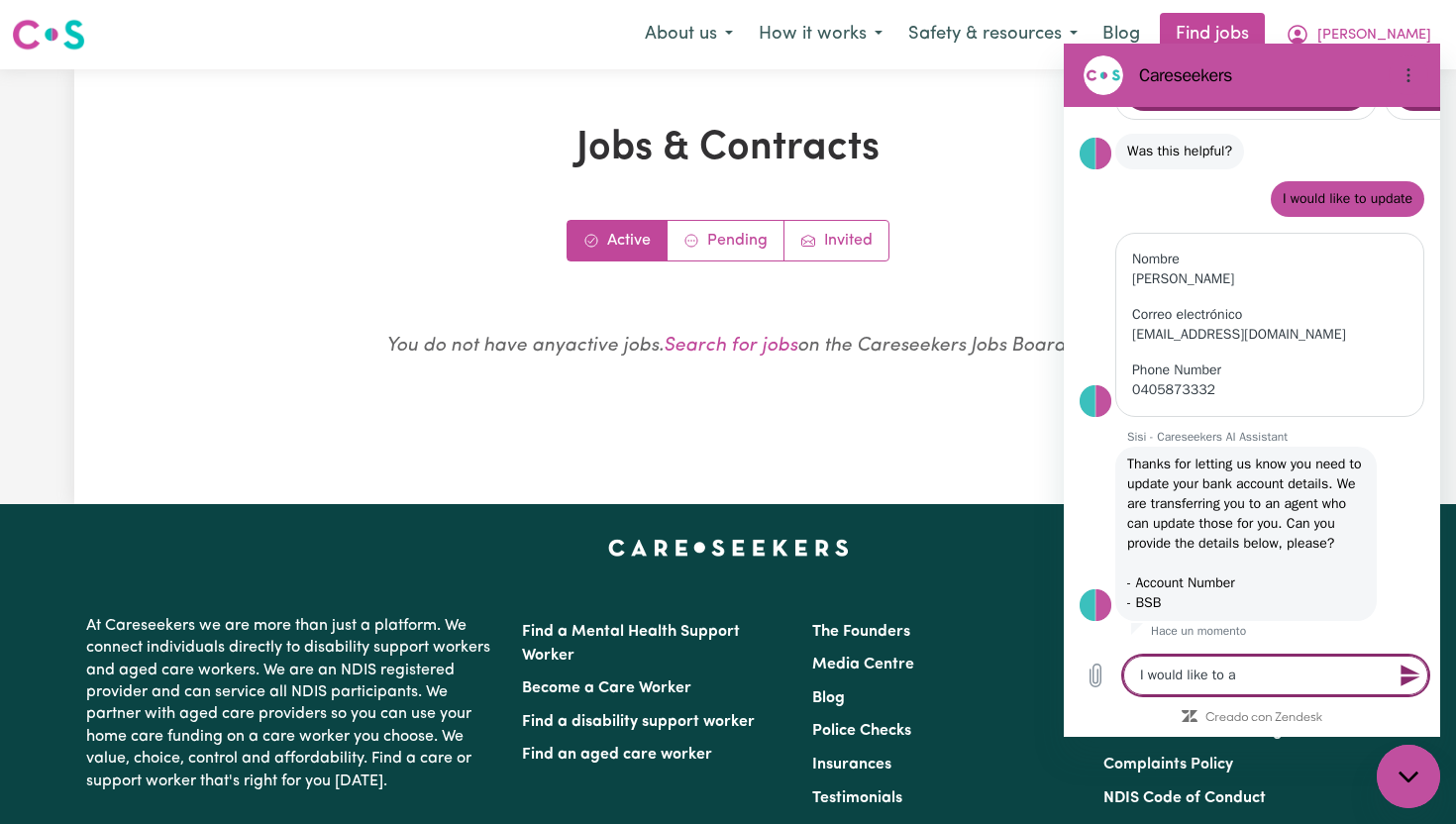 type on "I would like to ad" 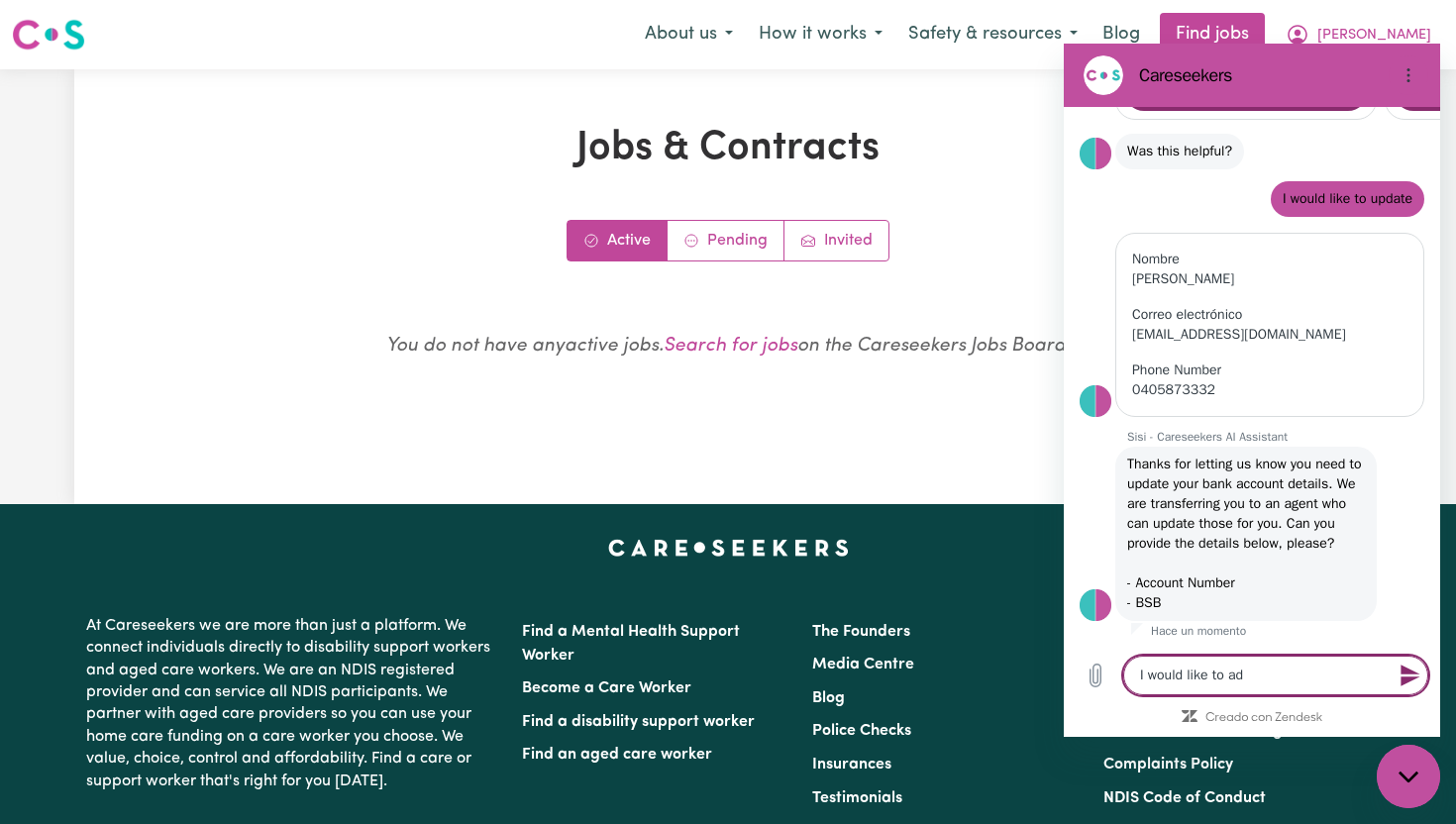 type on "I would like to add" 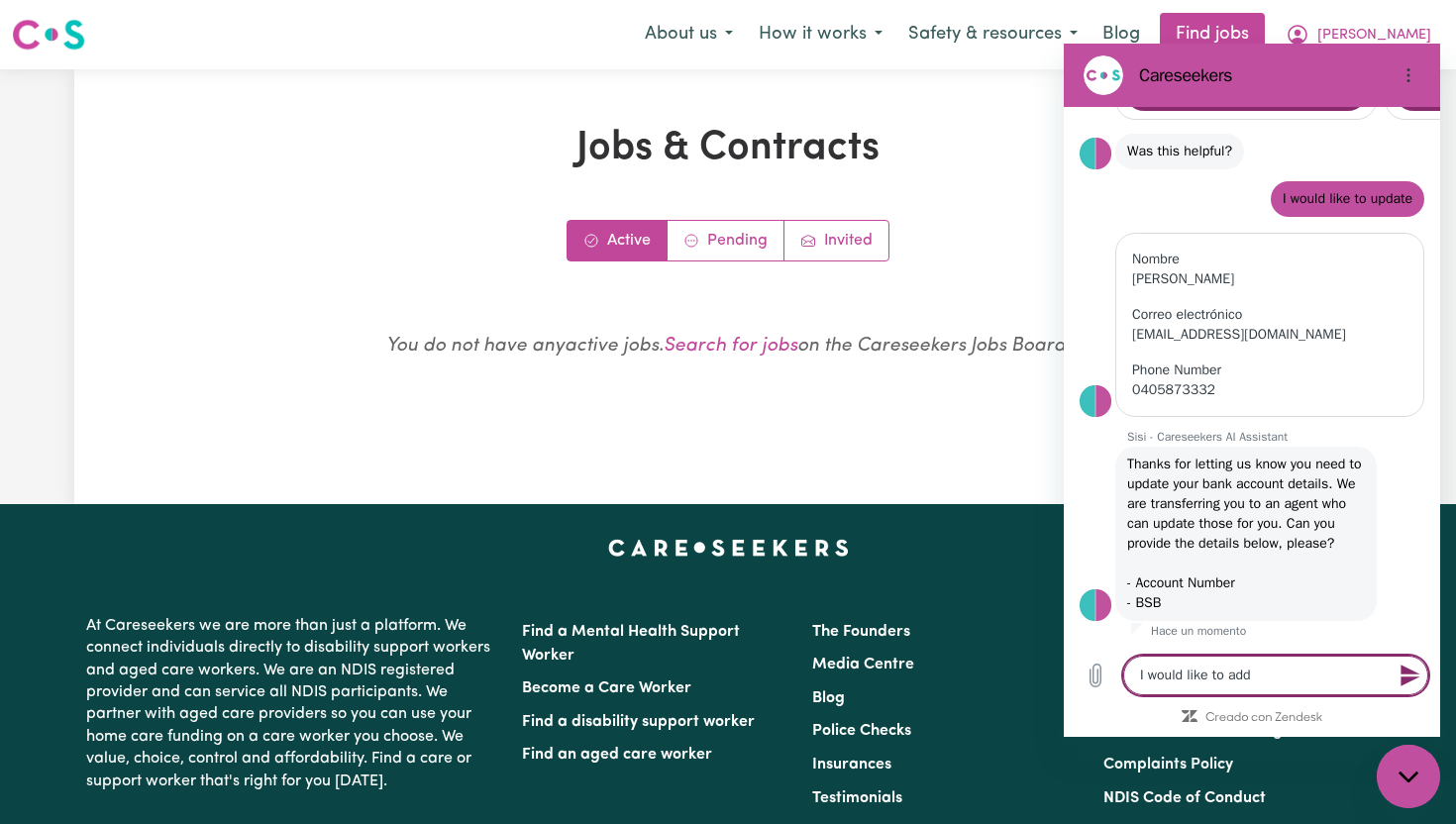 type on "I would like to add" 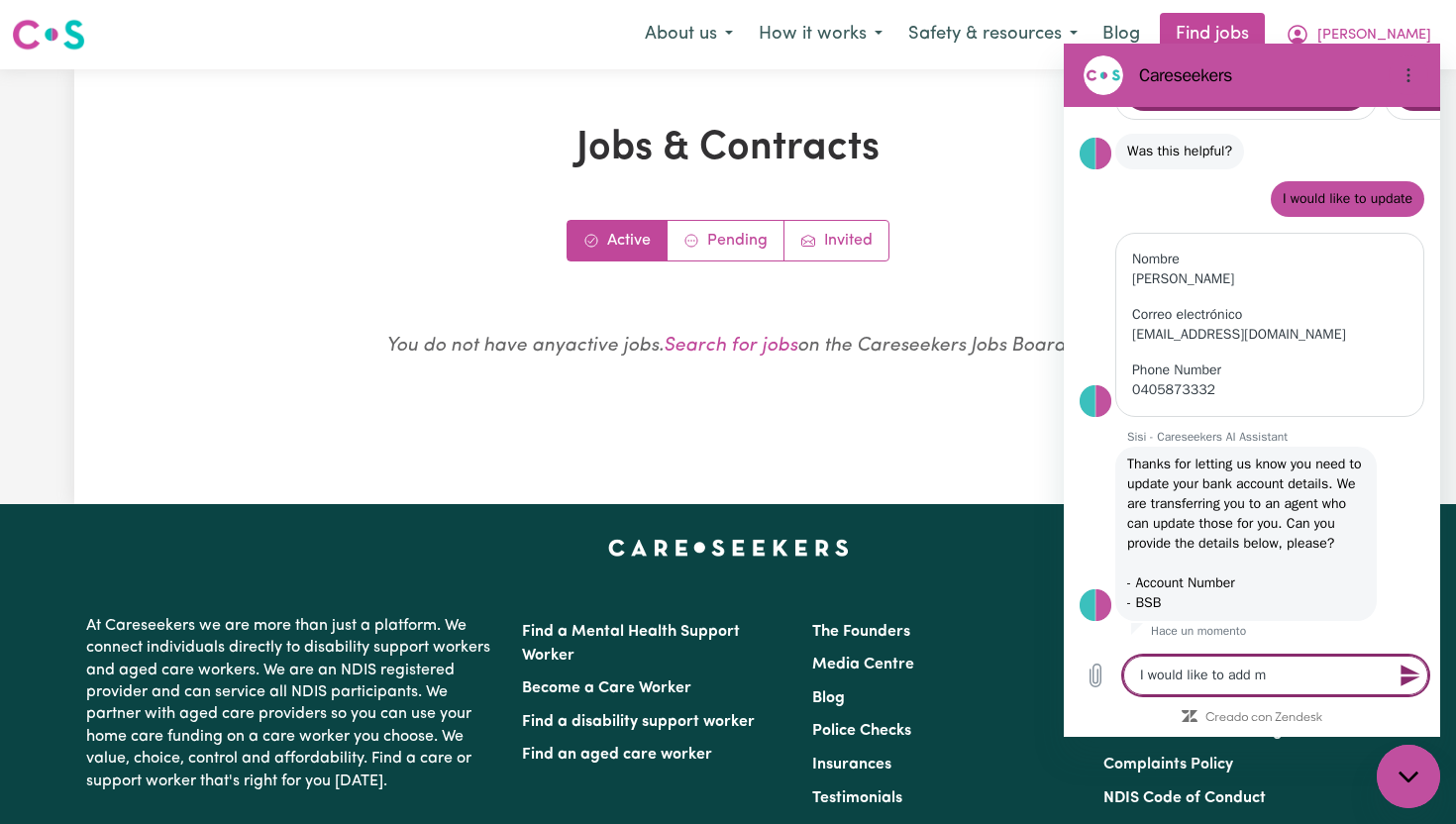 type on "I would like to add my" 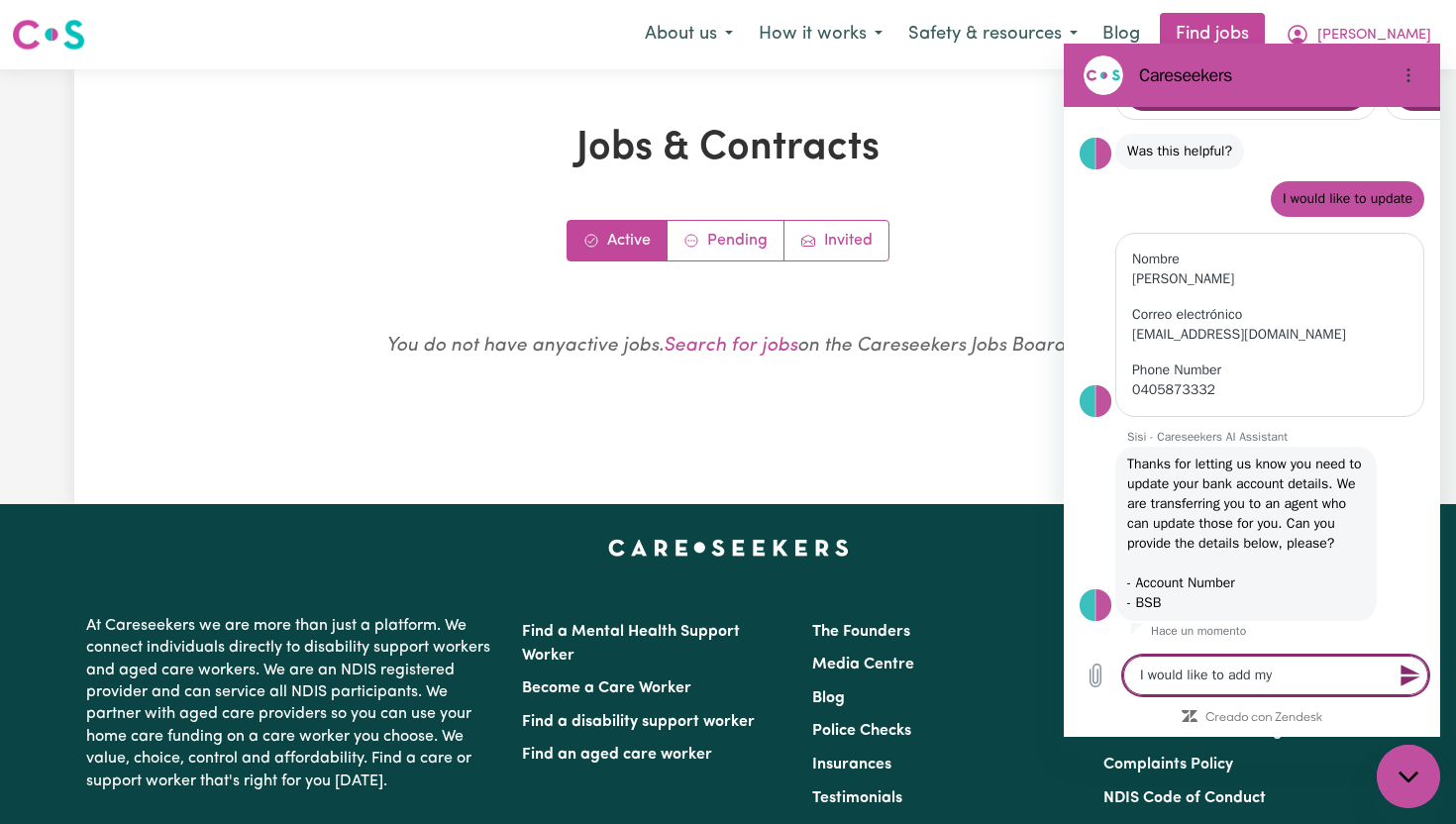 type 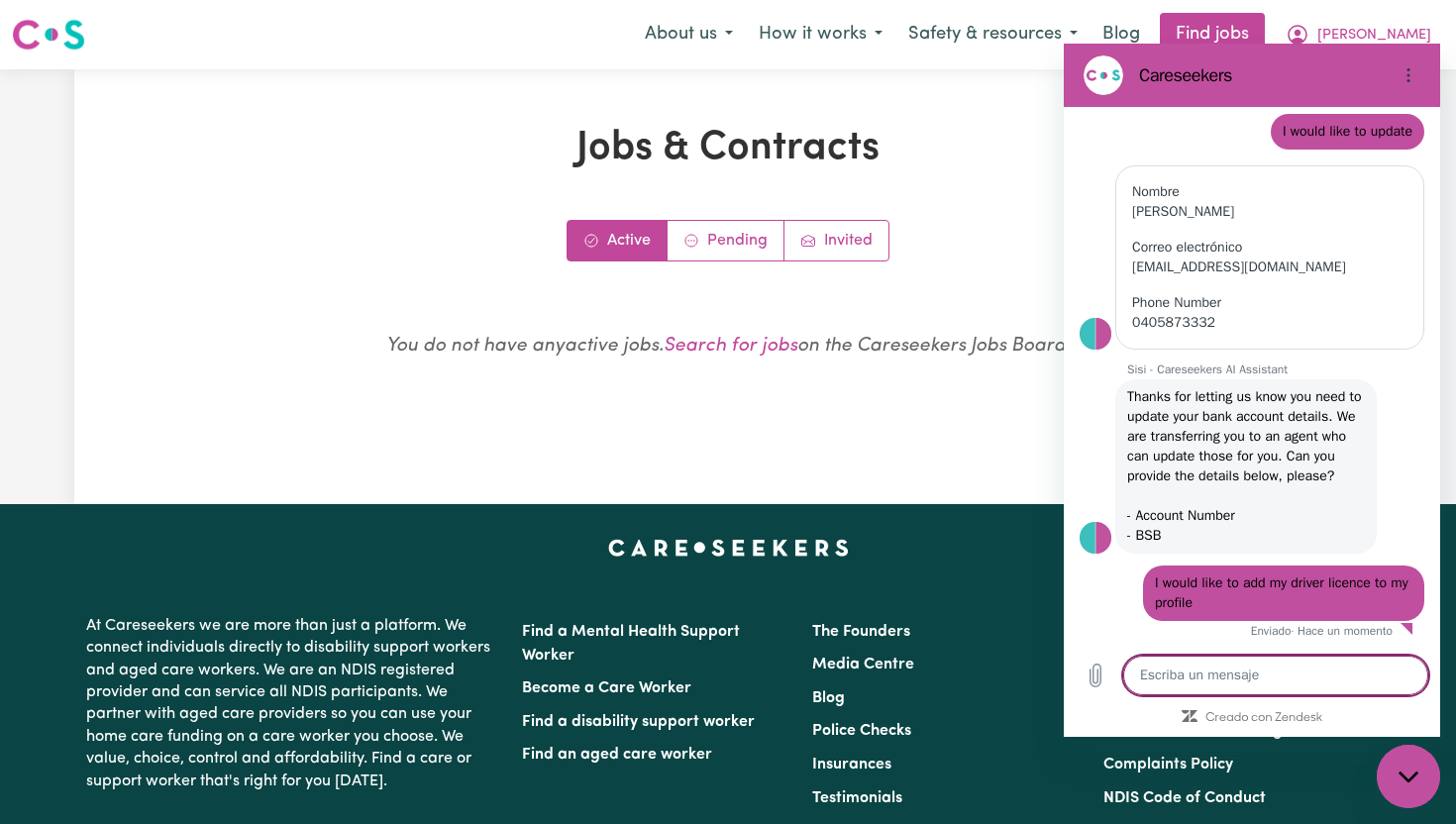 scroll, scrollTop: 599, scrollLeft: 0, axis: vertical 